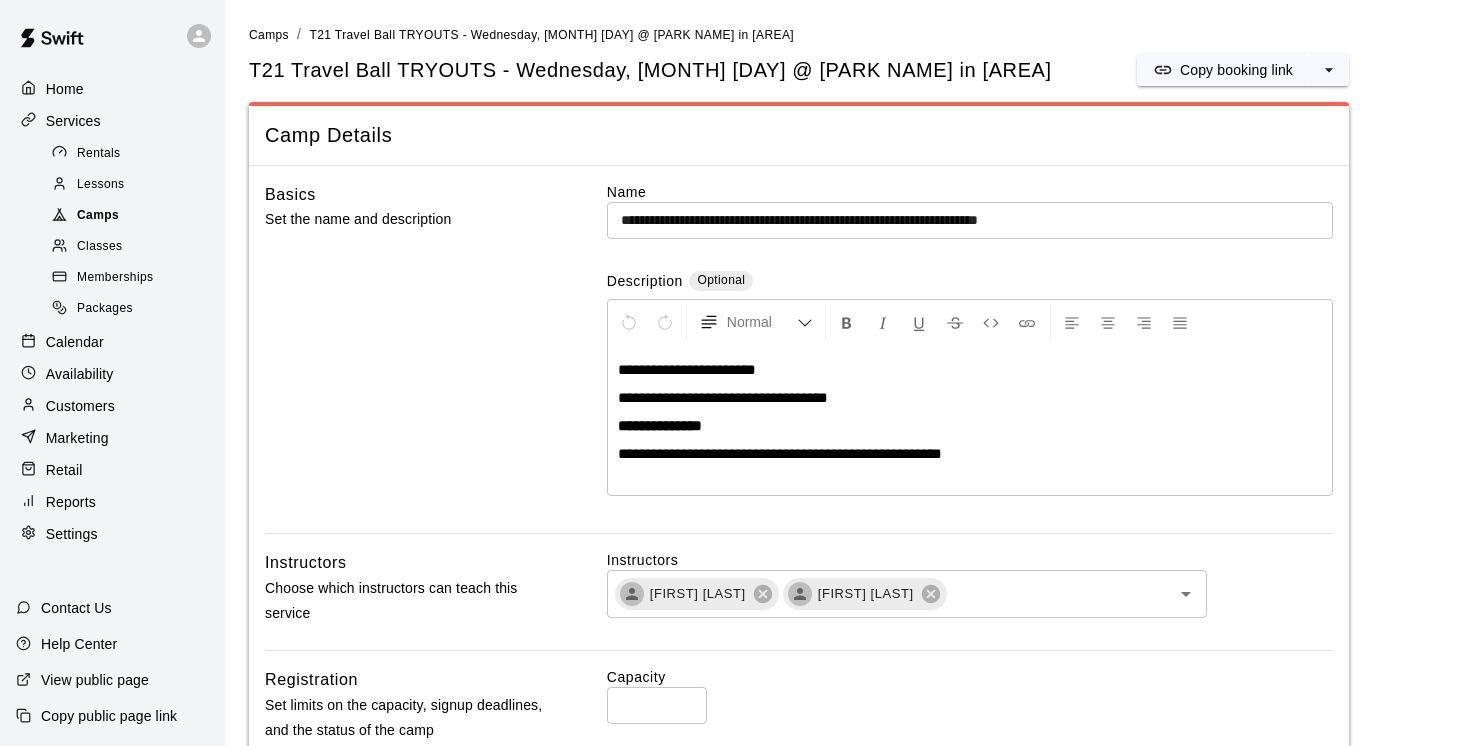 scroll, scrollTop: 171, scrollLeft: 0, axis: vertical 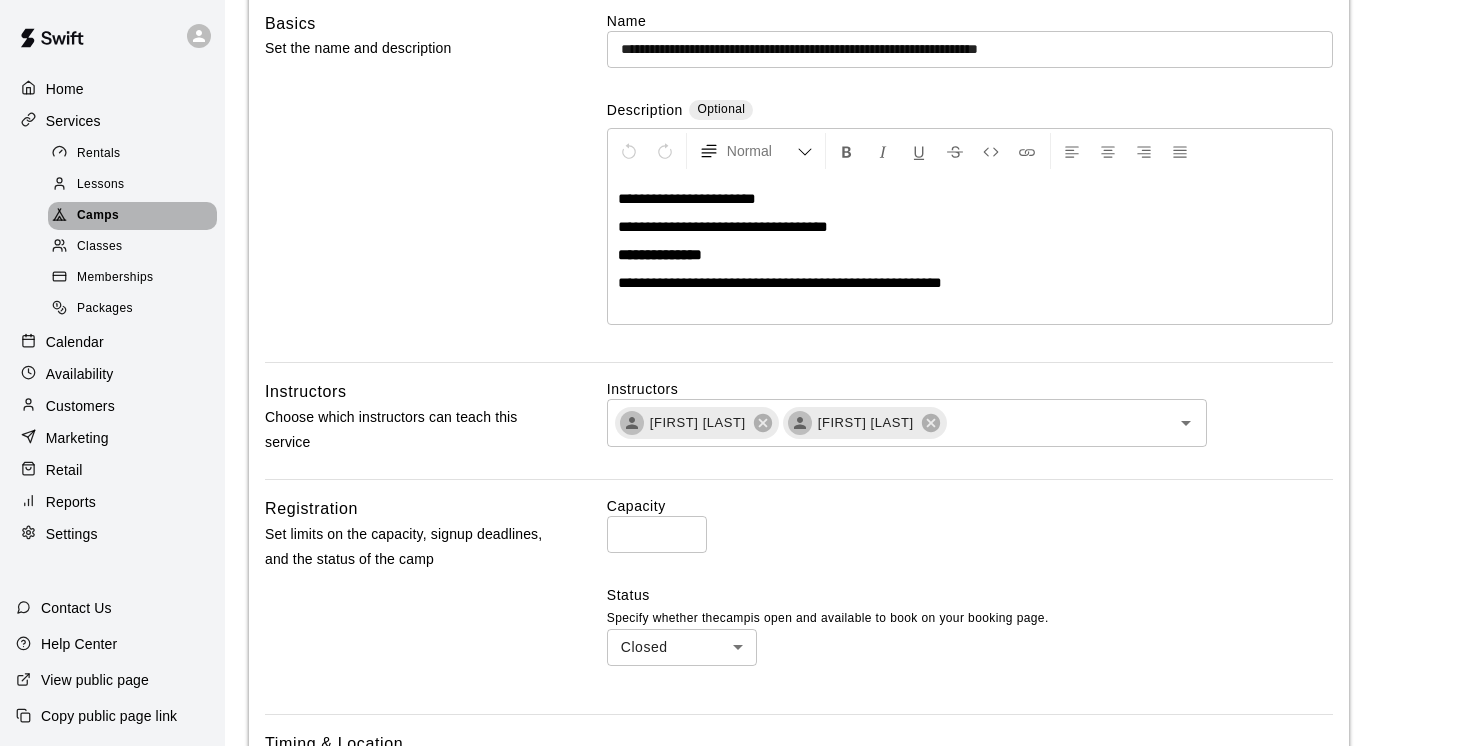click on "Camps" at bounding box center (98, 216) 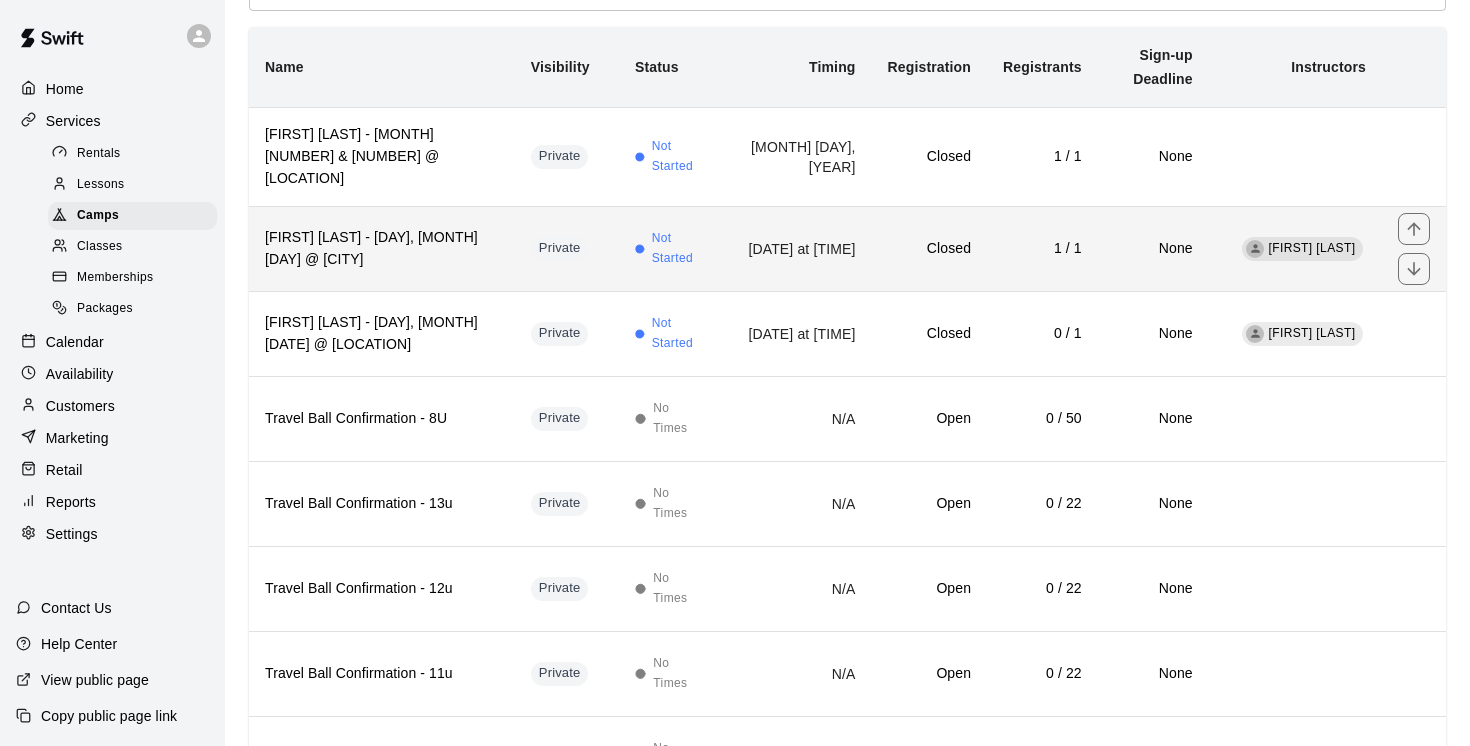 scroll, scrollTop: 184, scrollLeft: 0, axis: vertical 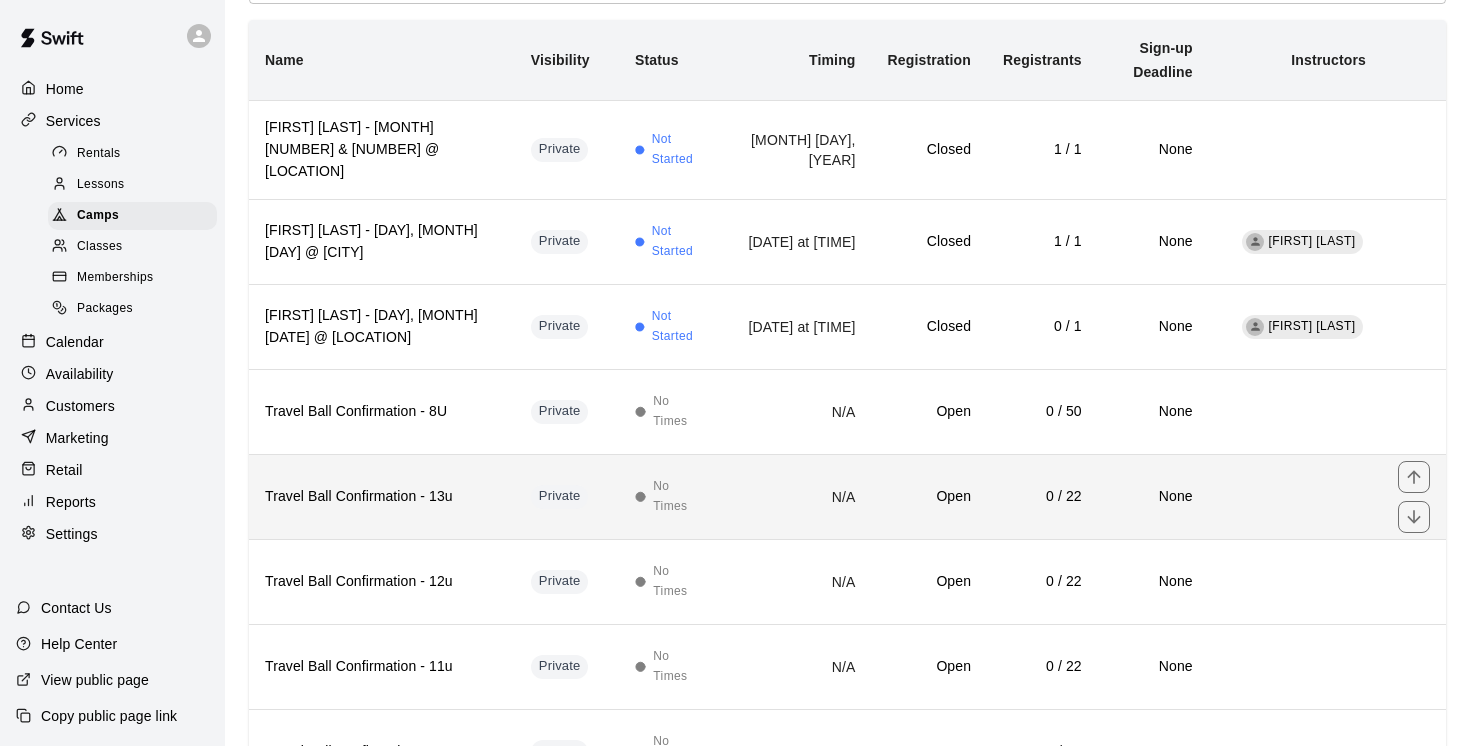 click on "Travel Ball Confirmation - 13u" at bounding box center (382, 497) 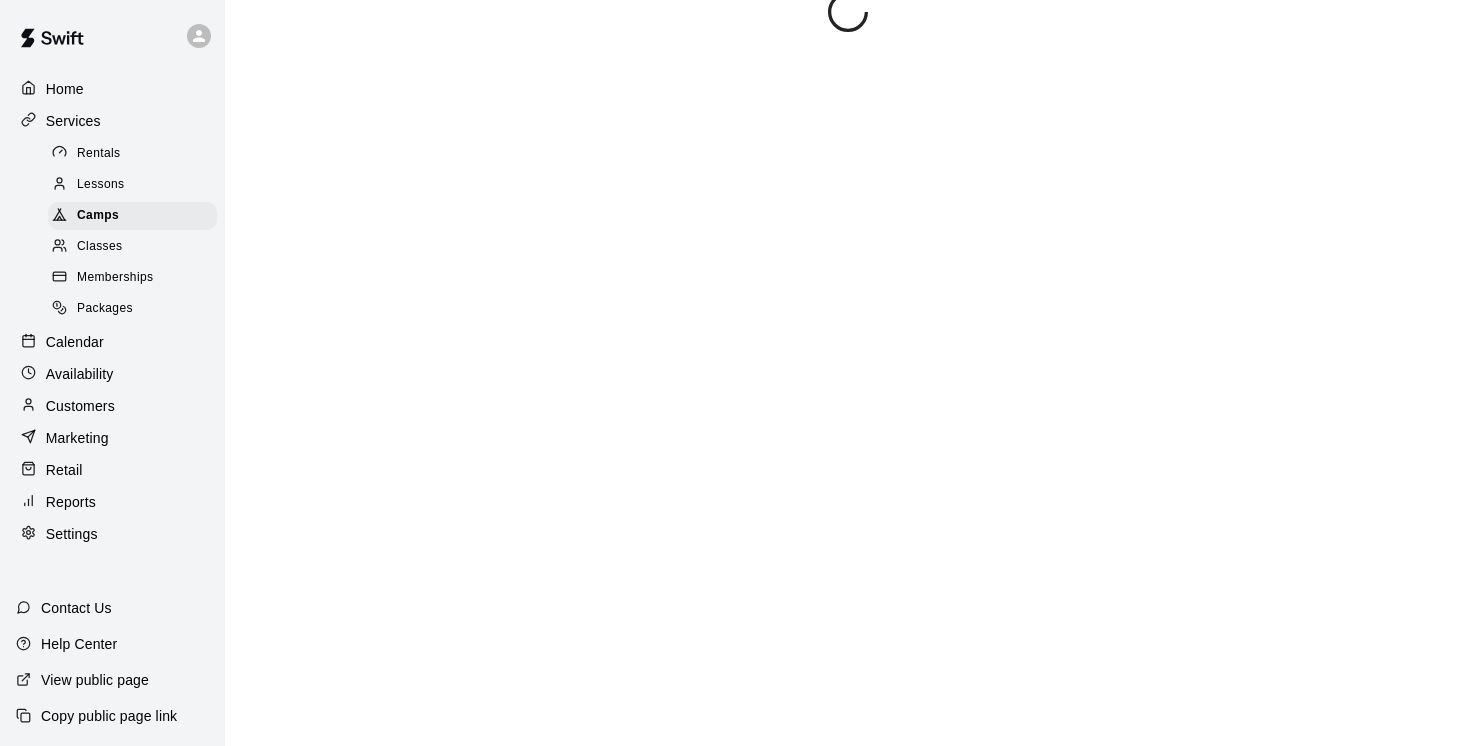 scroll, scrollTop: 0, scrollLeft: 0, axis: both 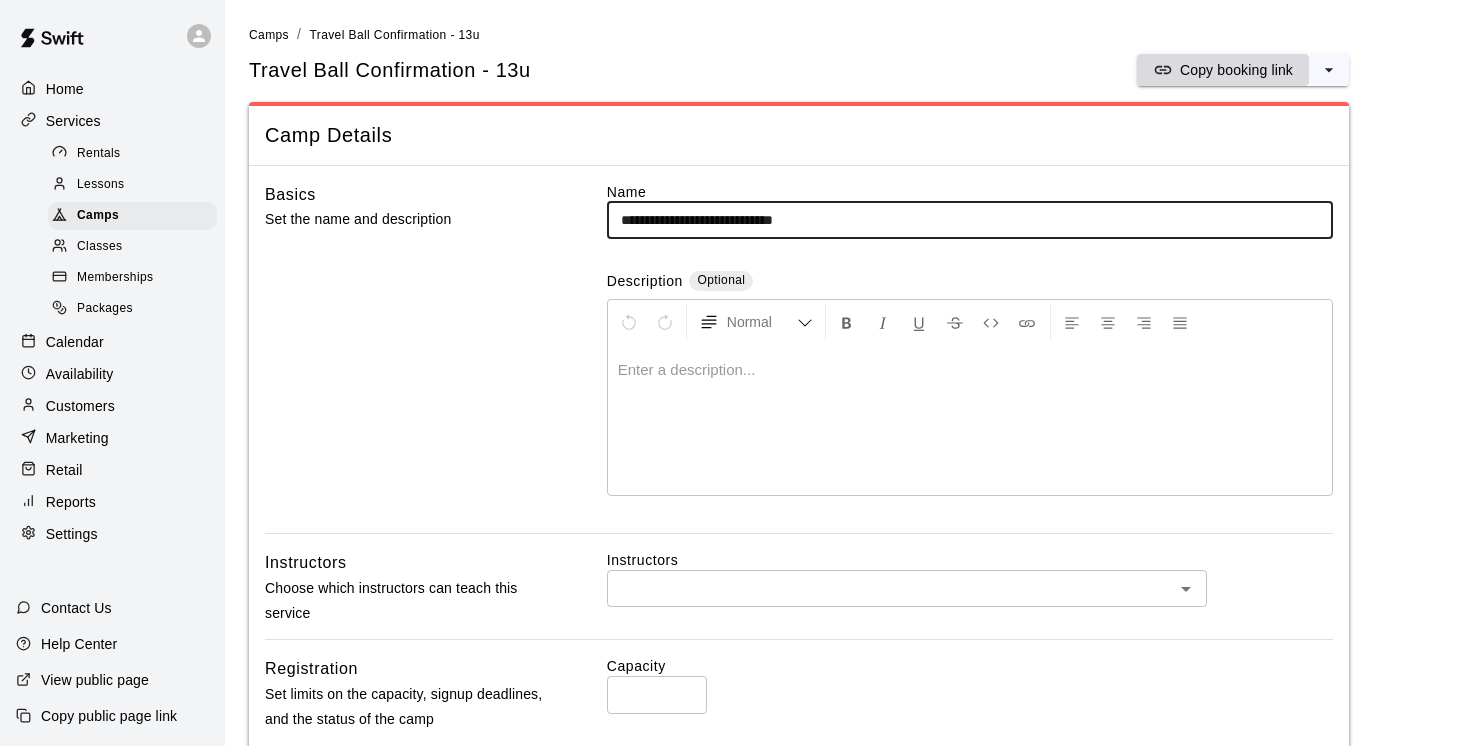 click on "Copy booking link" at bounding box center [1236, 70] 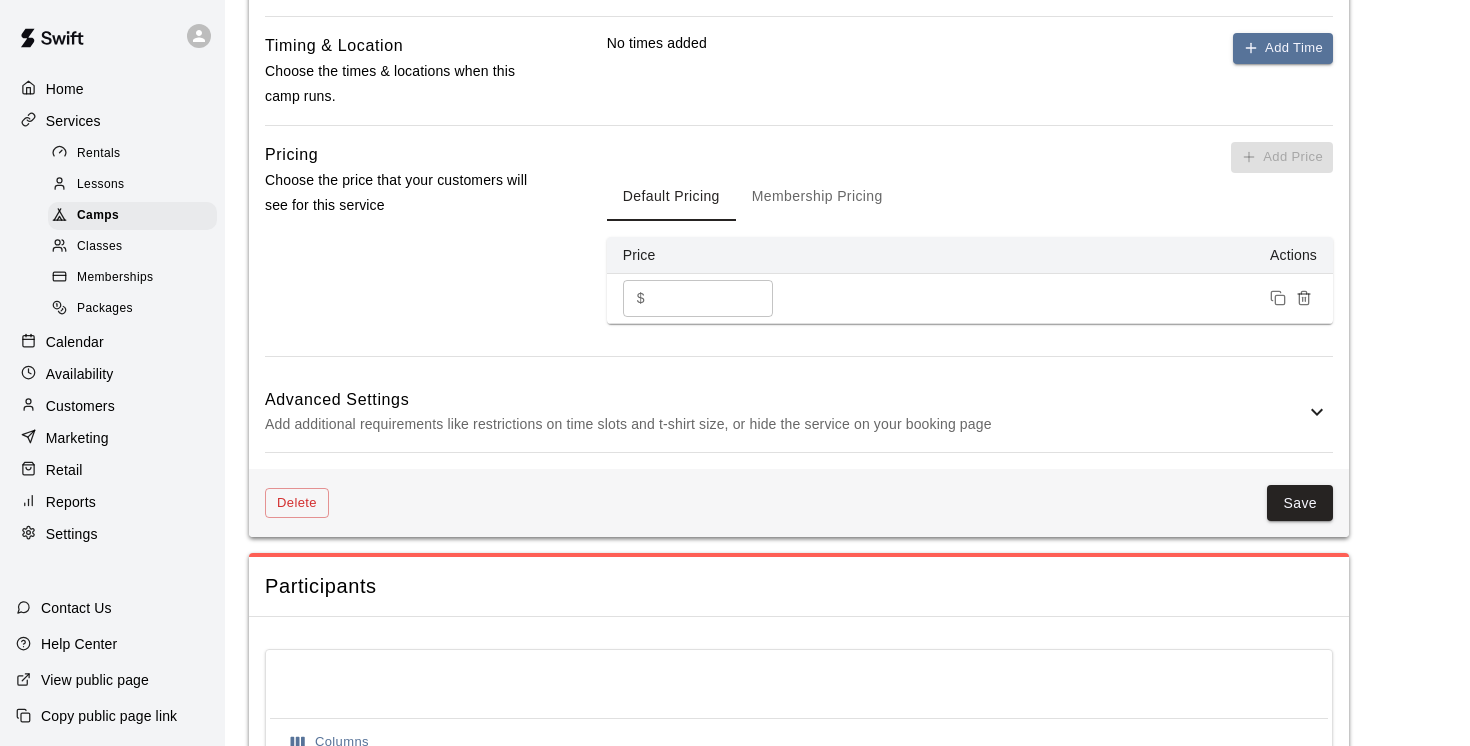 scroll, scrollTop: 972, scrollLeft: 0, axis: vertical 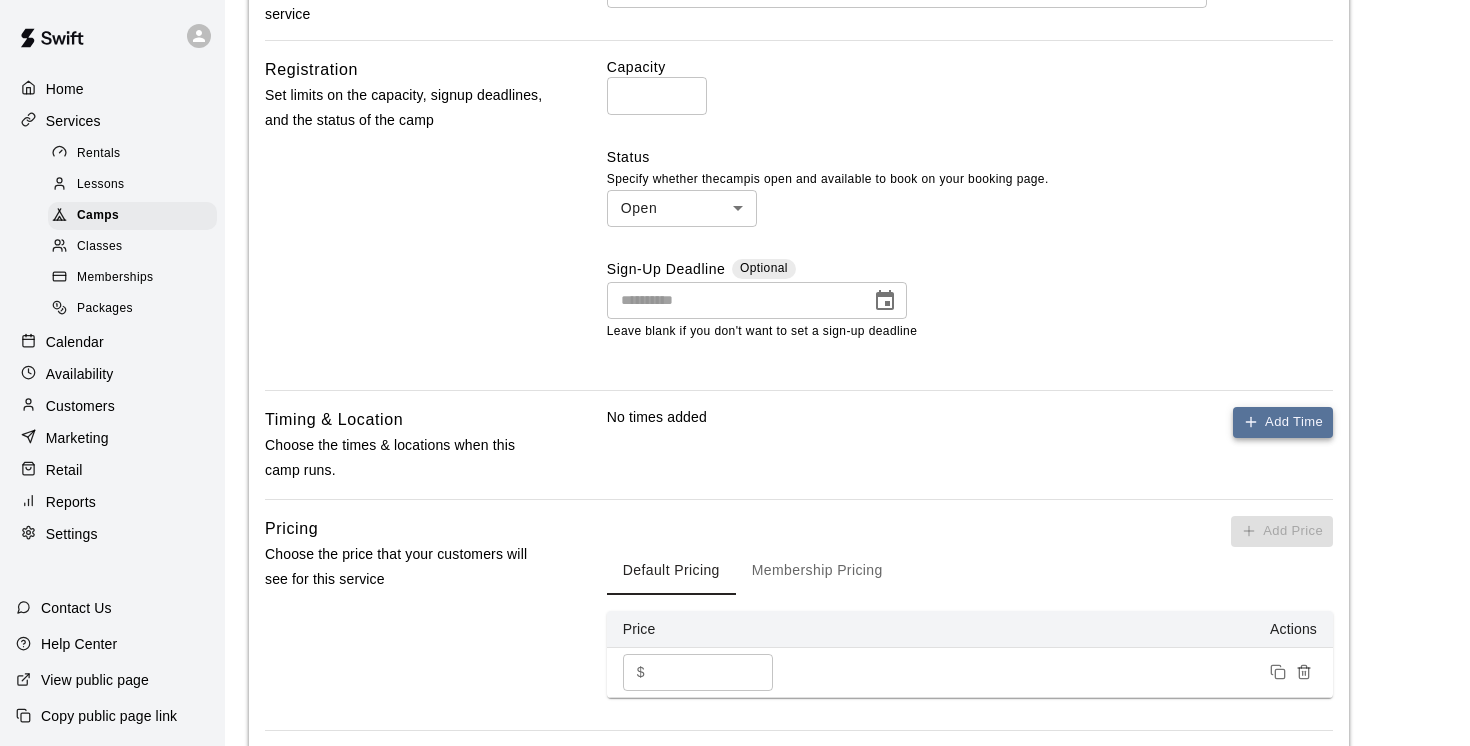 click on "Add Time" at bounding box center [1283, 422] 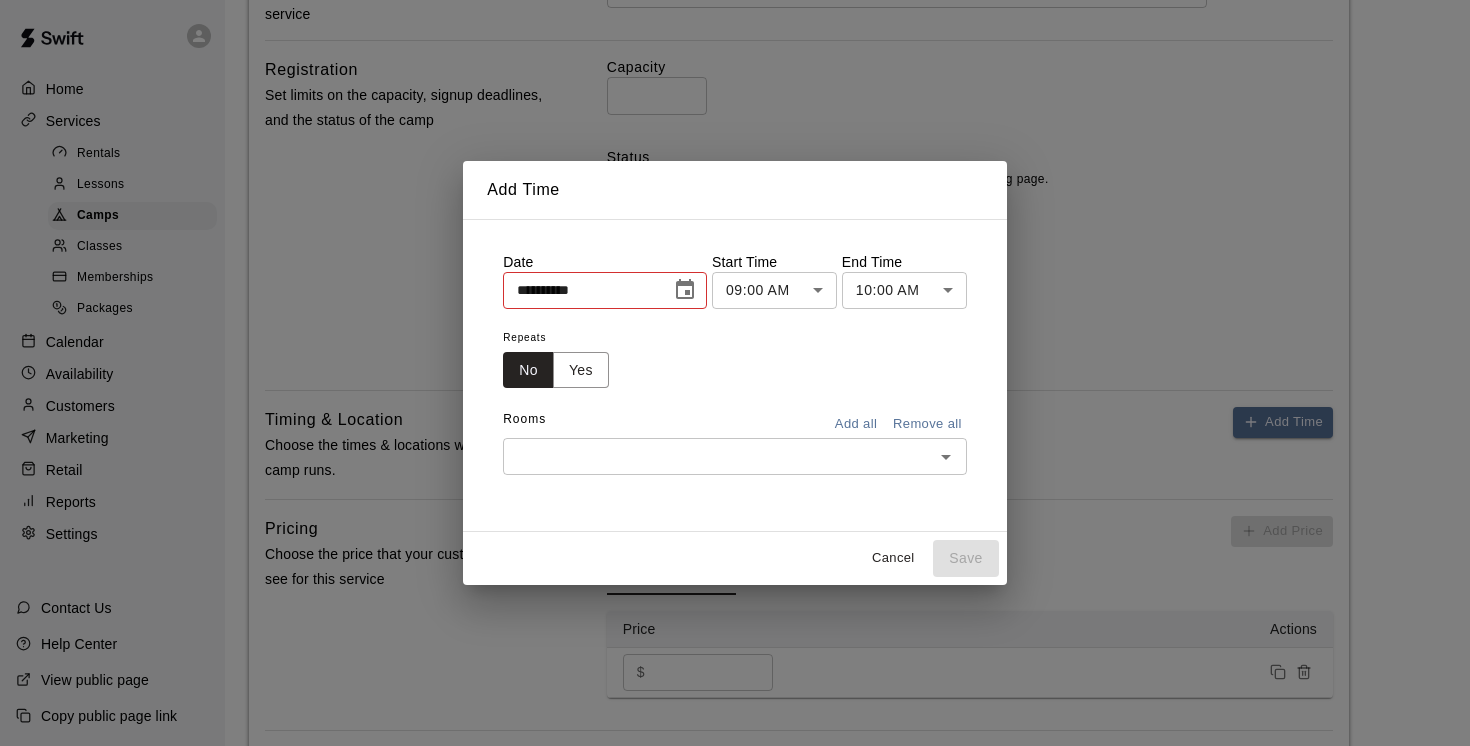 click on "​" at bounding box center [735, 456] 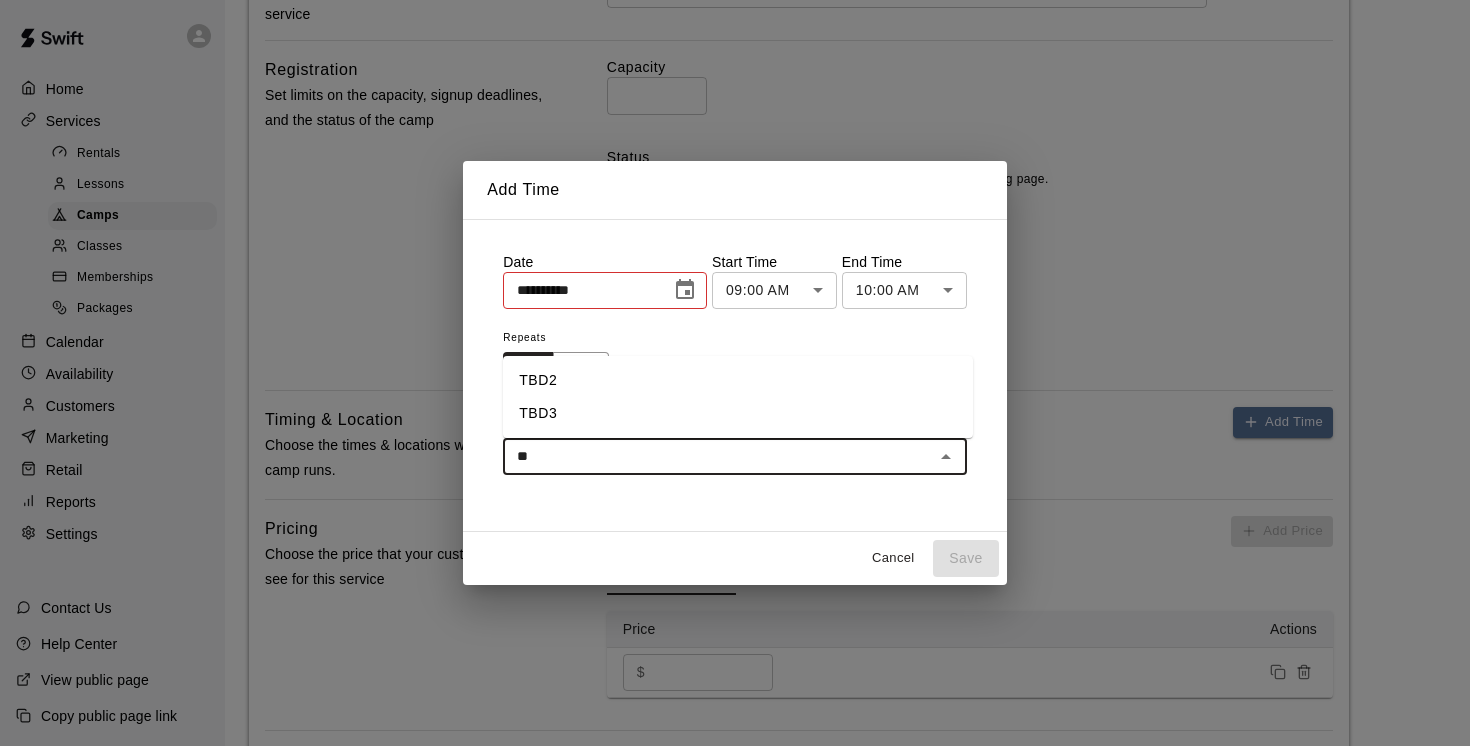 type on "***" 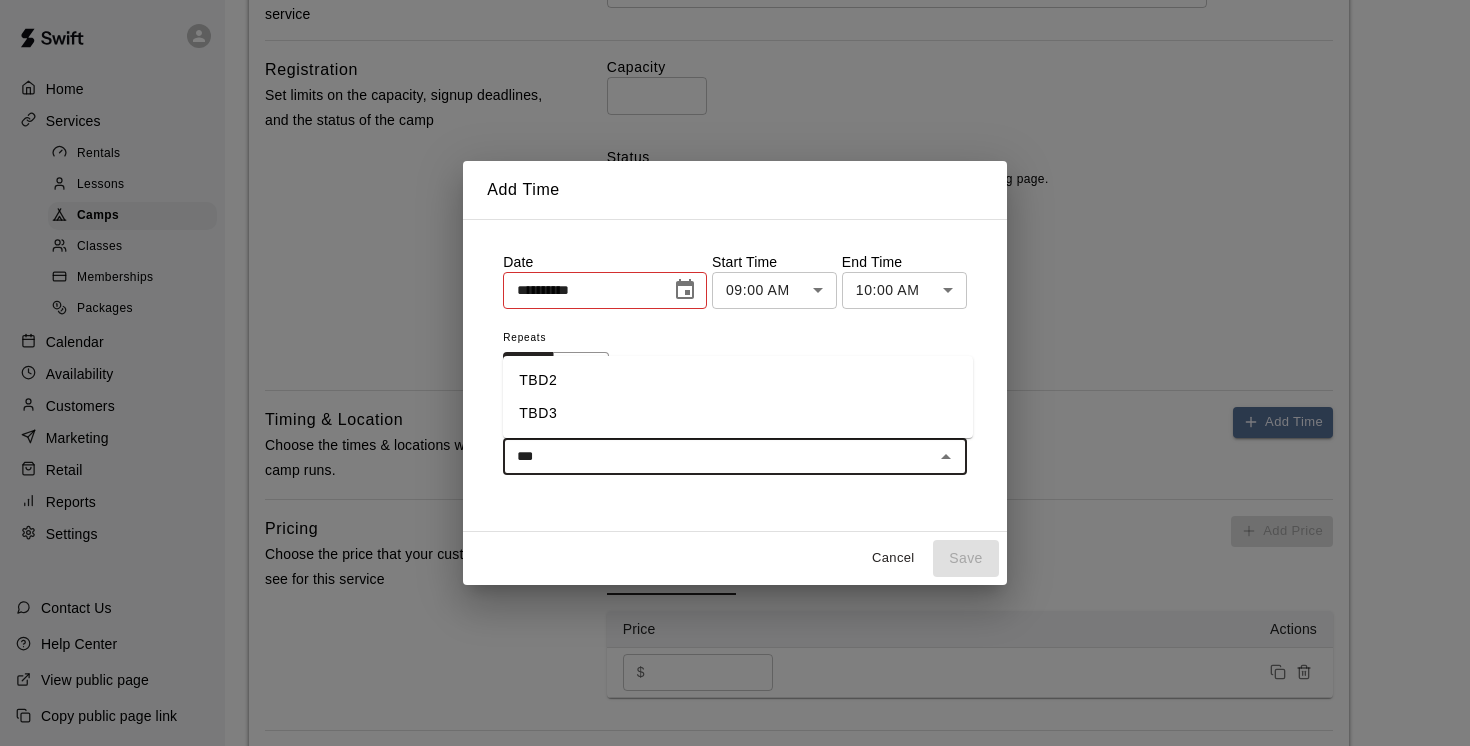 click on "TBD2" at bounding box center [738, 380] 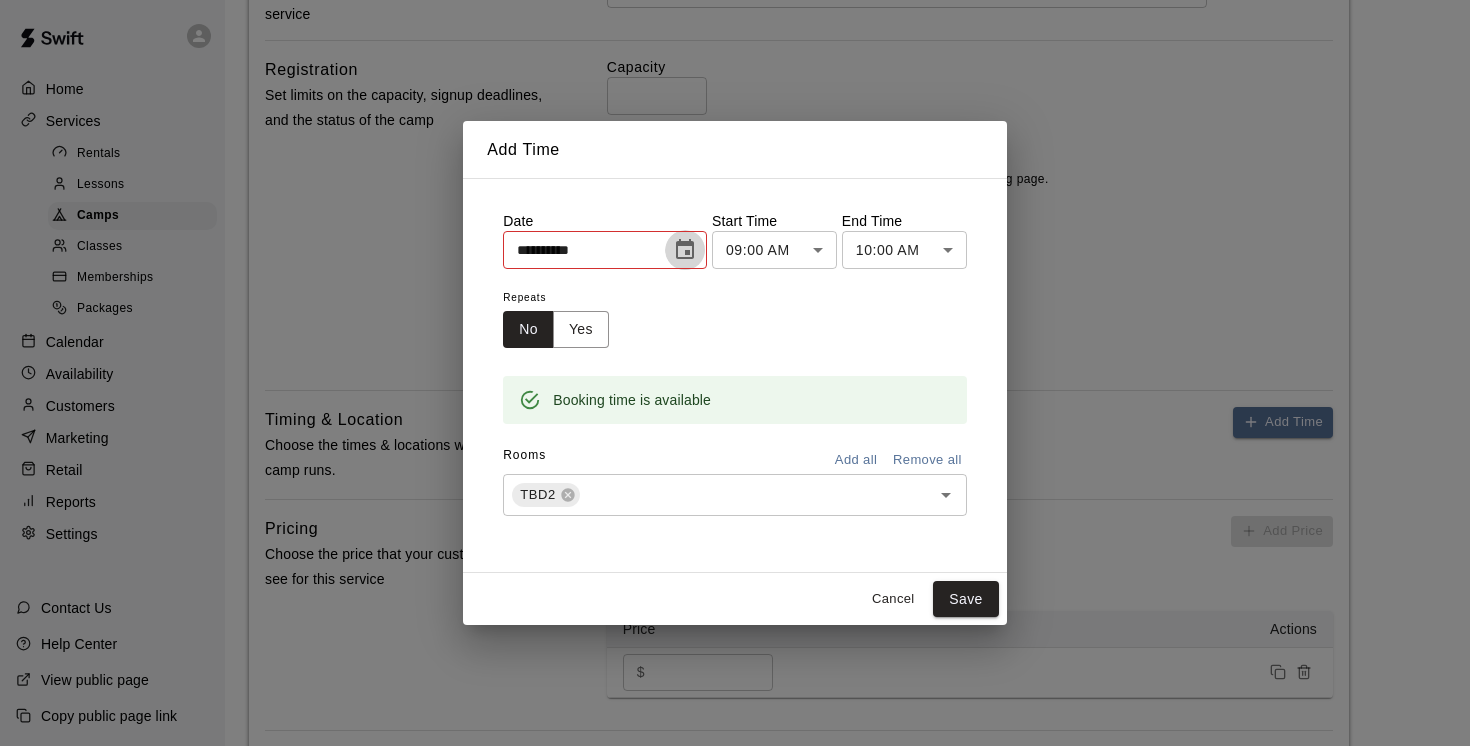 click 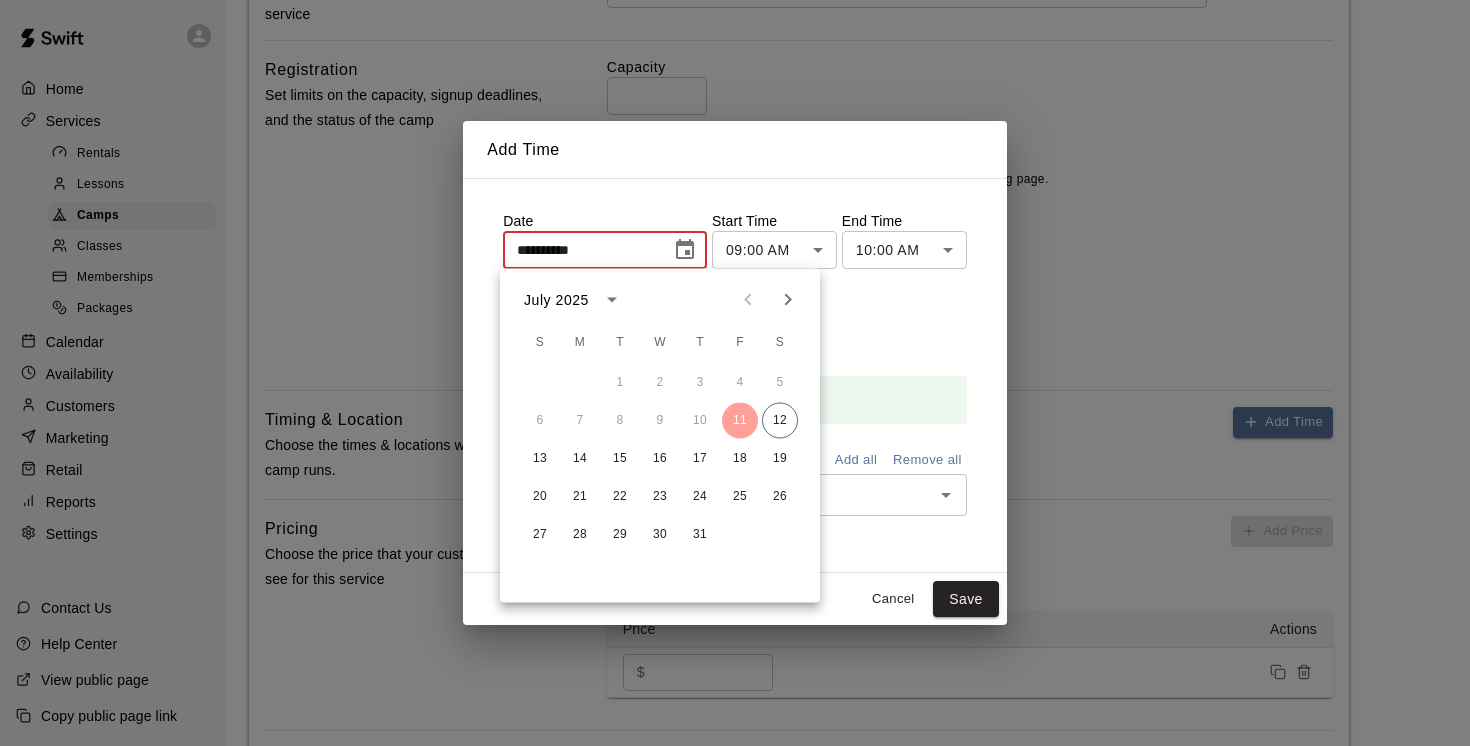 click 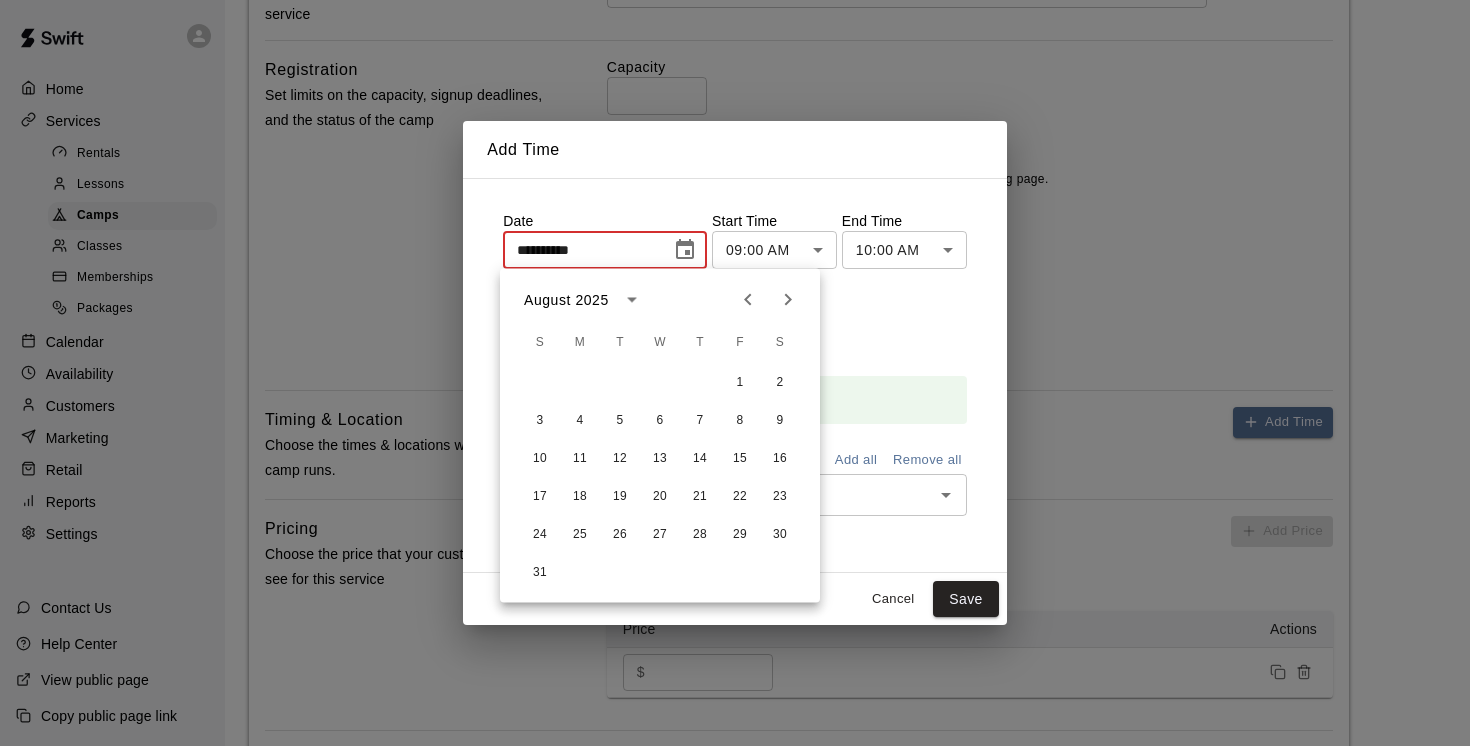 click 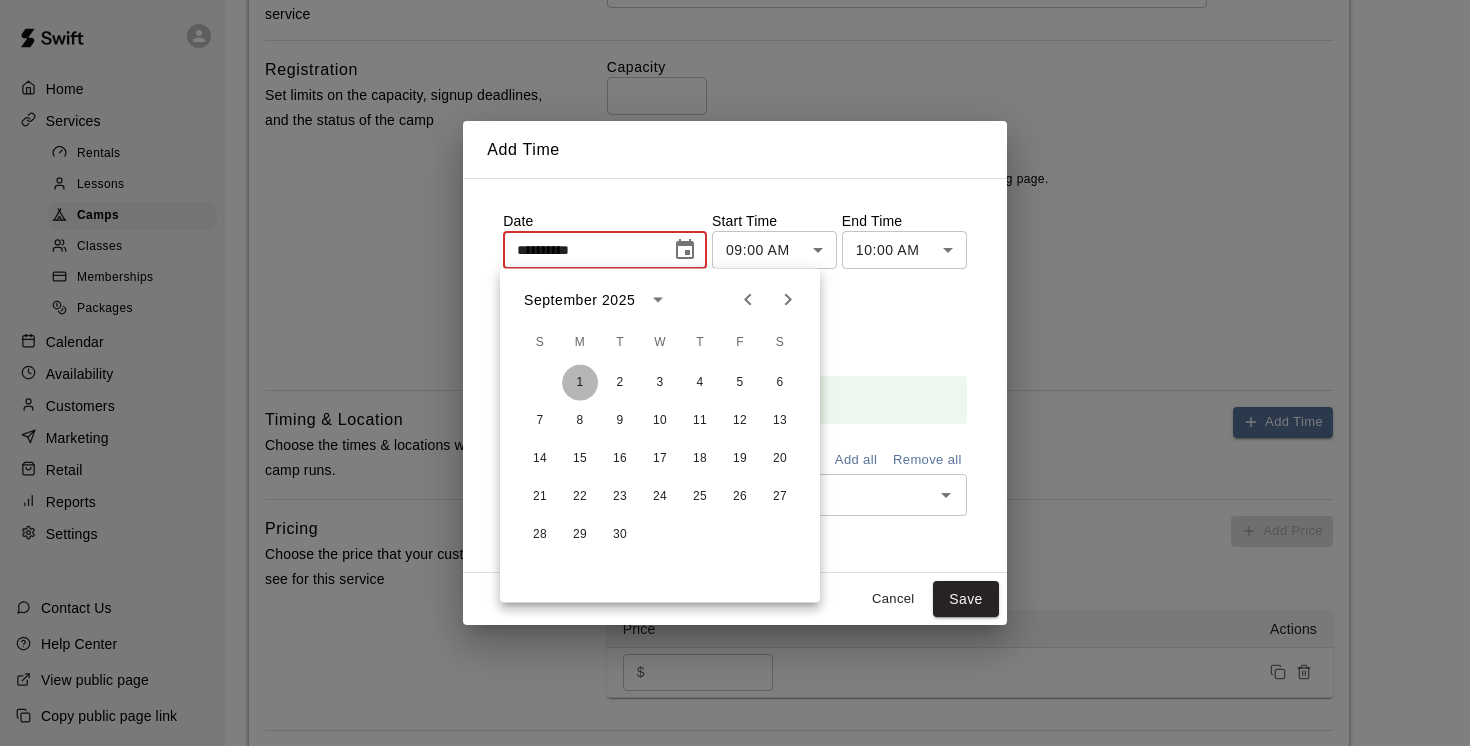 click on "1" at bounding box center [580, 383] 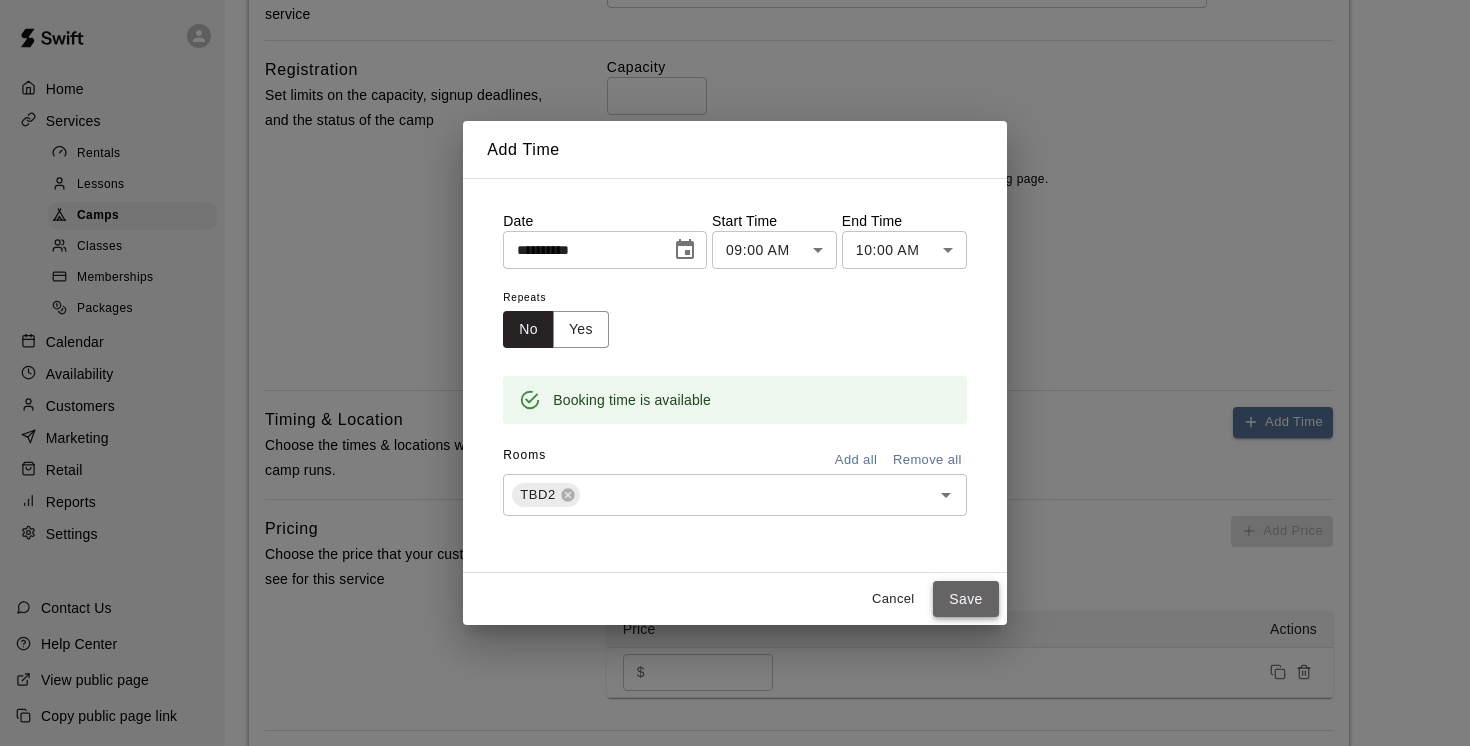 click on "Save" at bounding box center (966, 599) 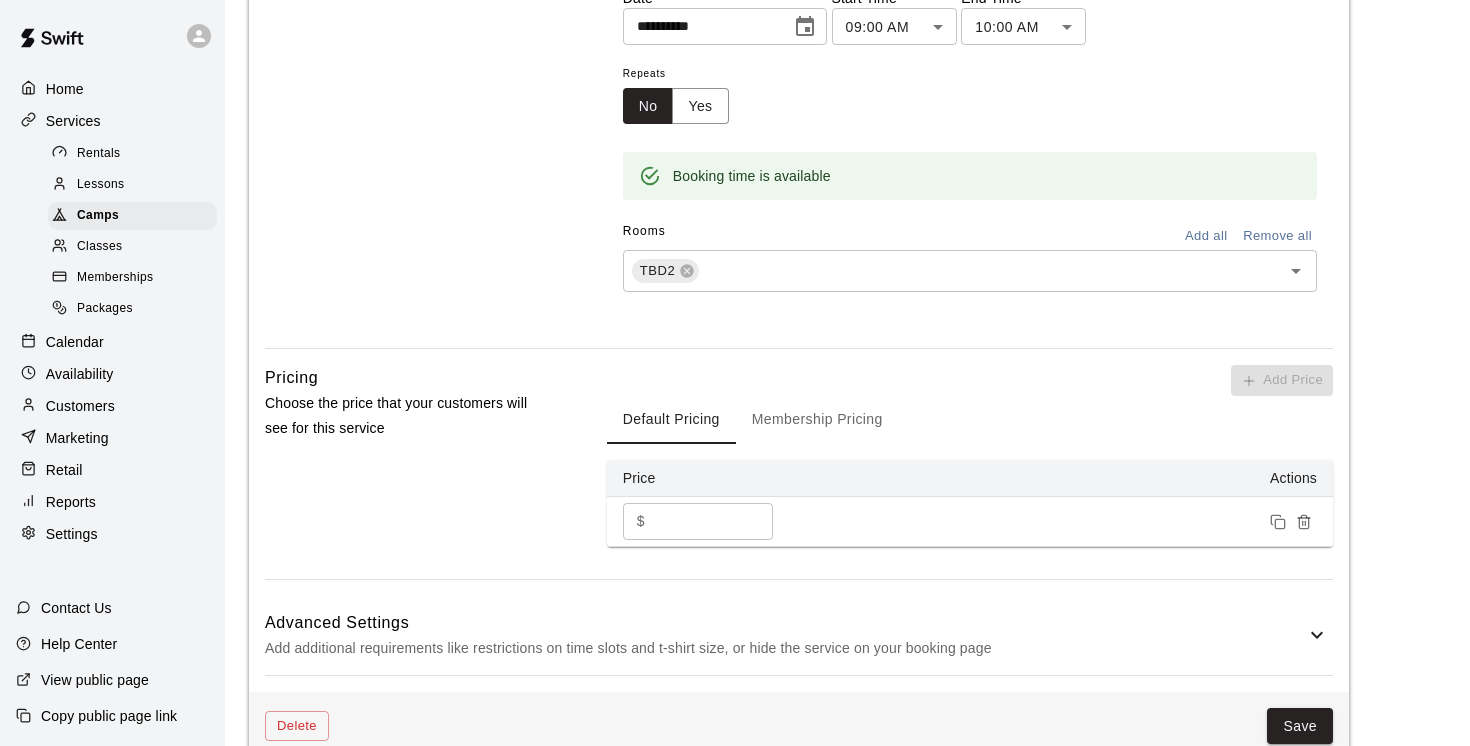 scroll, scrollTop: 1076, scrollLeft: 0, axis: vertical 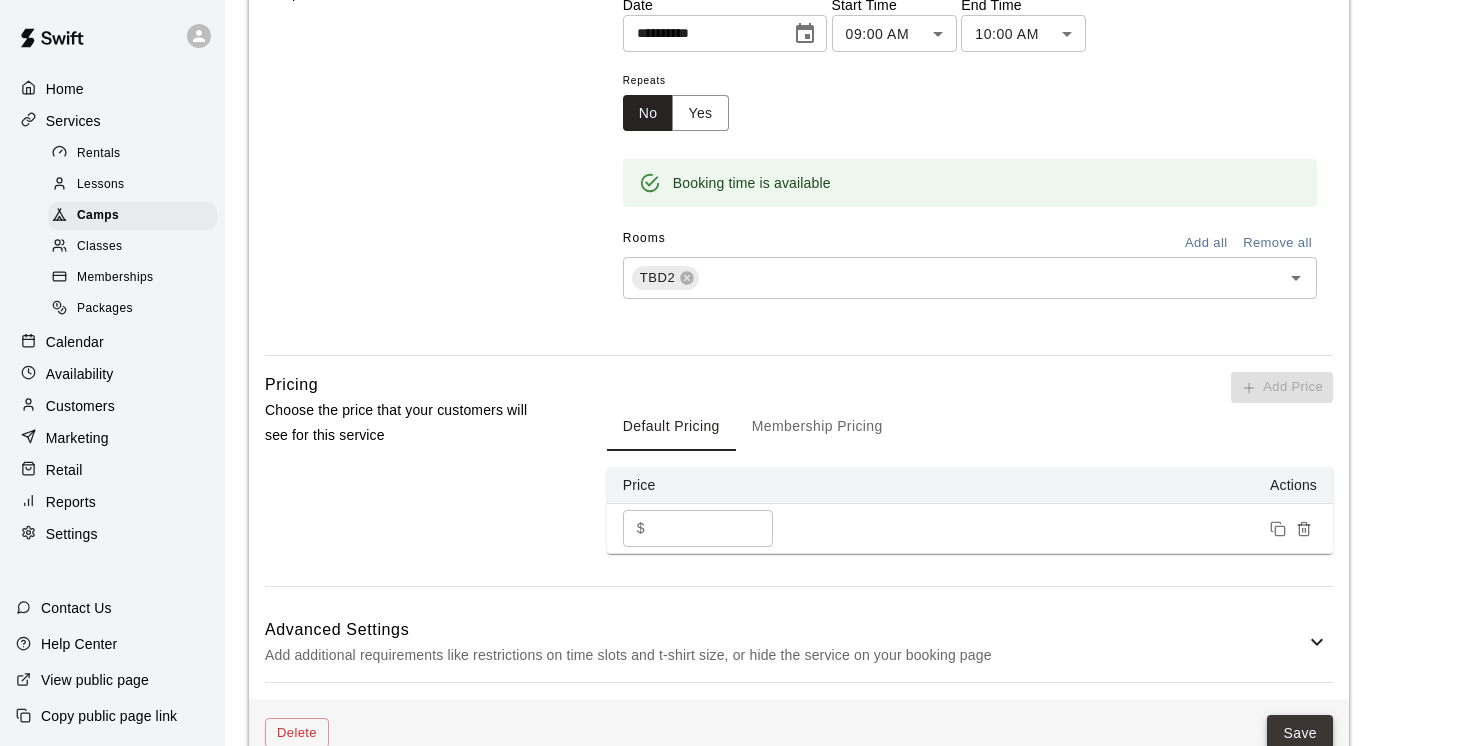 click on "Save" at bounding box center (1300, 733) 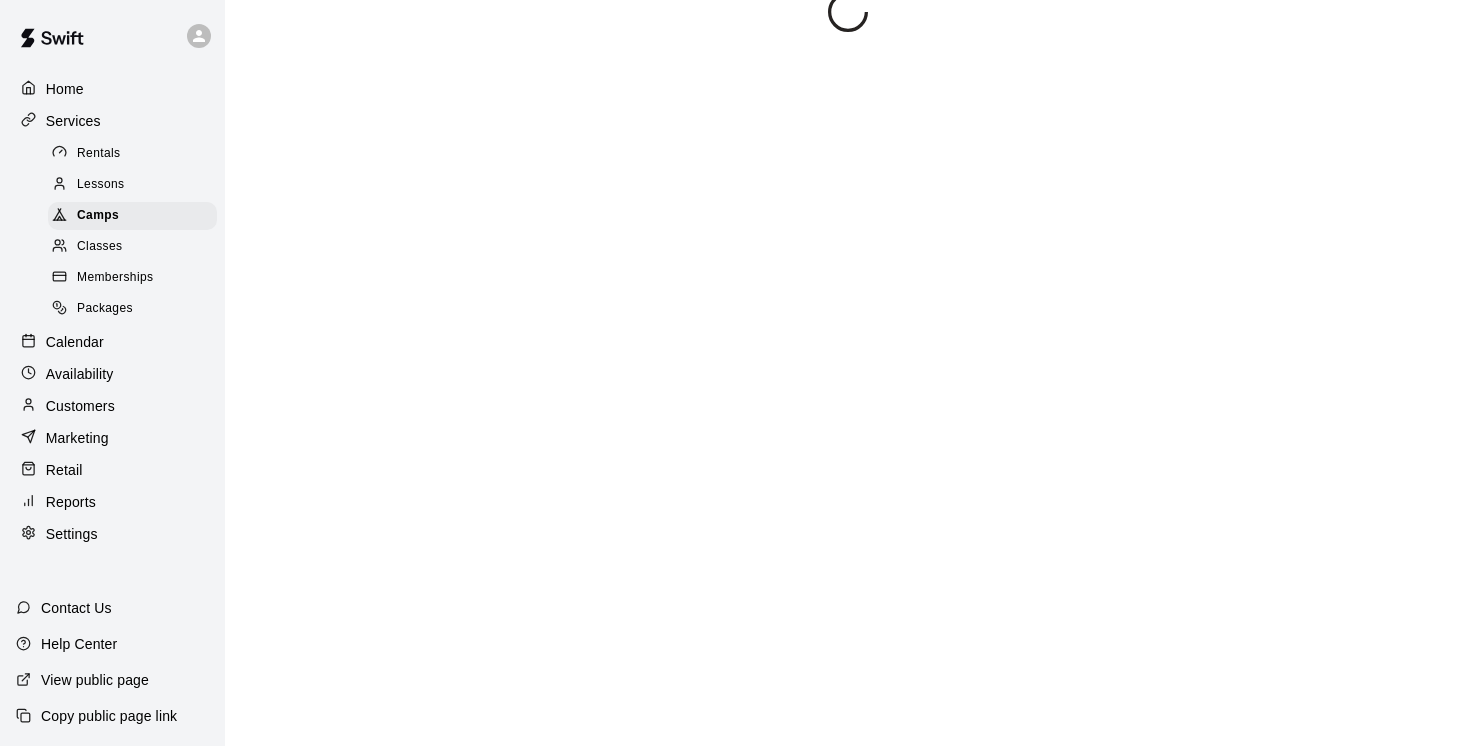 scroll, scrollTop: 0, scrollLeft: 0, axis: both 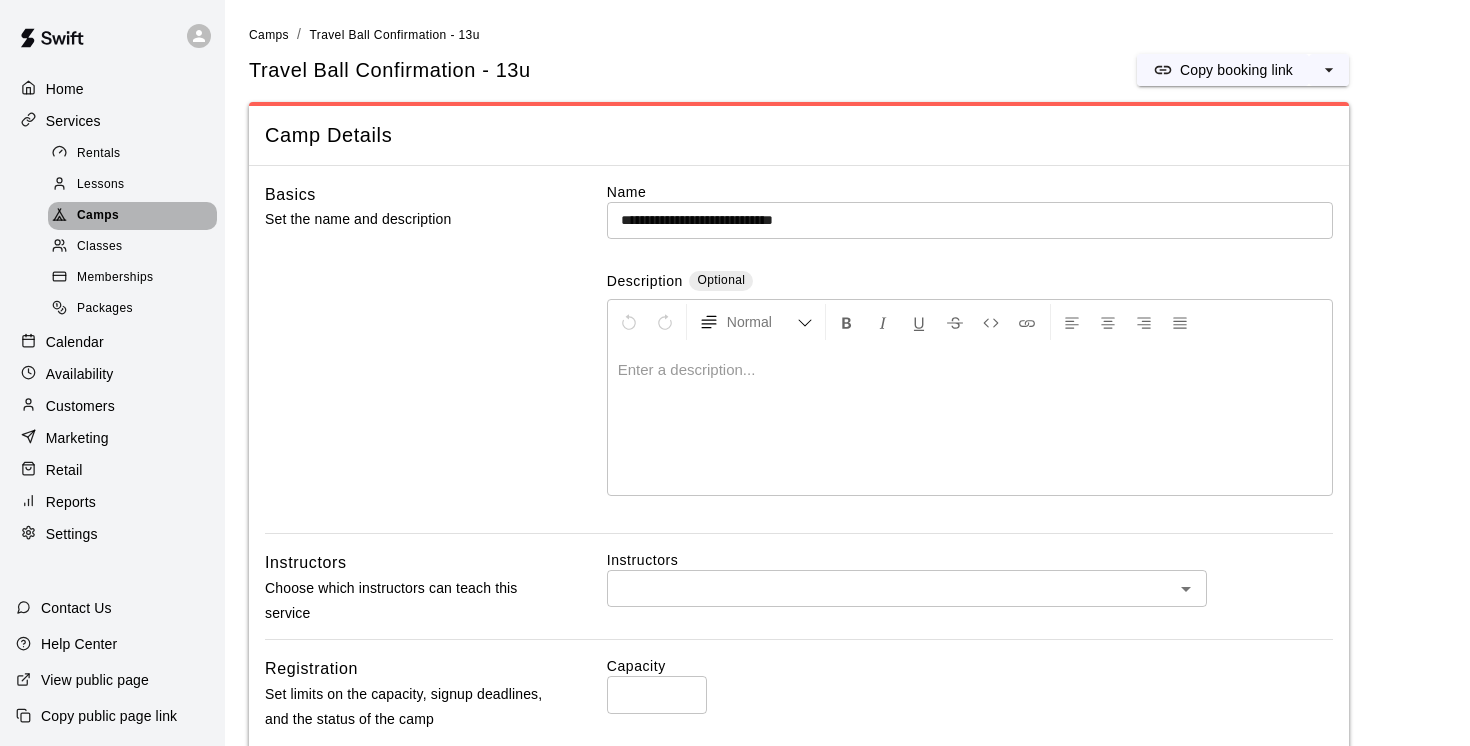 click on "Camps" at bounding box center (98, 216) 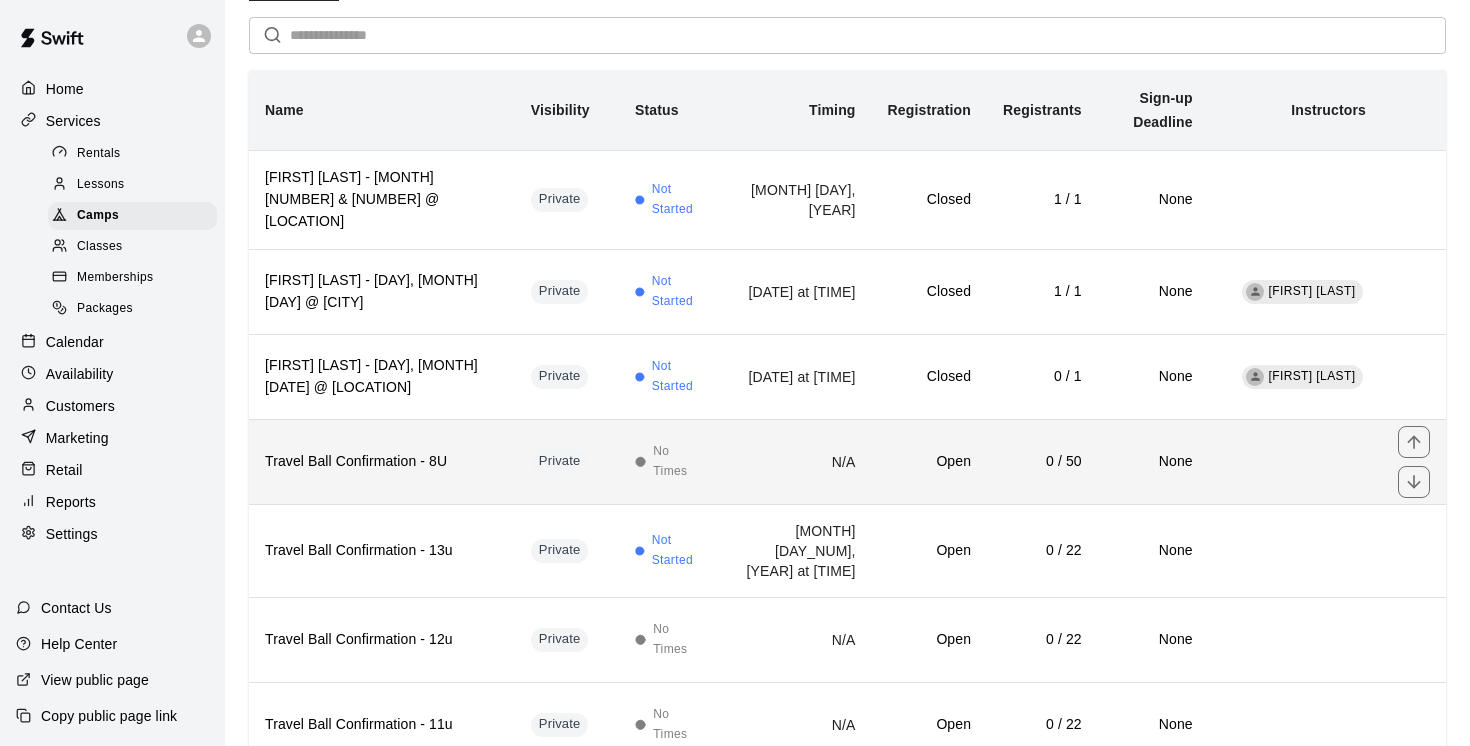 scroll, scrollTop: 146, scrollLeft: 0, axis: vertical 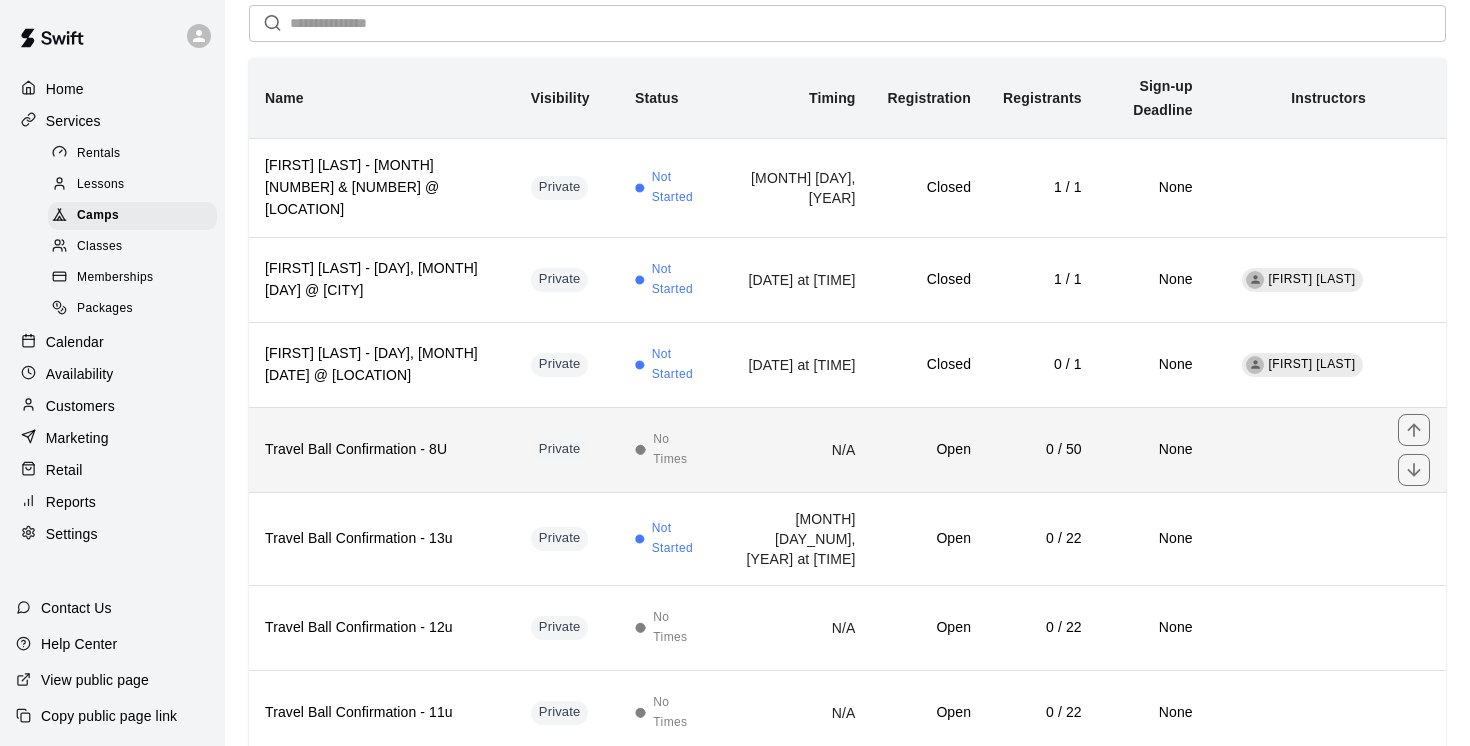 click on "N/A" at bounding box center (795, 449) 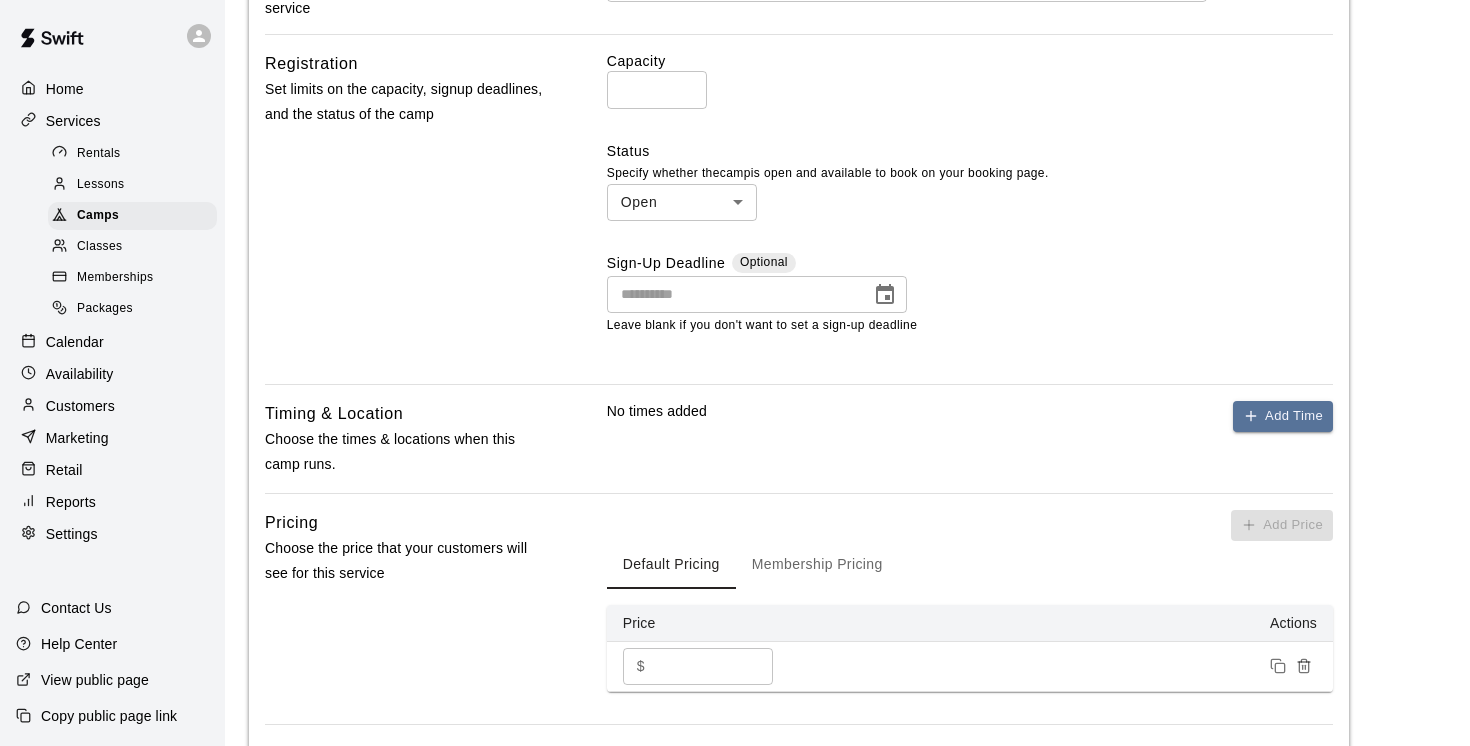 scroll, scrollTop: 686, scrollLeft: 0, axis: vertical 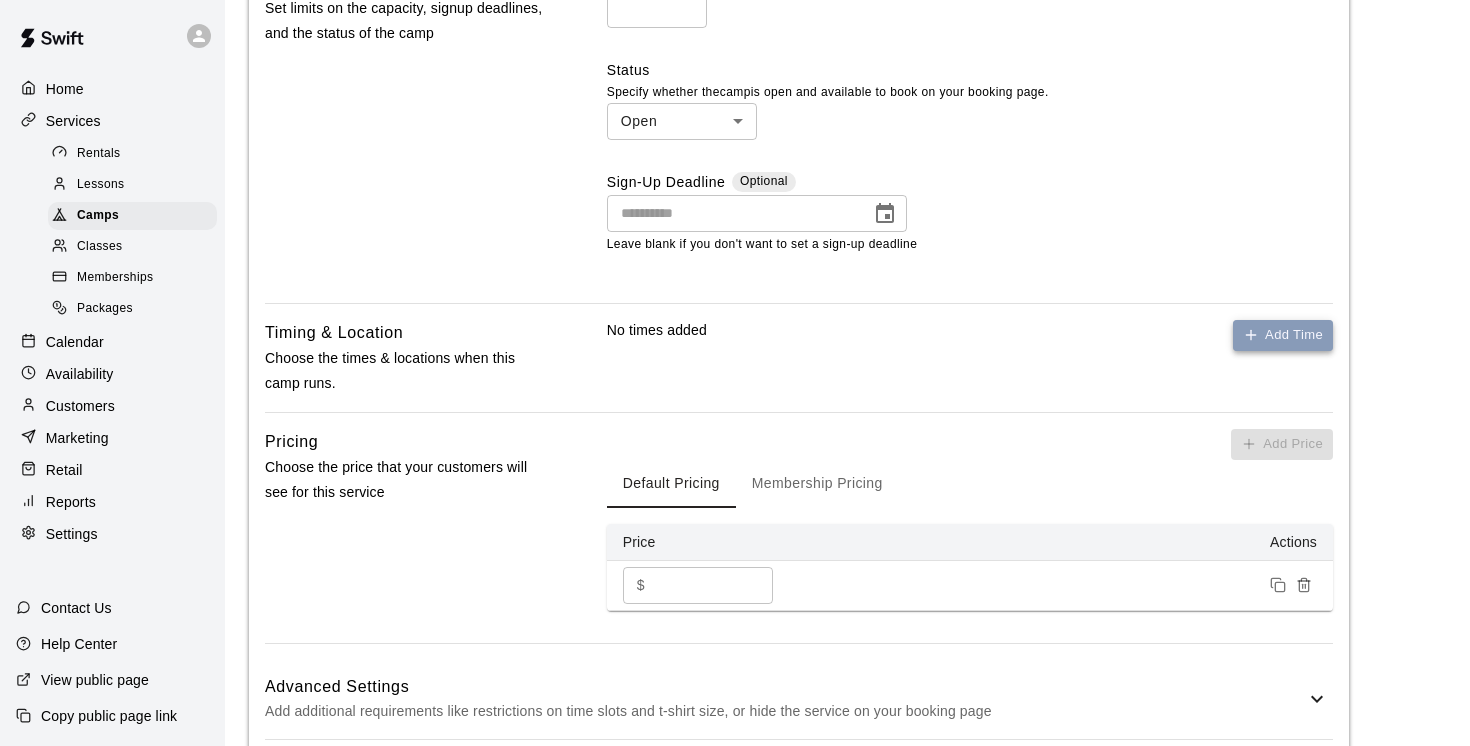 click on "Add Time" at bounding box center [1283, 335] 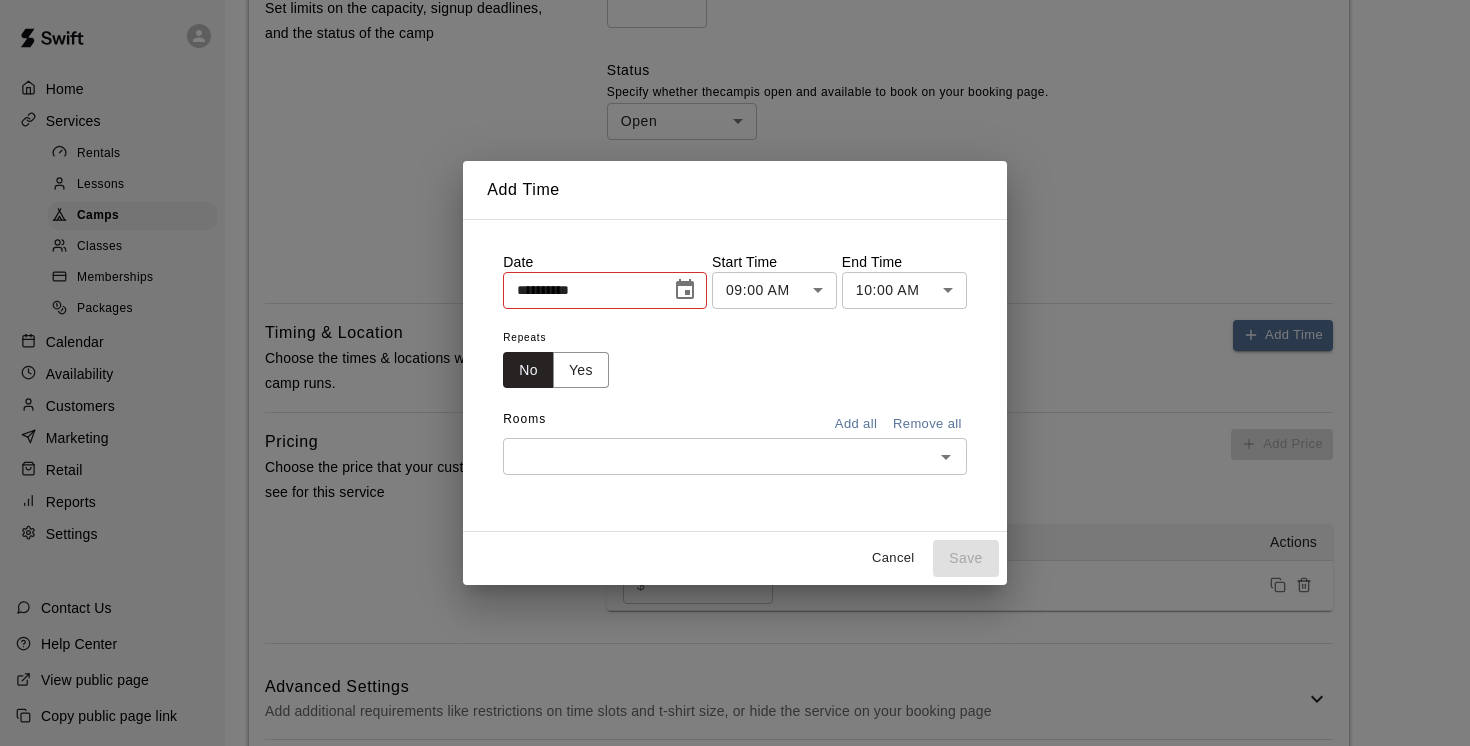 click 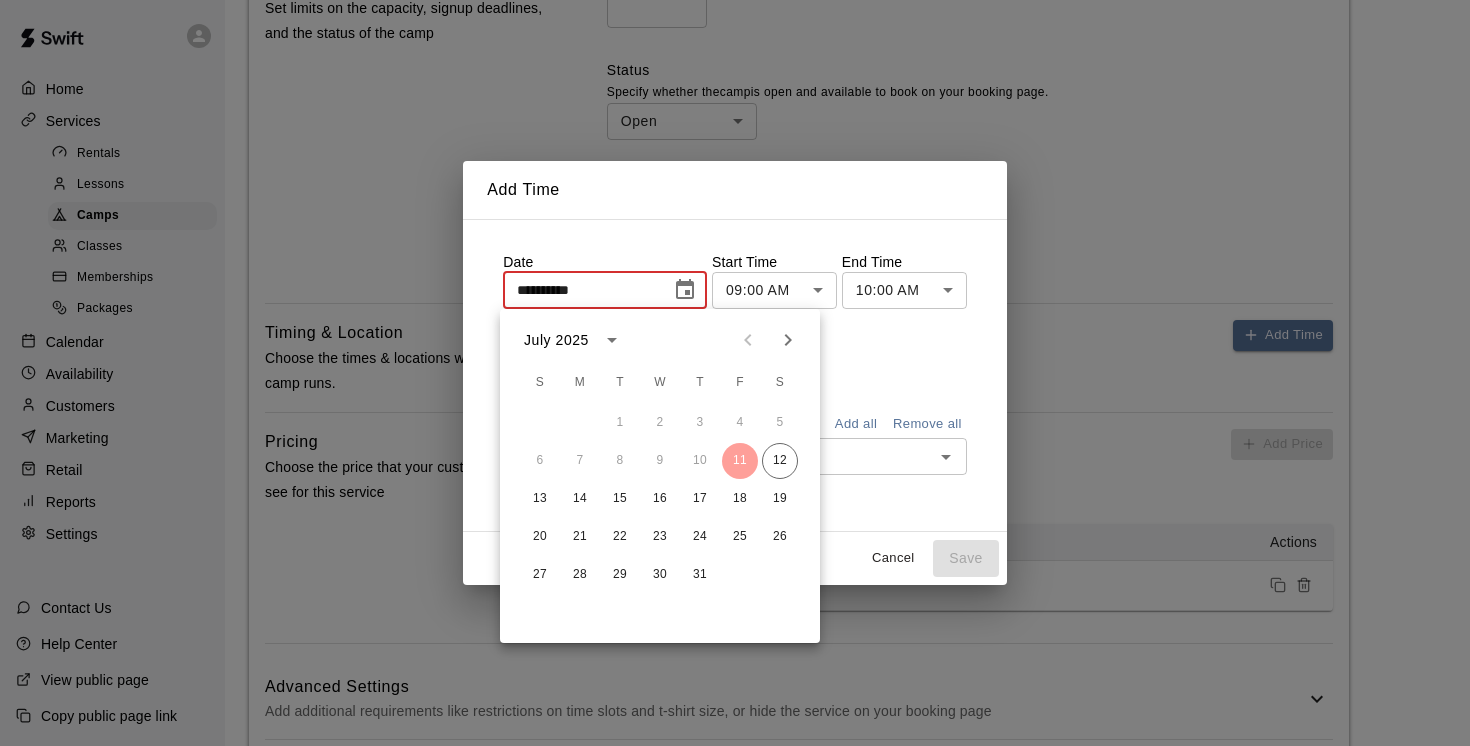 click 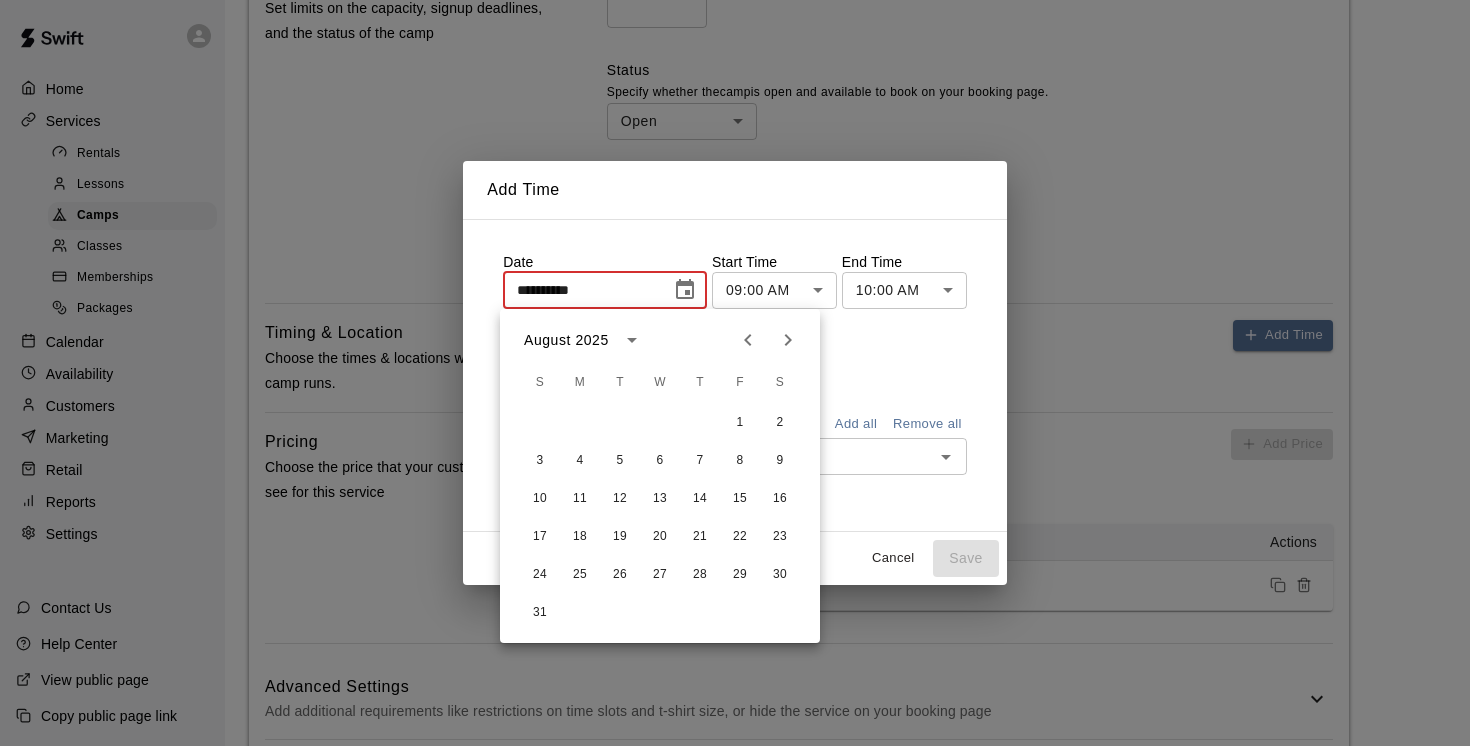 click 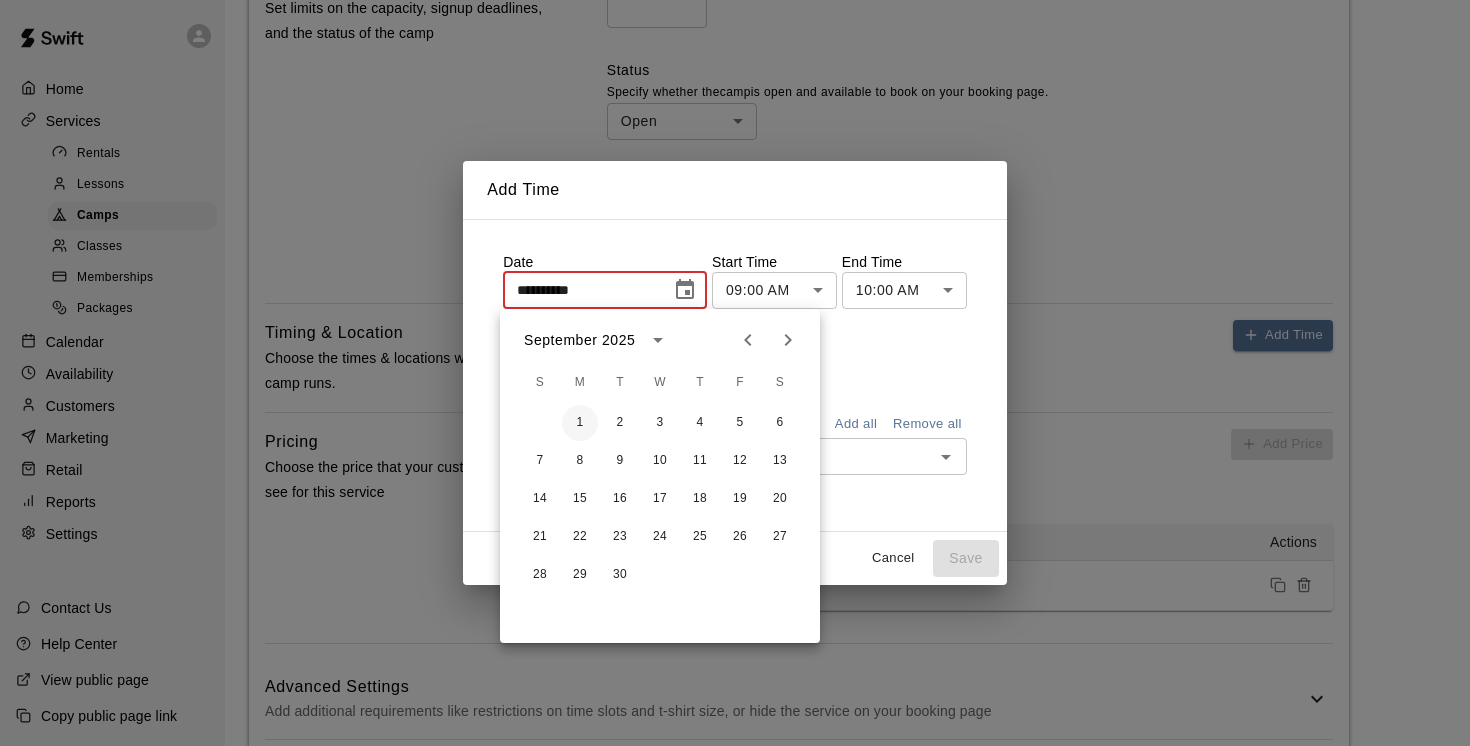 click on "1" at bounding box center [580, 423] 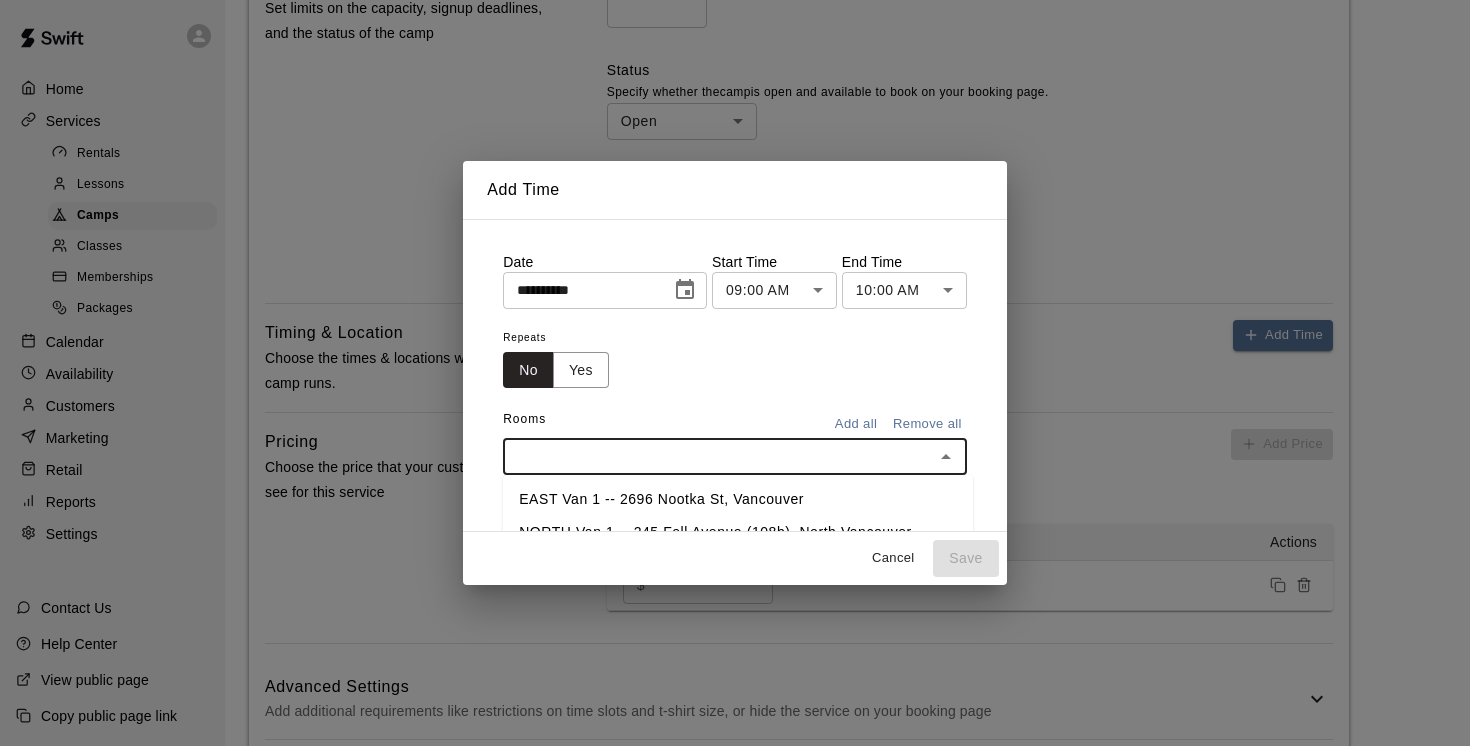 click at bounding box center (718, 456) 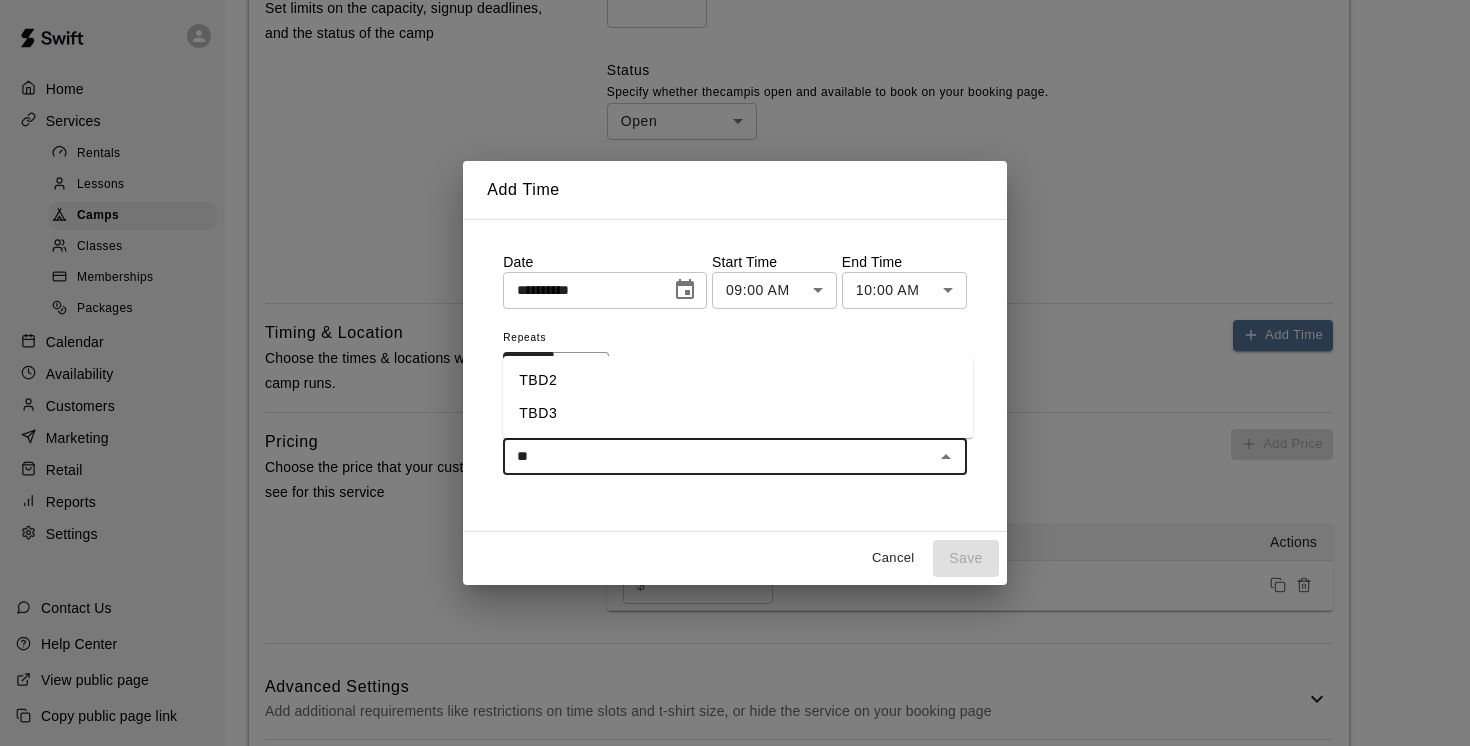 type on "***" 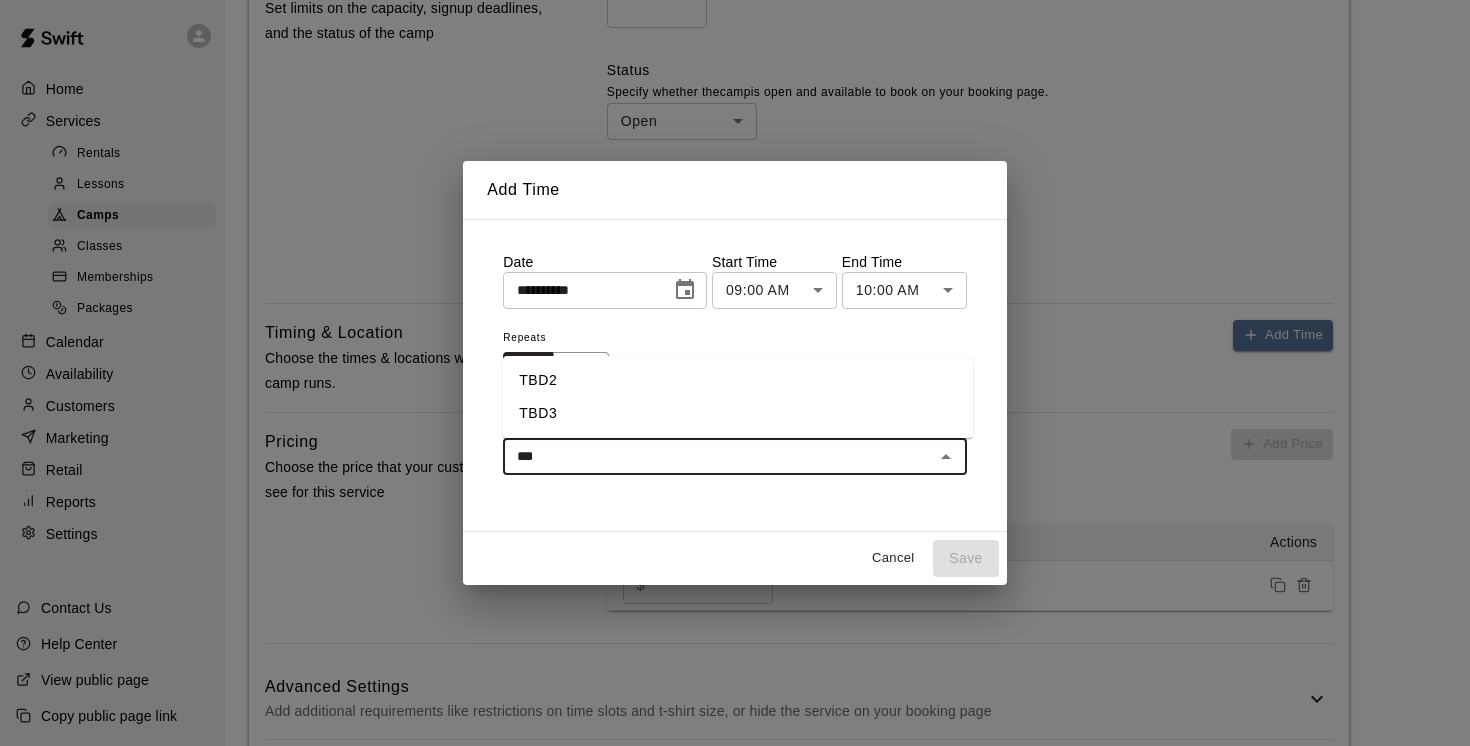 click on "TBD2" at bounding box center (738, 380) 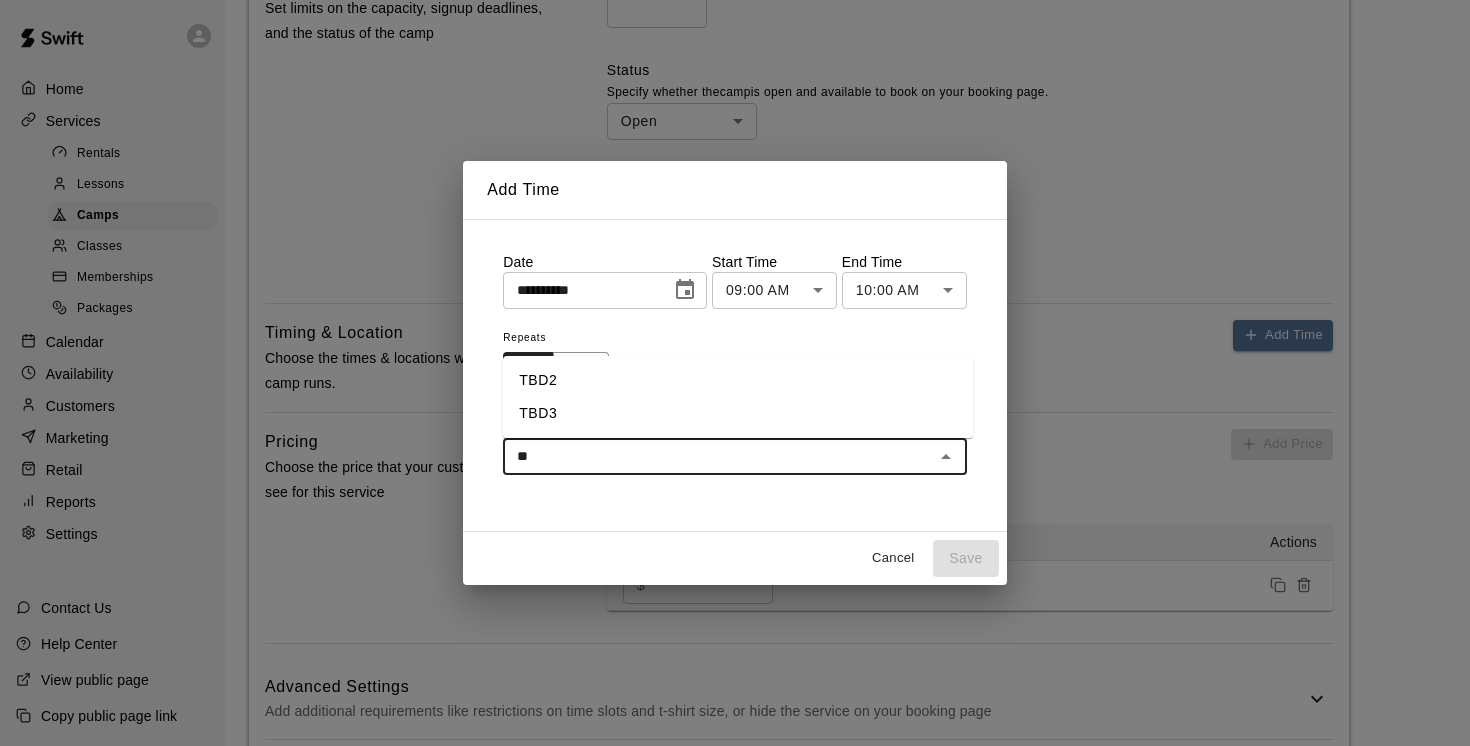 type on "***" 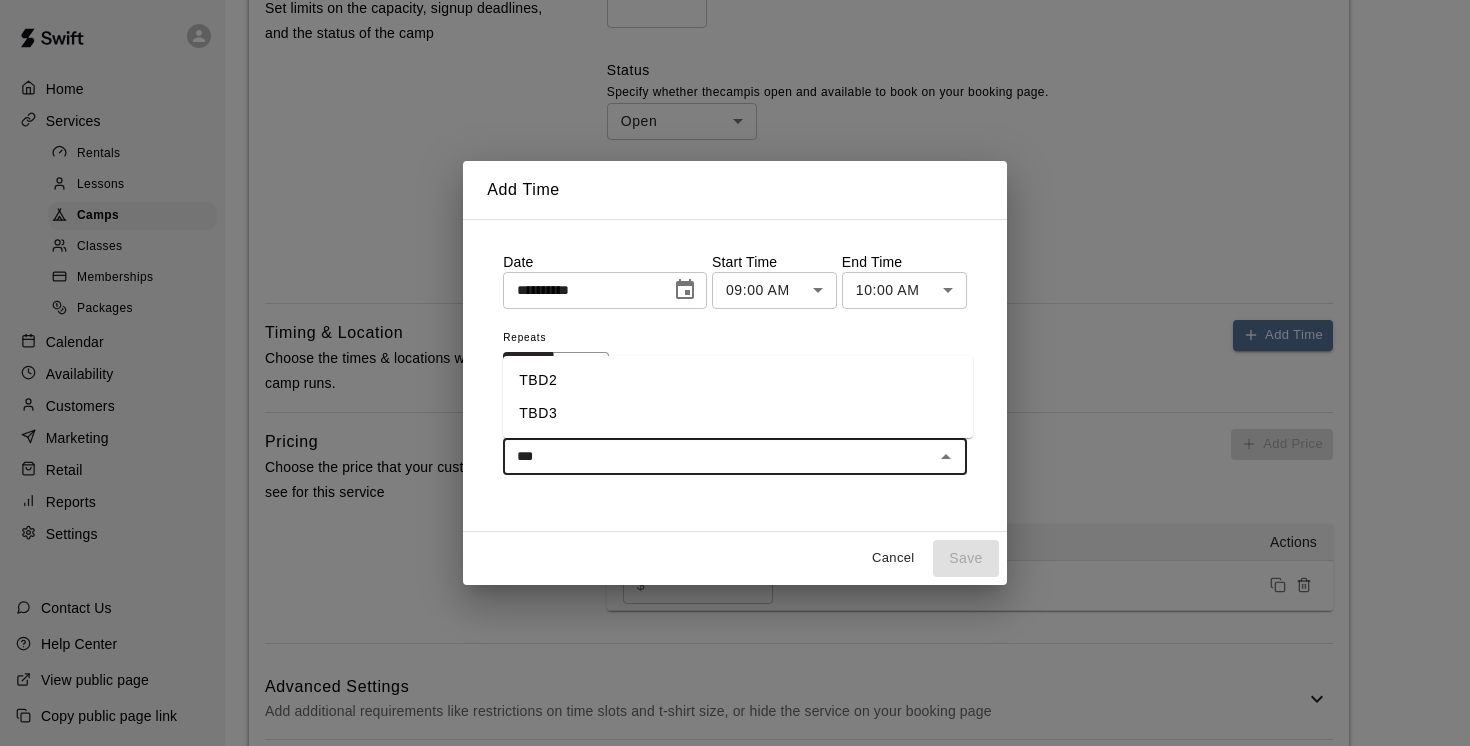 click on "TBD3" at bounding box center (738, 413) 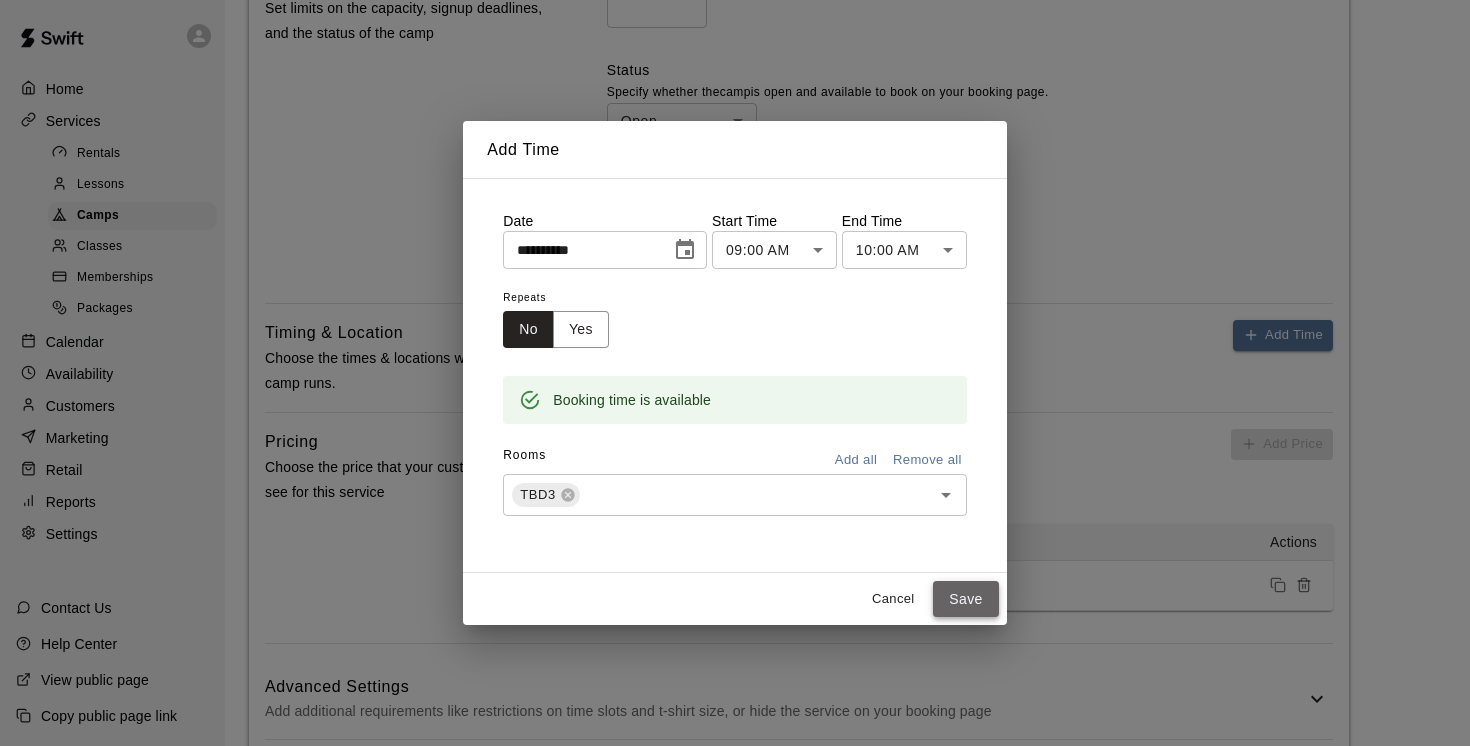click on "Save" at bounding box center [966, 599] 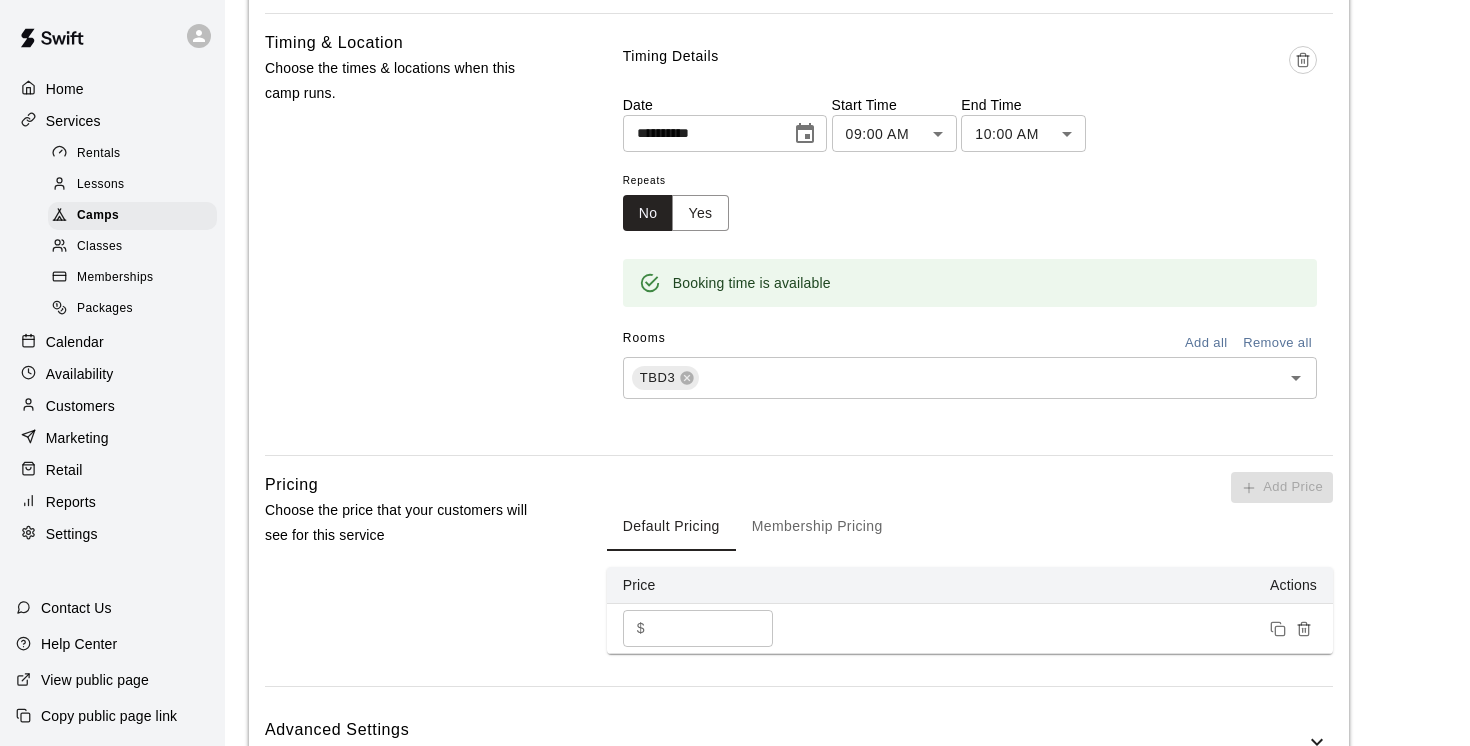 scroll, scrollTop: 1148, scrollLeft: 0, axis: vertical 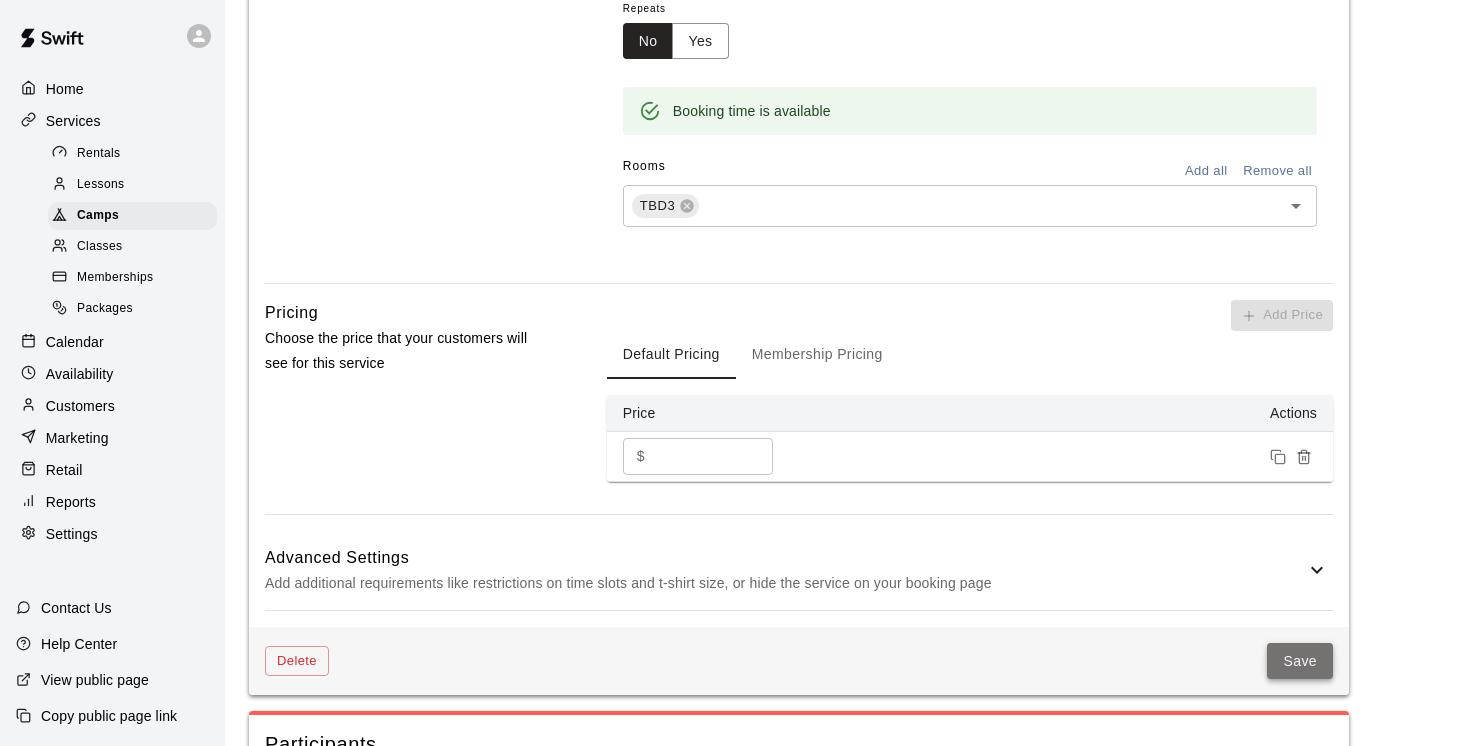 click on "Save" at bounding box center (1300, 661) 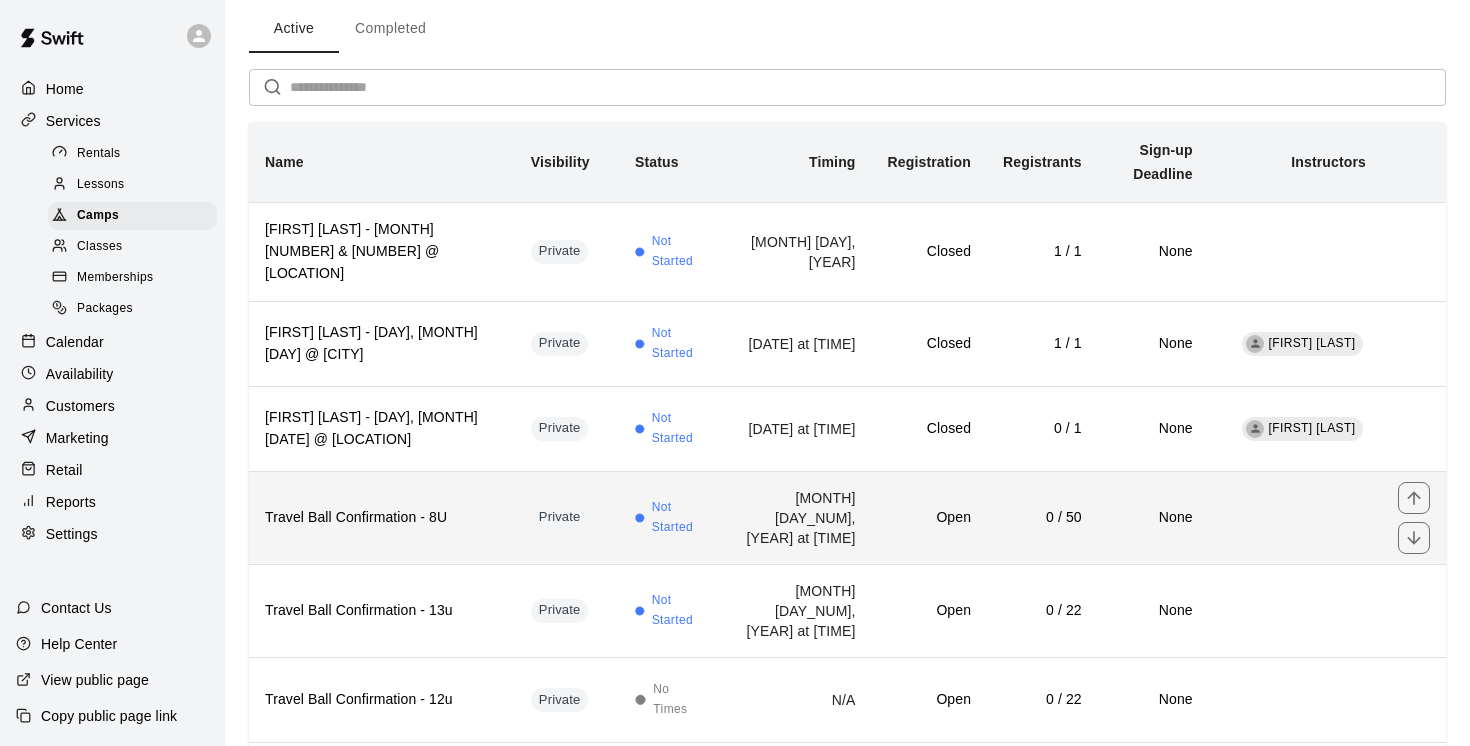 scroll, scrollTop: 123, scrollLeft: 0, axis: vertical 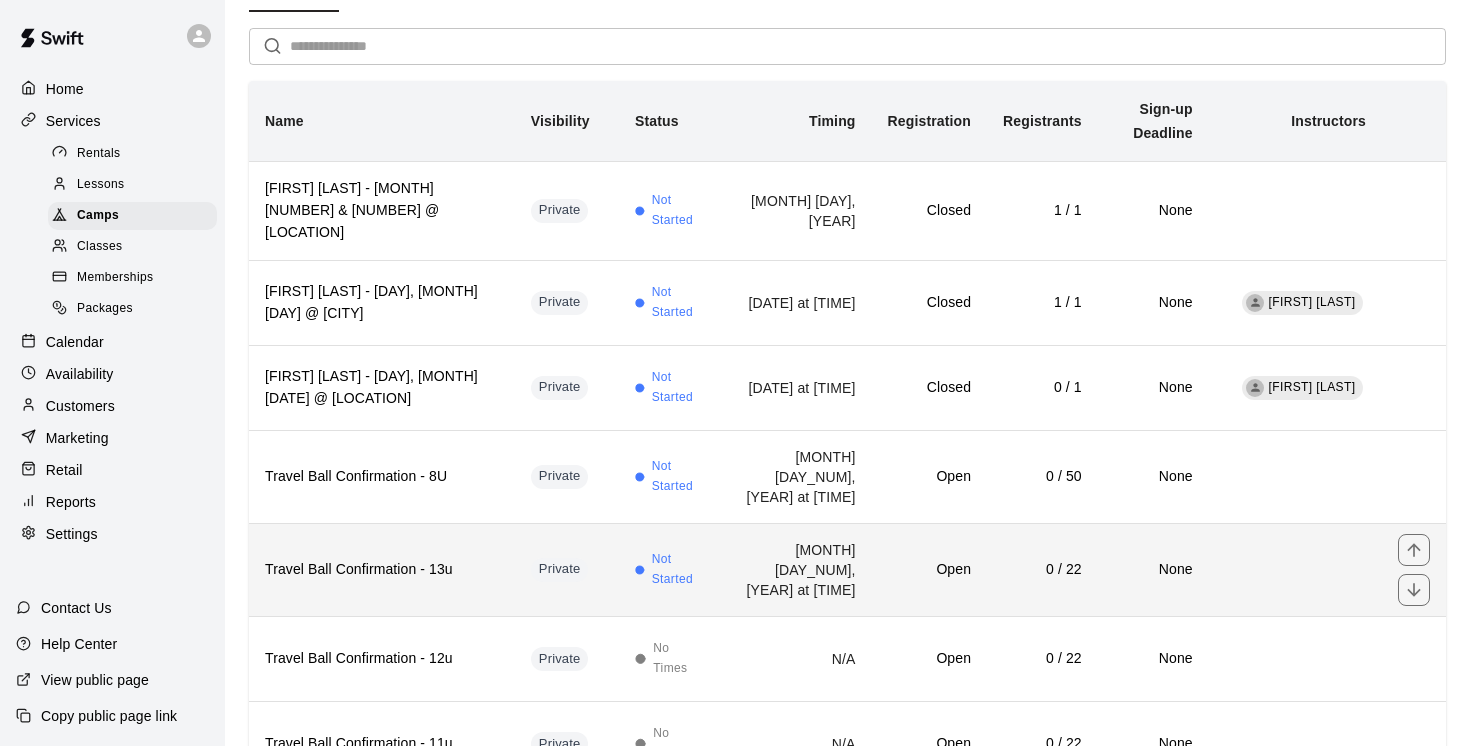 click on "Travel Ball Confirmation - 13u" at bounding box center [382, 570] 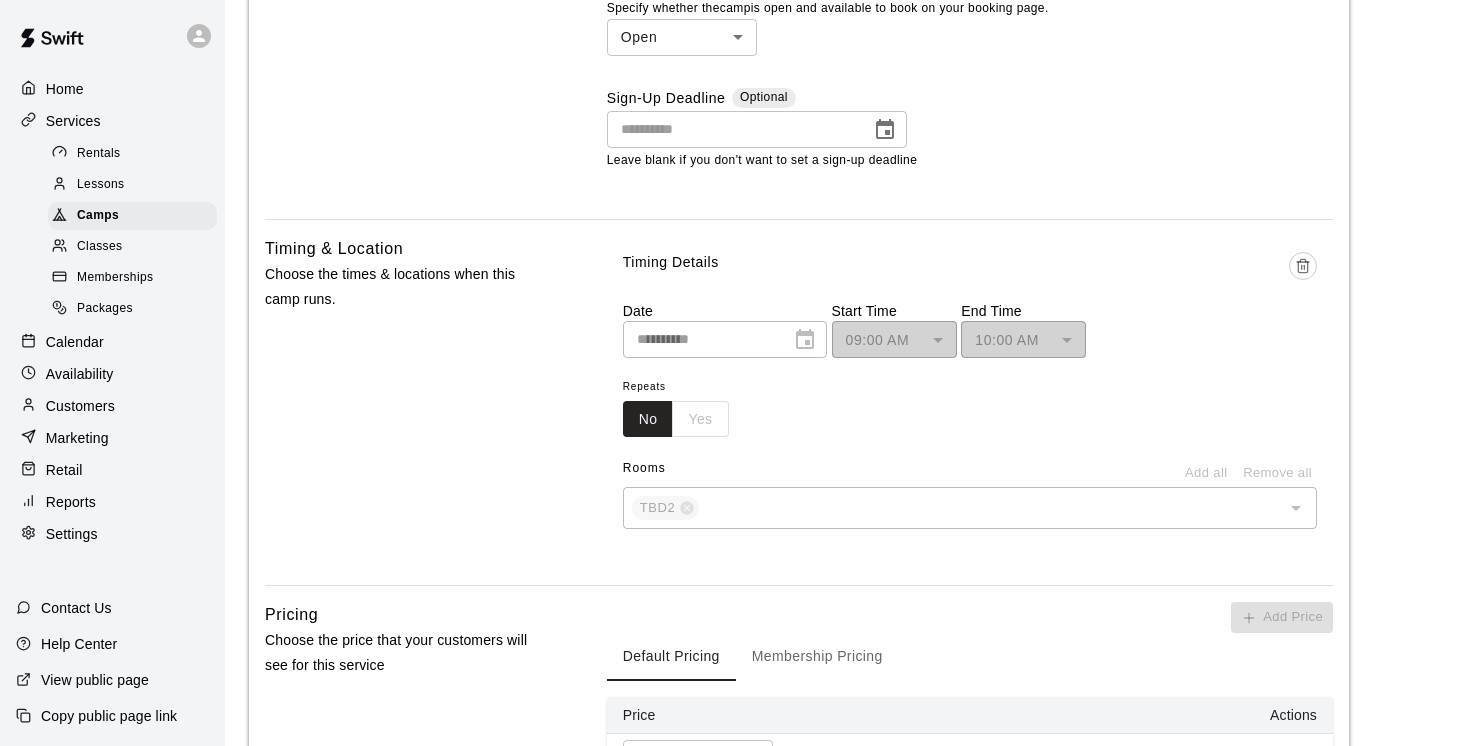 scroll, scrollTop: 772, scrollLeft: 0, axis: vertical 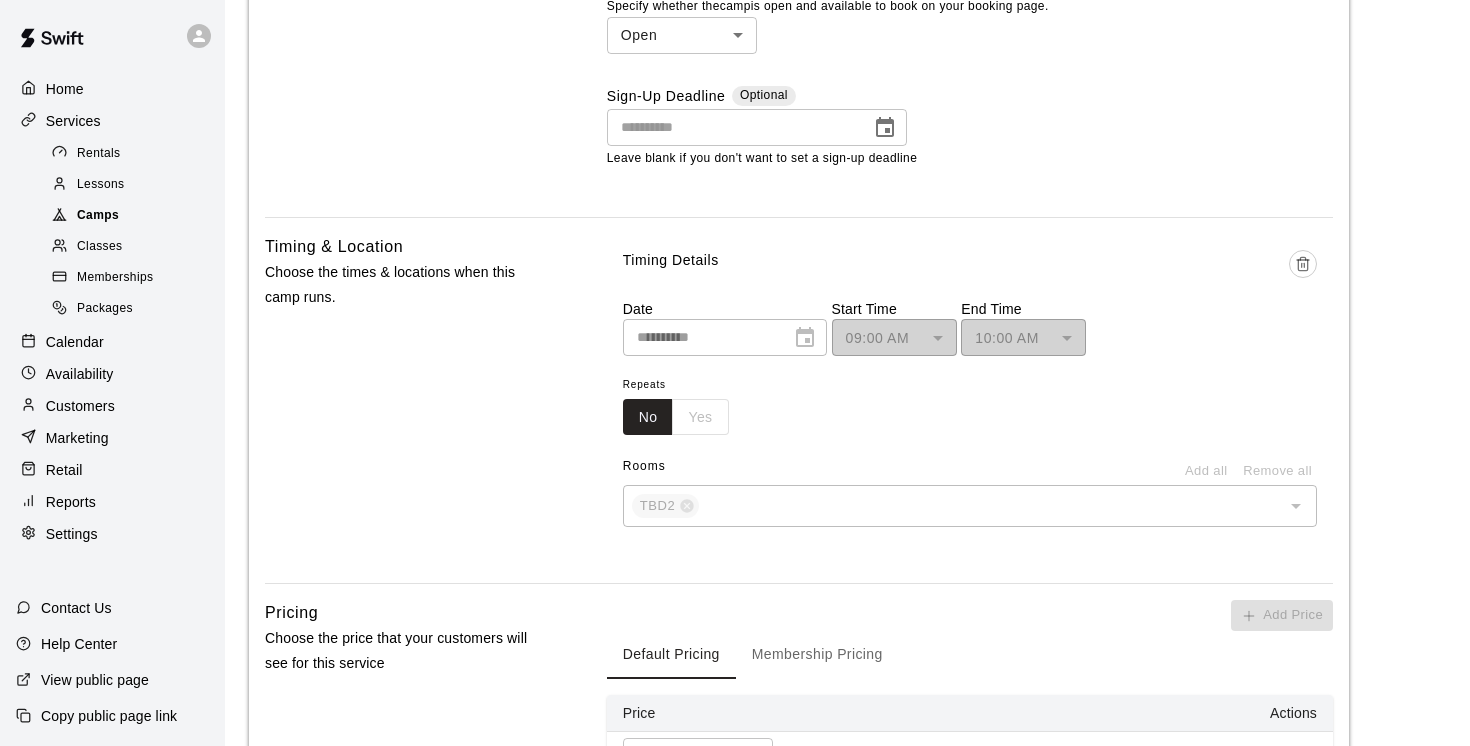 click on "Camps" at bounding box center (132, 216) 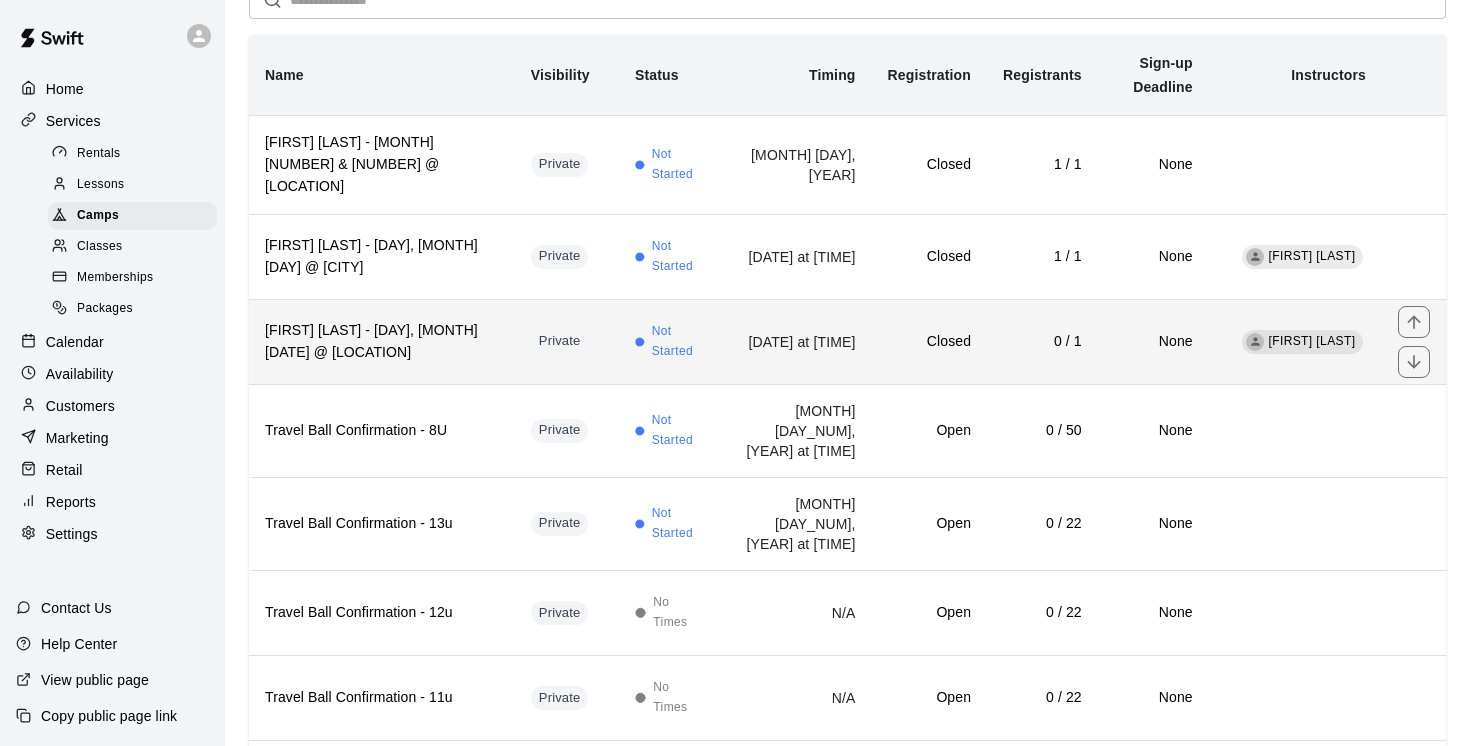 scroll, scrollTop: 247, scrollLeft: 0, axis: vertical 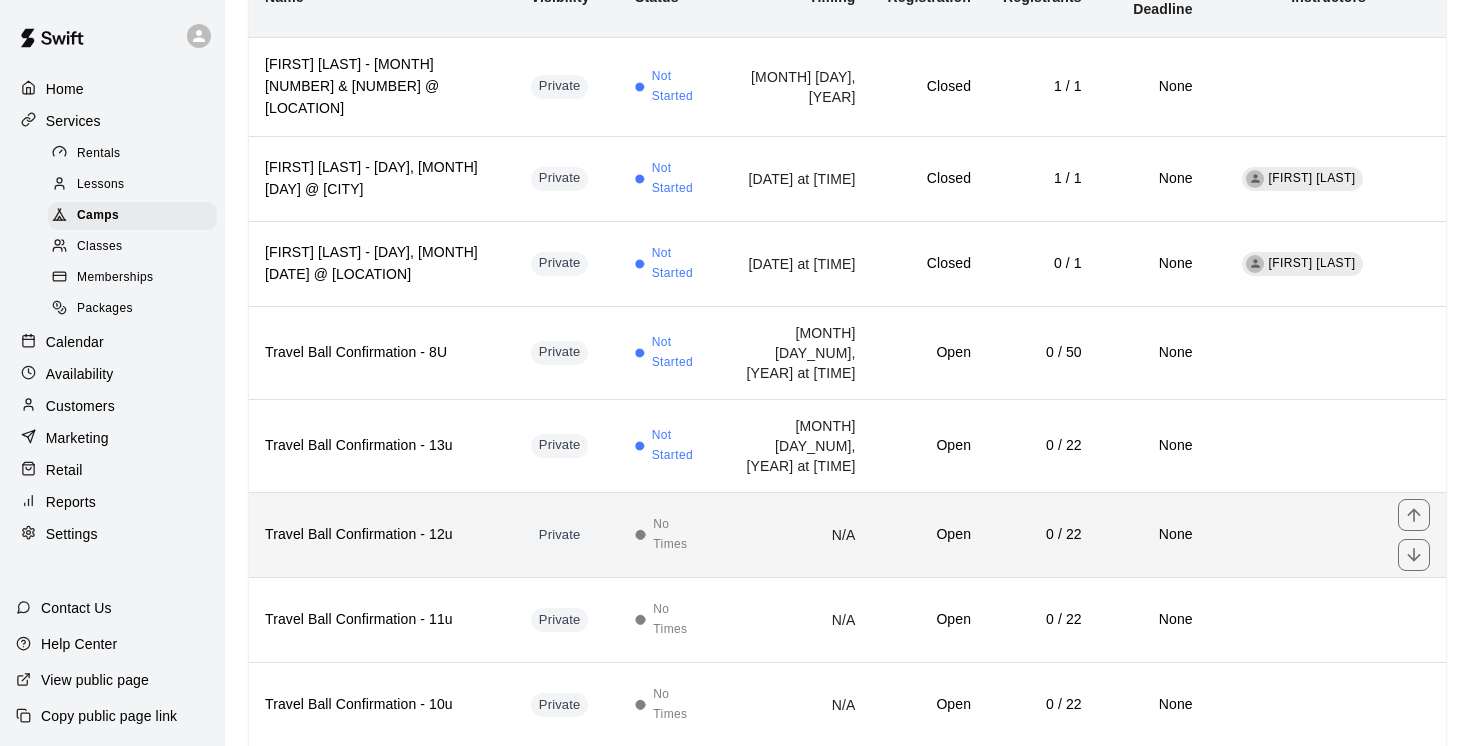 click on "Private" at bounding box center (567, 534) 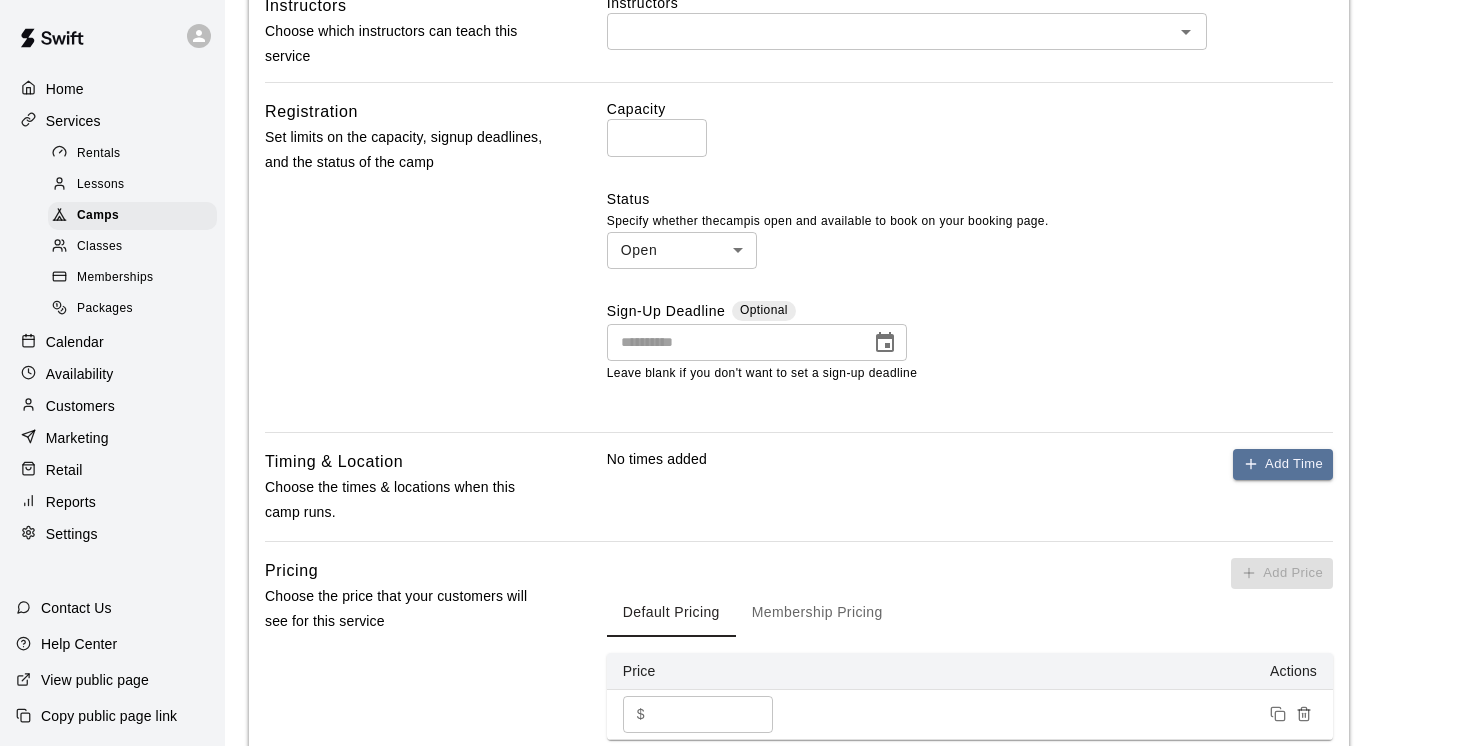 scroll, scrollTop: 571, scrollLeft: 0, axis: vertical 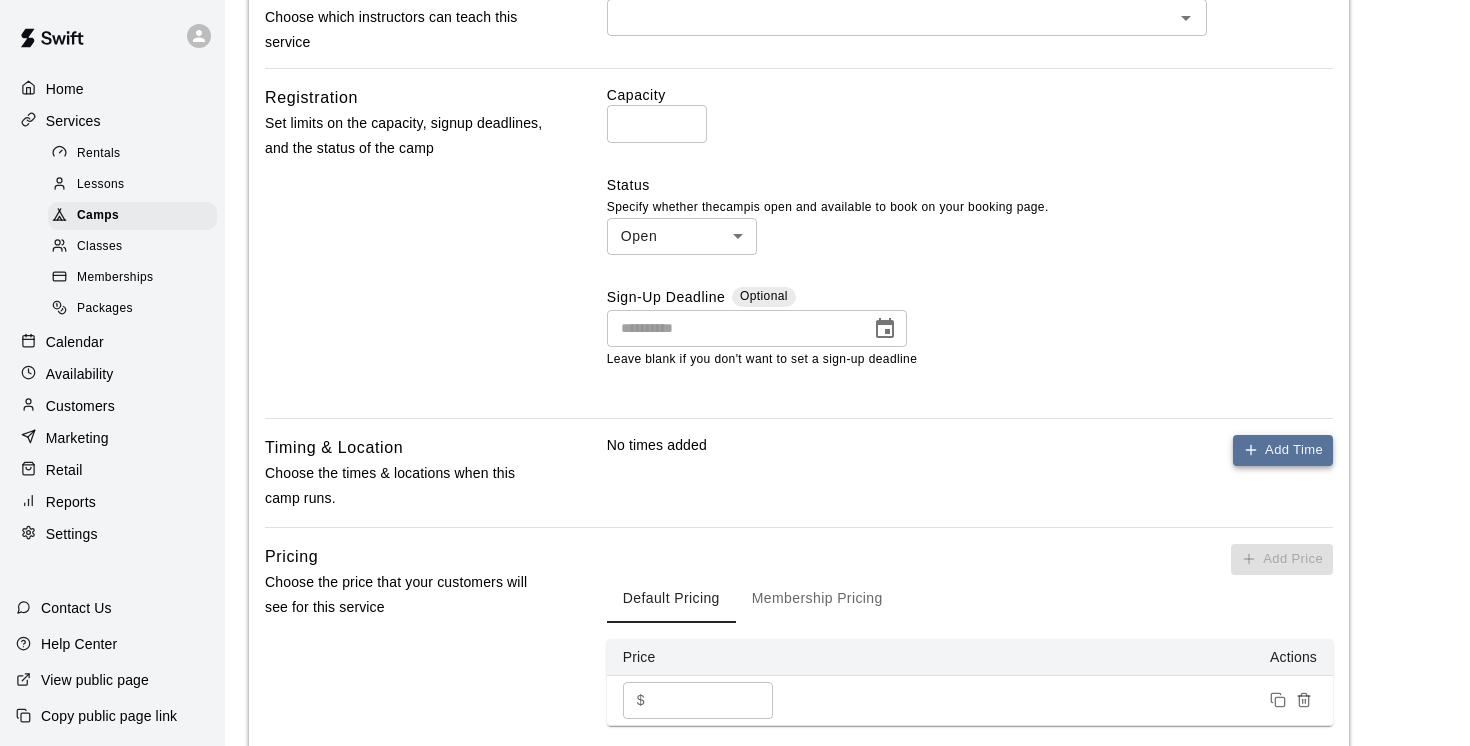 click on "Add Time" at bounding box center [1283, 450] 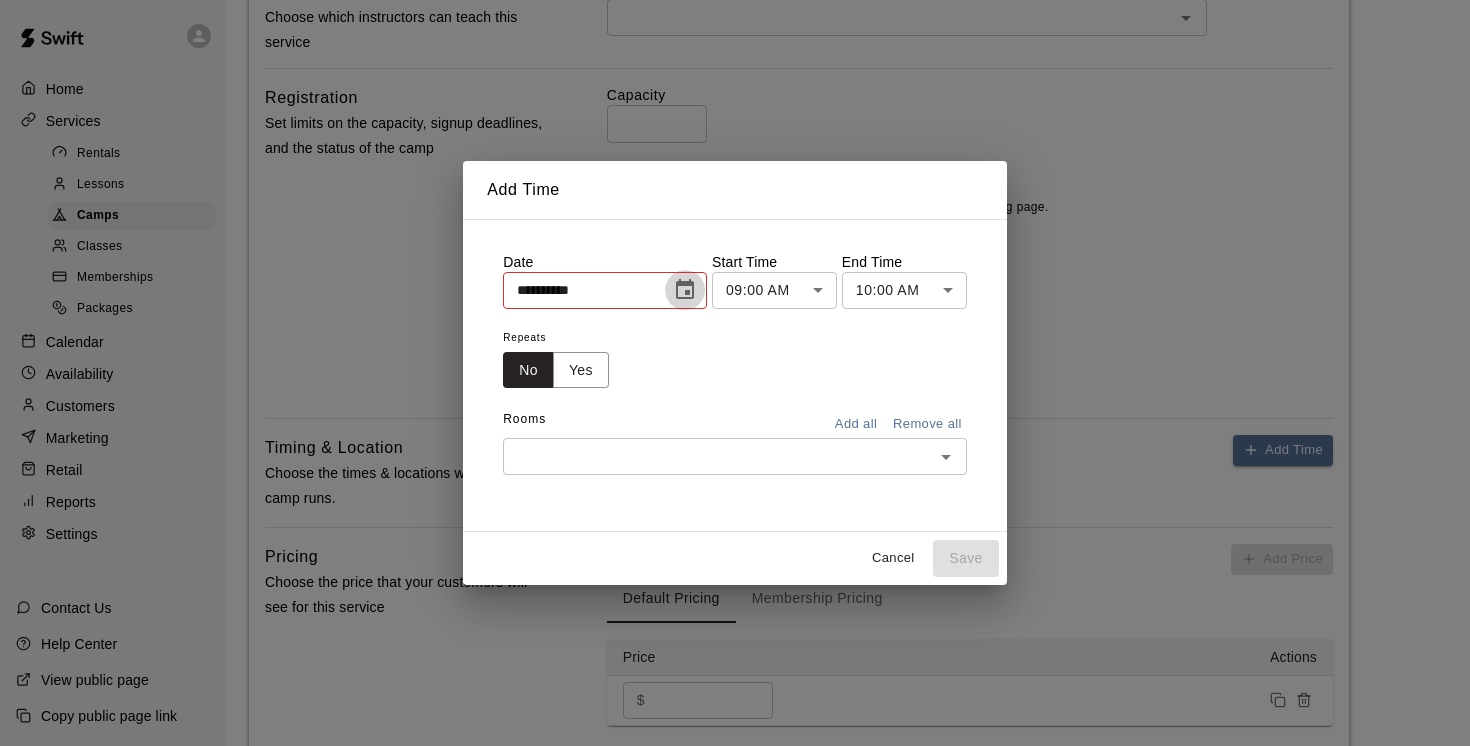 click 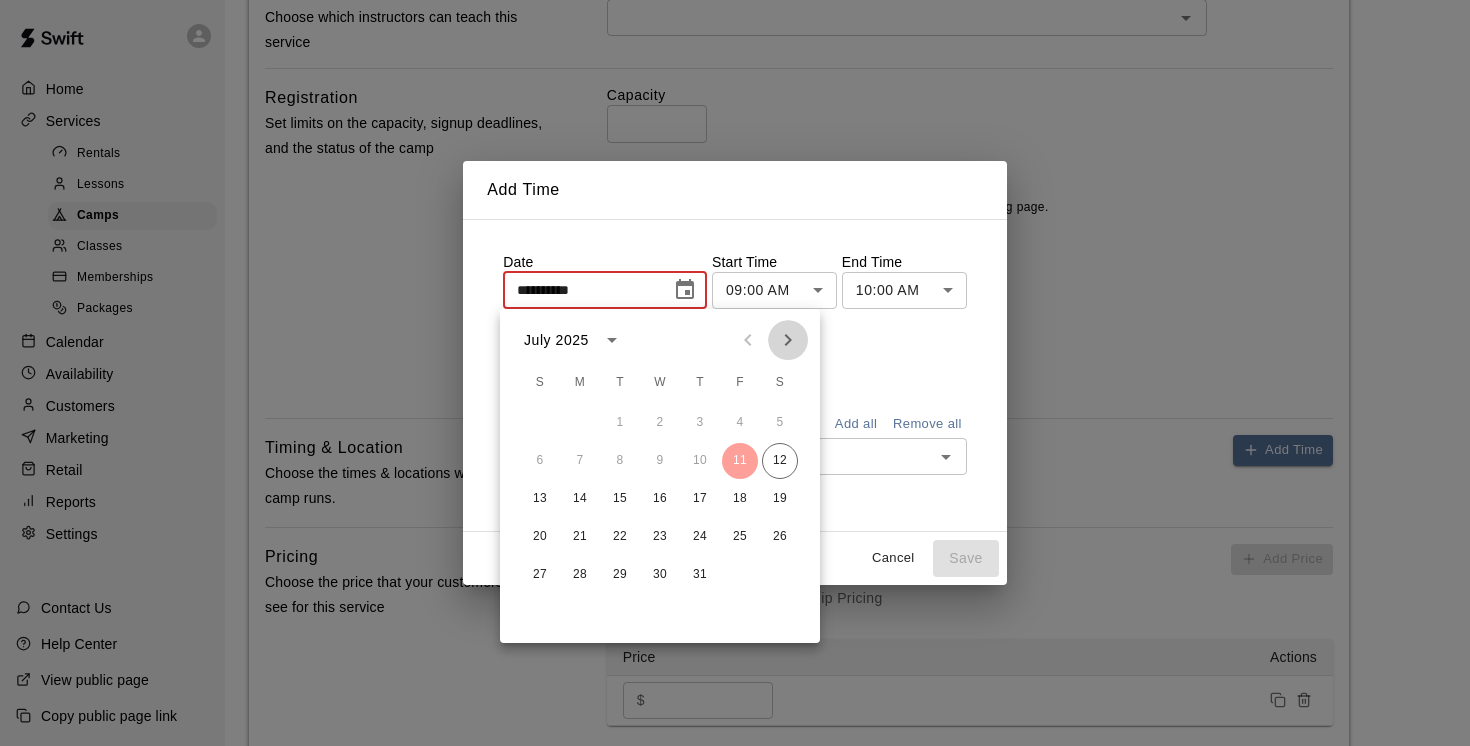 click 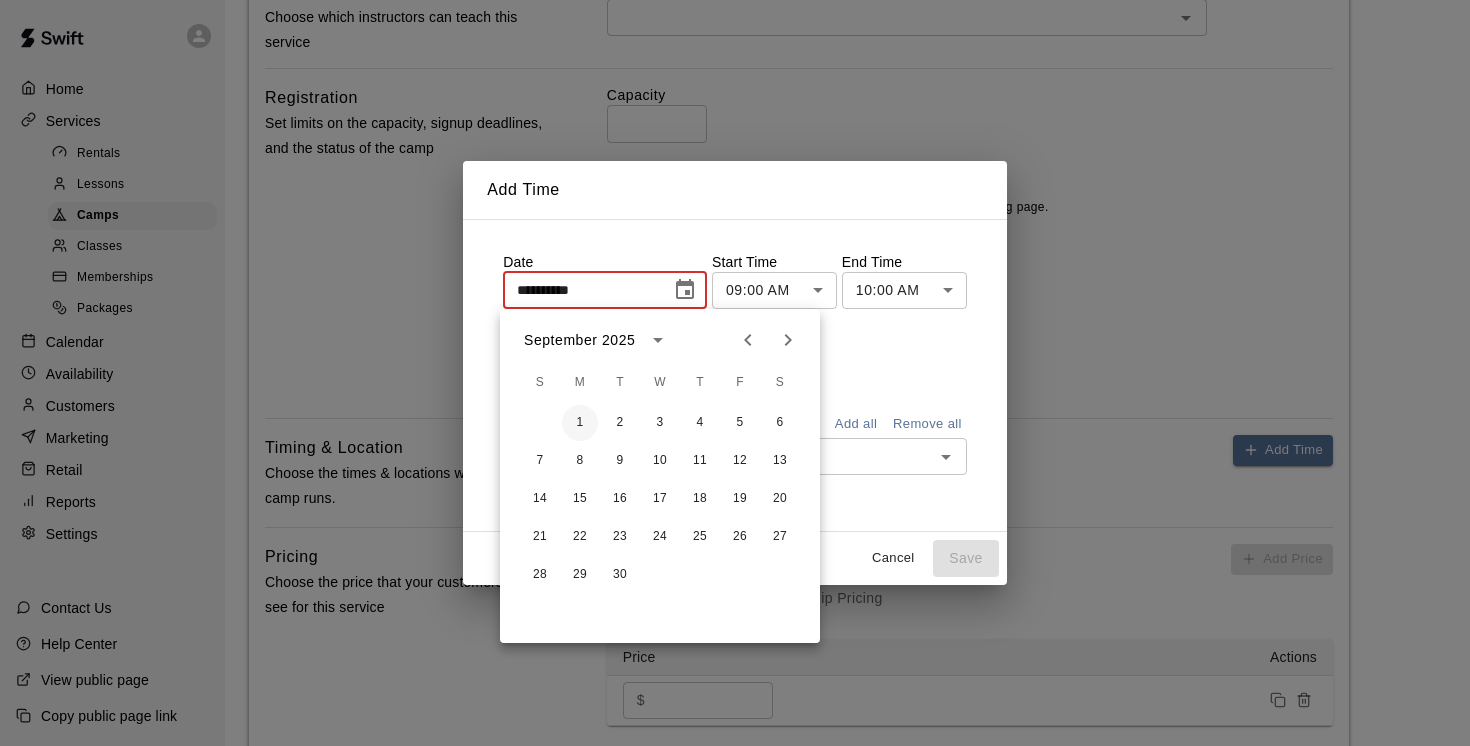 click on "1" at bounding box center (580, 423) 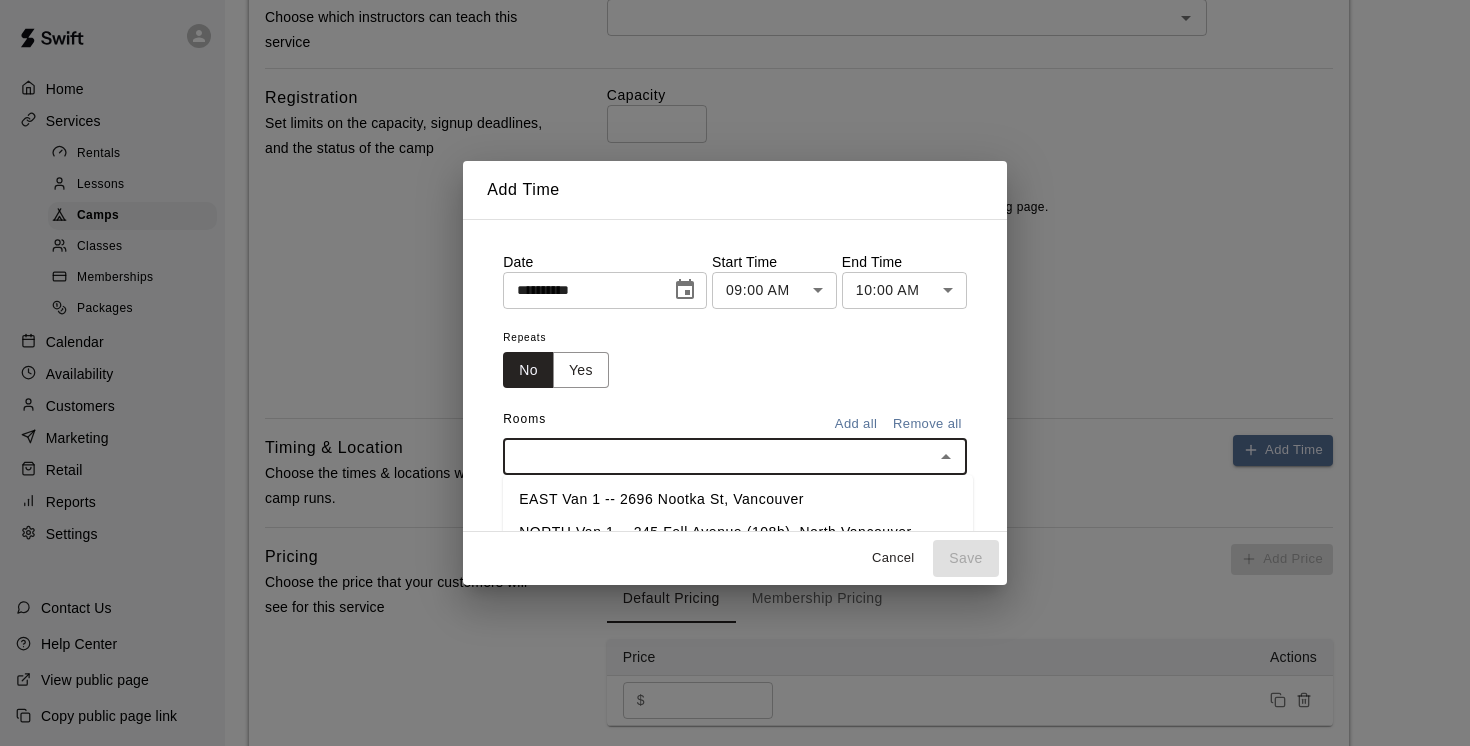 click at bounding box center [718, 456] 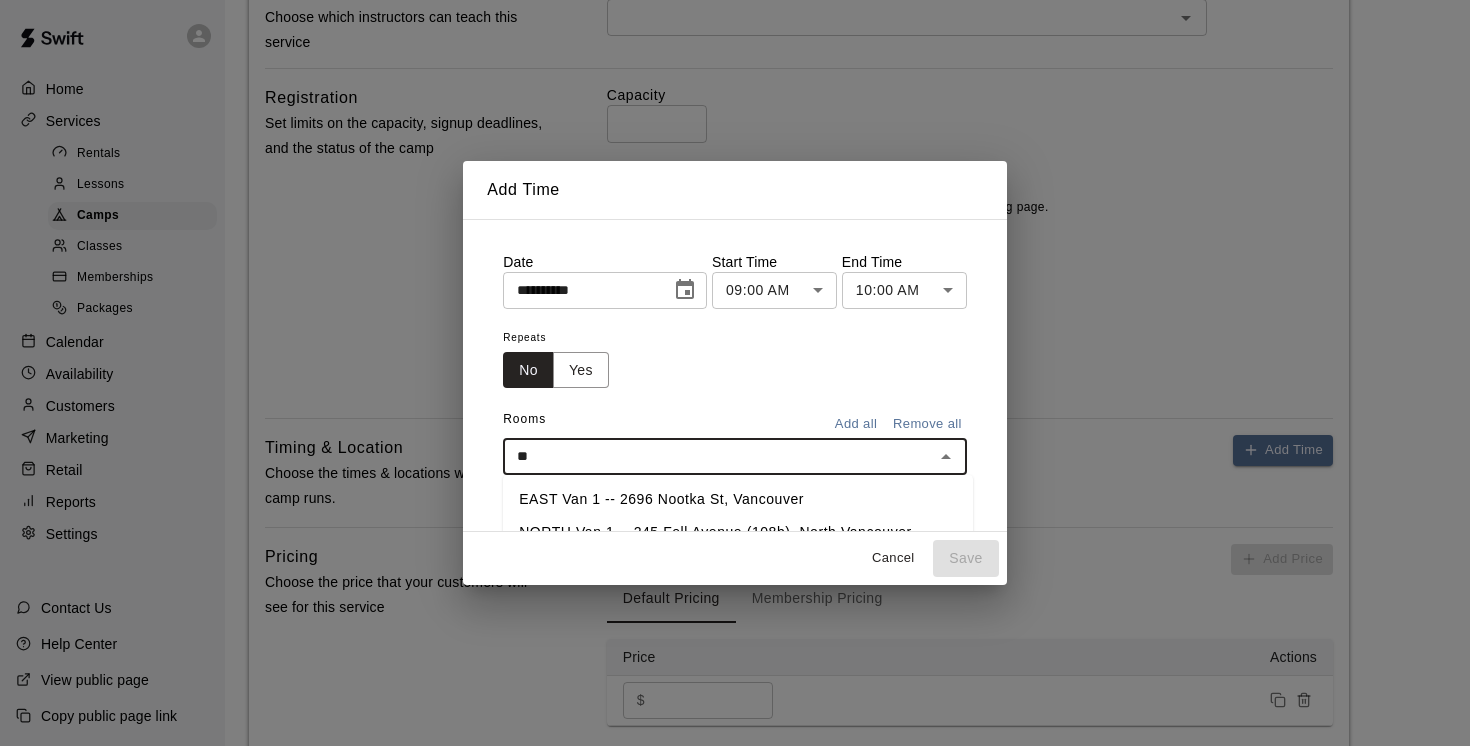 type on "***" 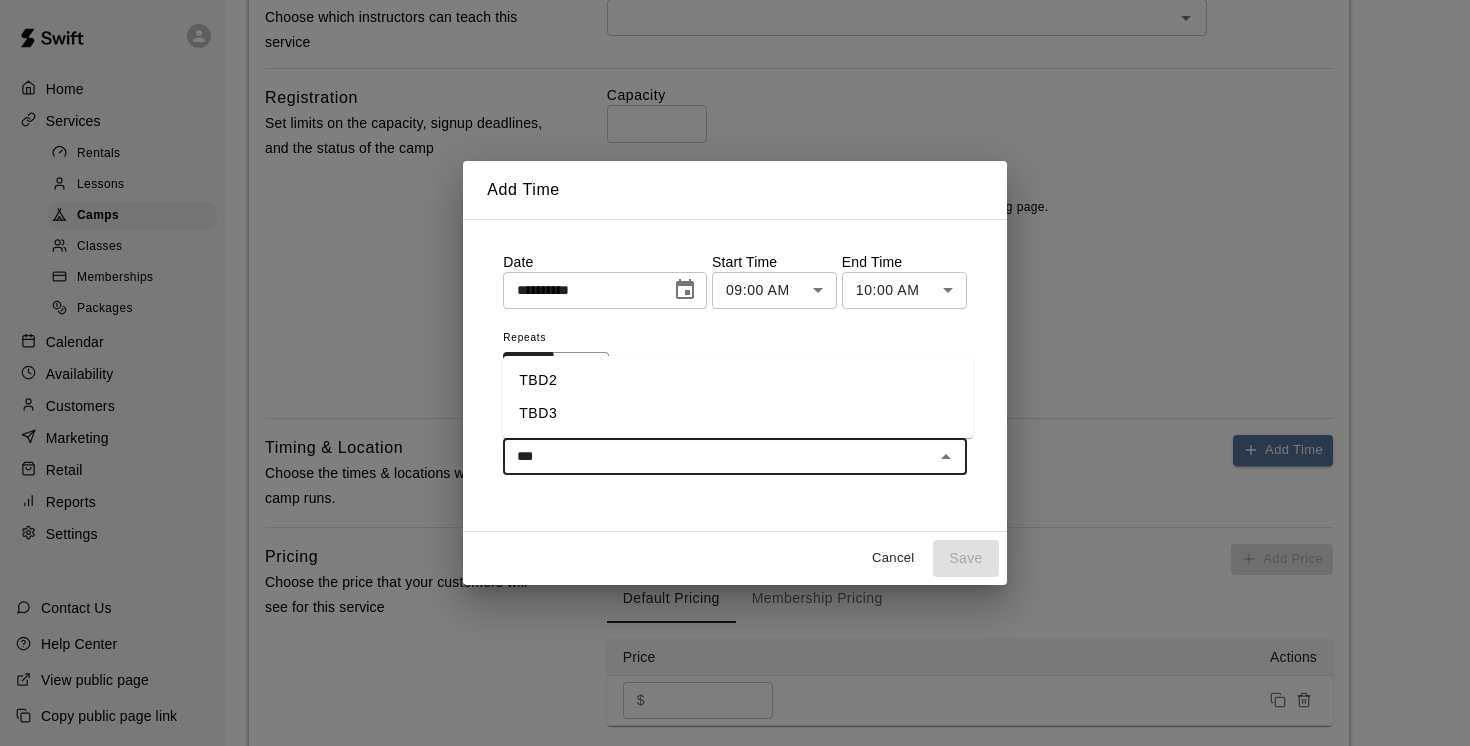 click on "TBD2" at bounding box center (738, 380) 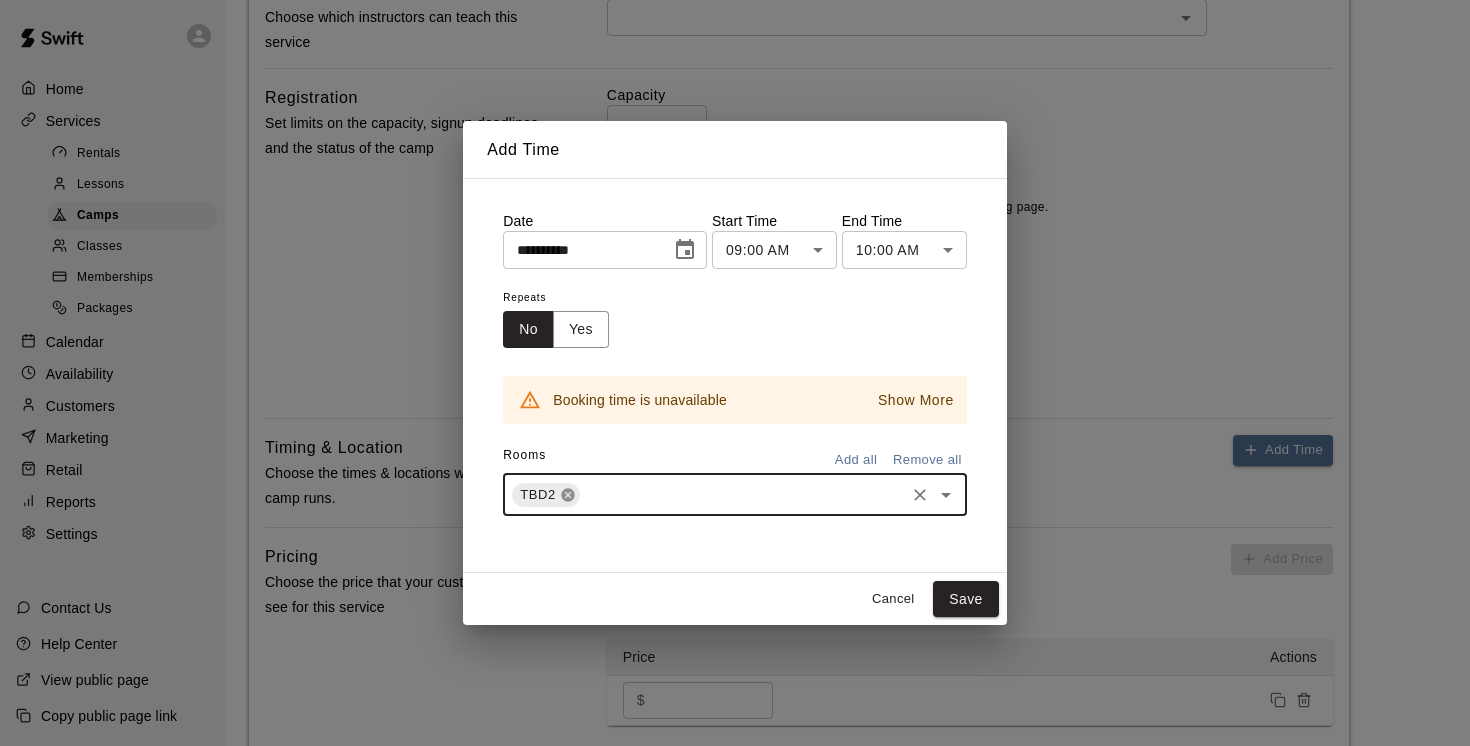 click 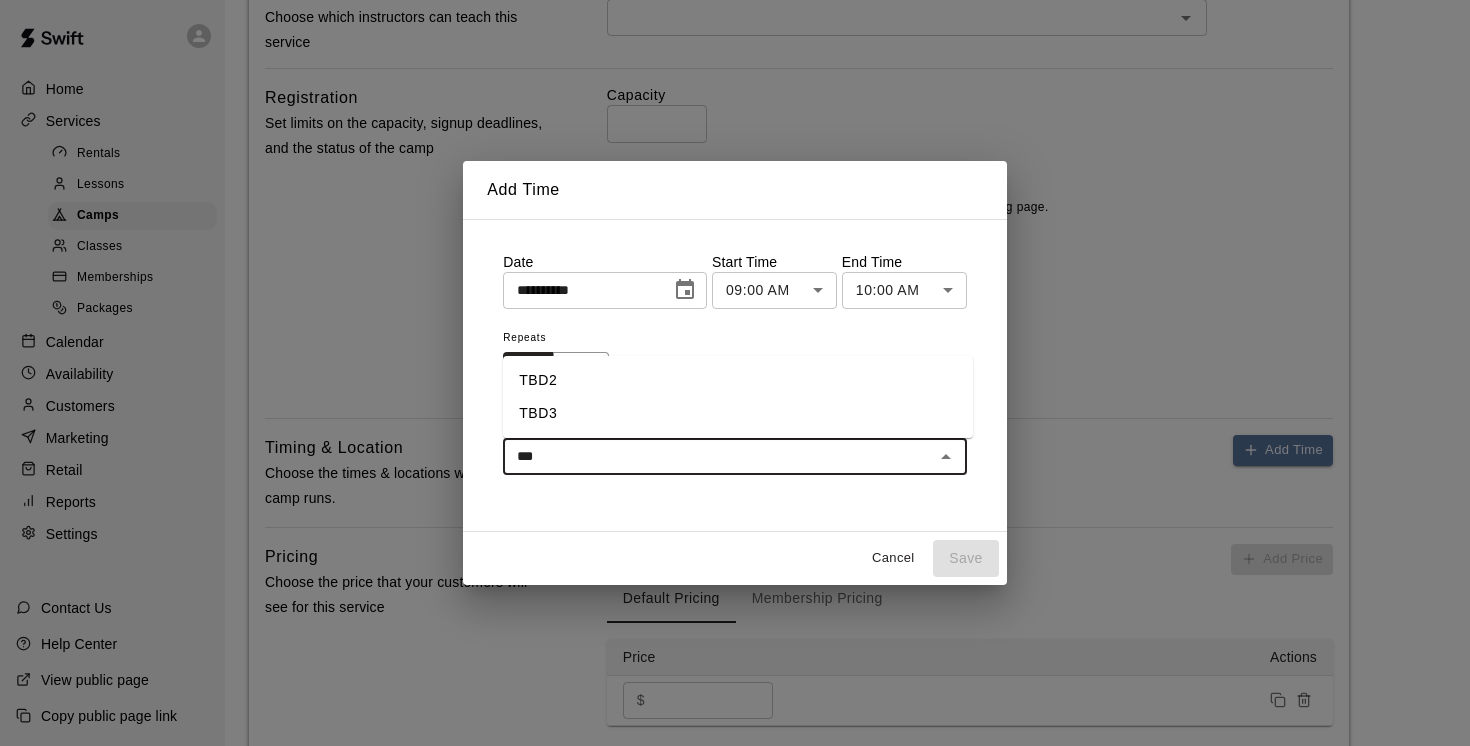 type on "****" 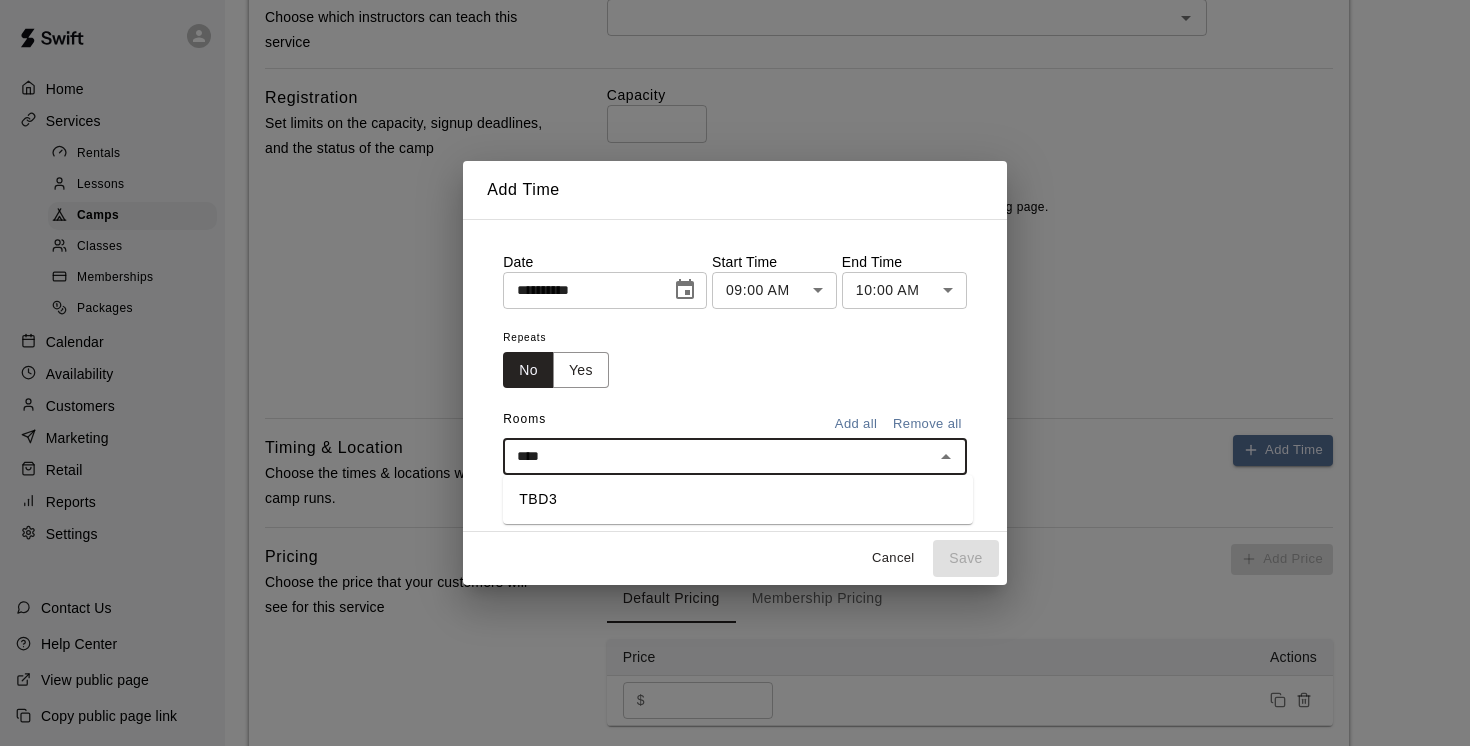 click on "TBD3" at bounding box center (738, 499) 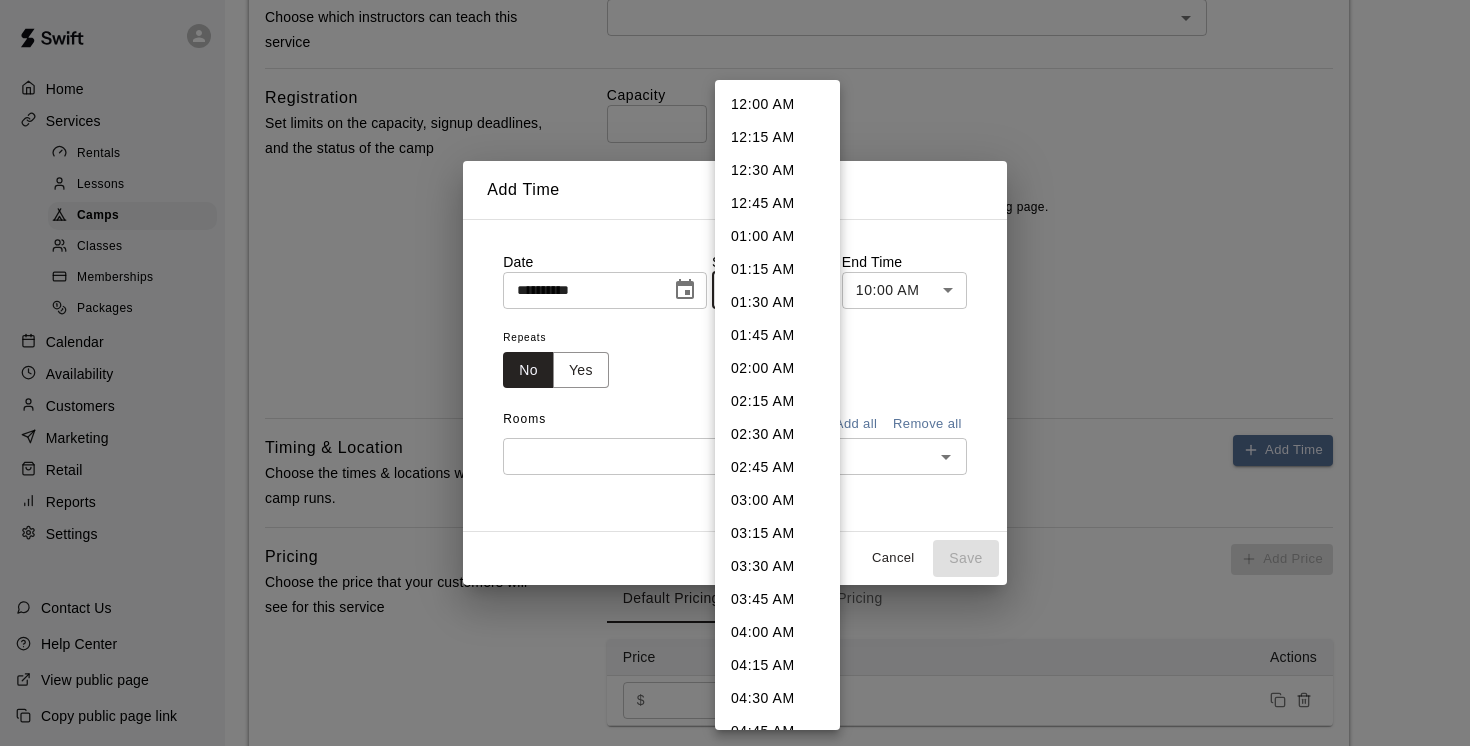 click on "**********" at bounding box center (735, 386) 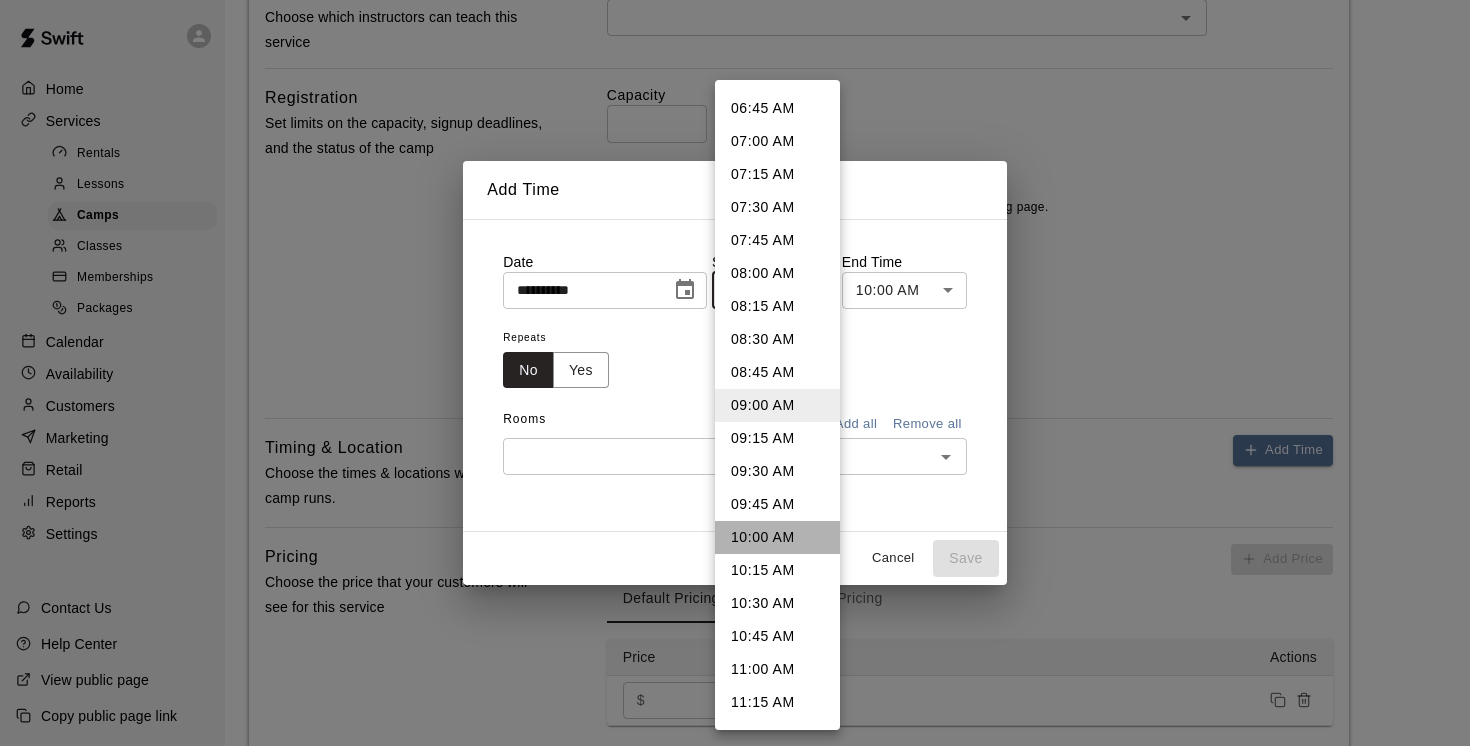 click on "10:00 AM" at bounding box center (777, 537) 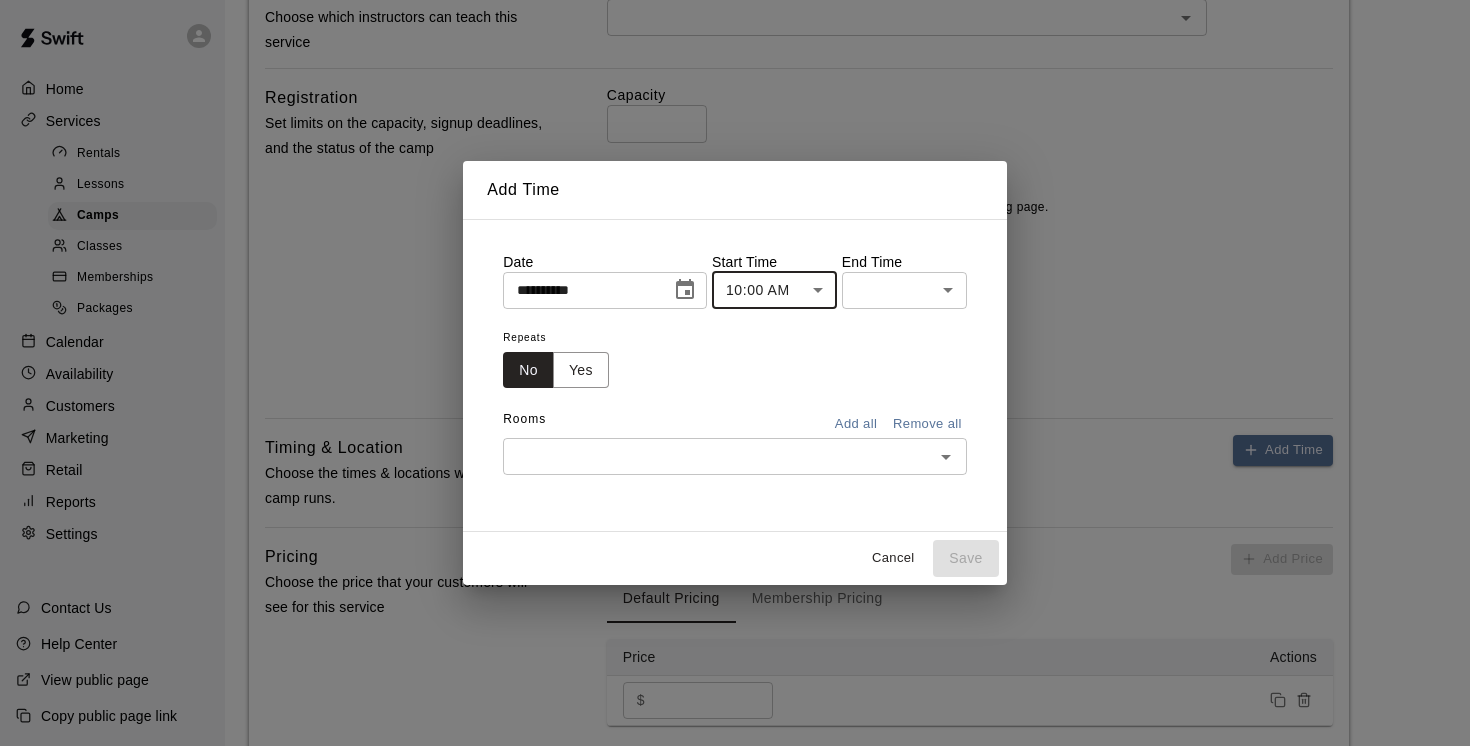 click on "**********" at bounding box center (735, 386) 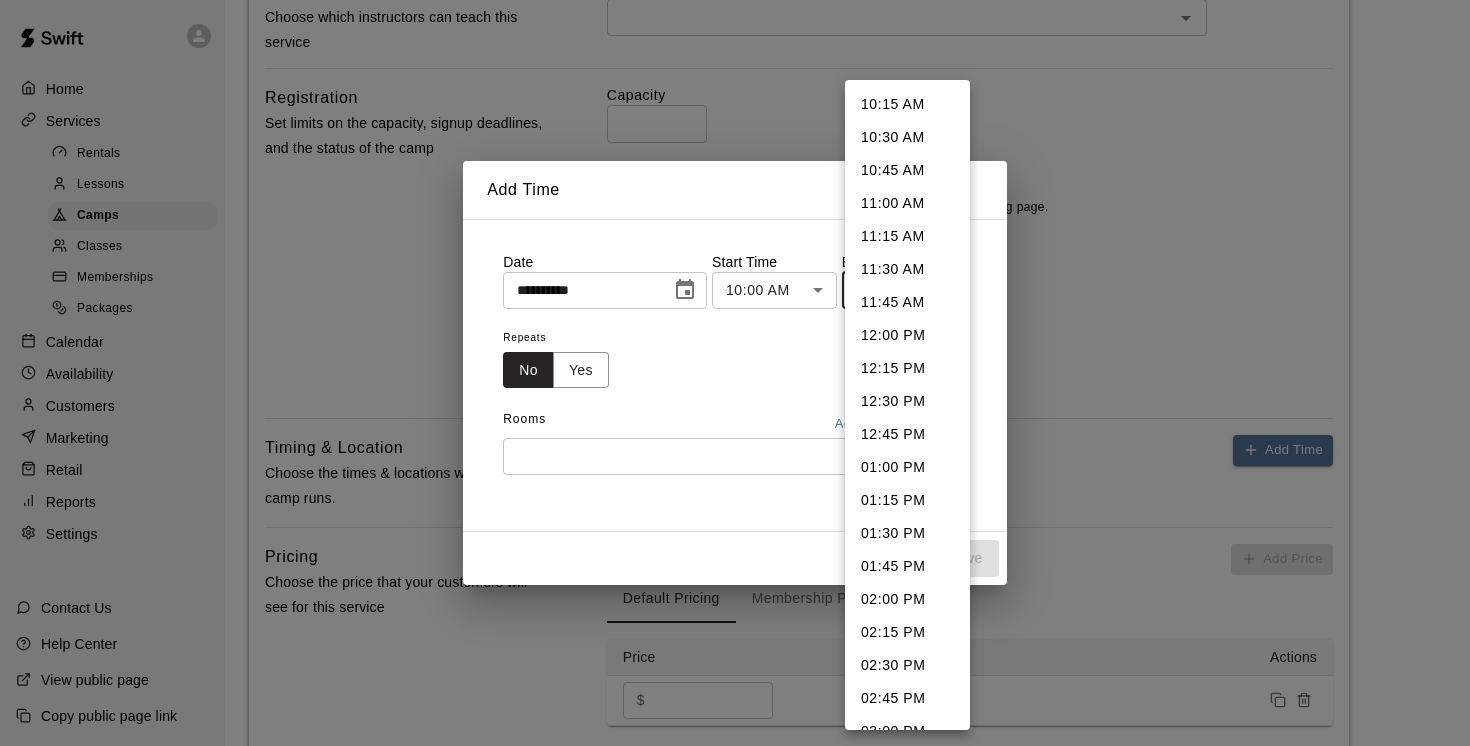 click on "11:00 AM" at bounding box center [907, 203] 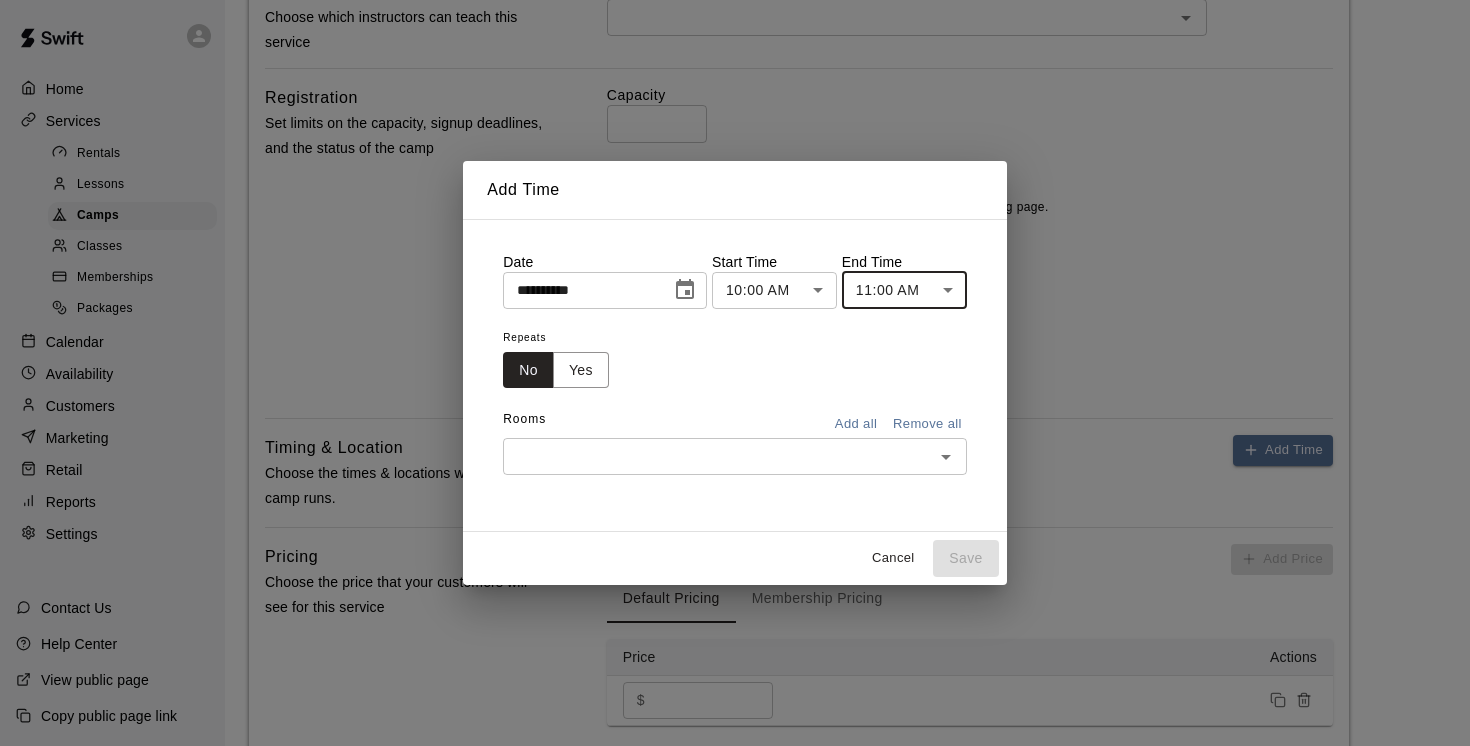 click at bounding box center [718, 456] 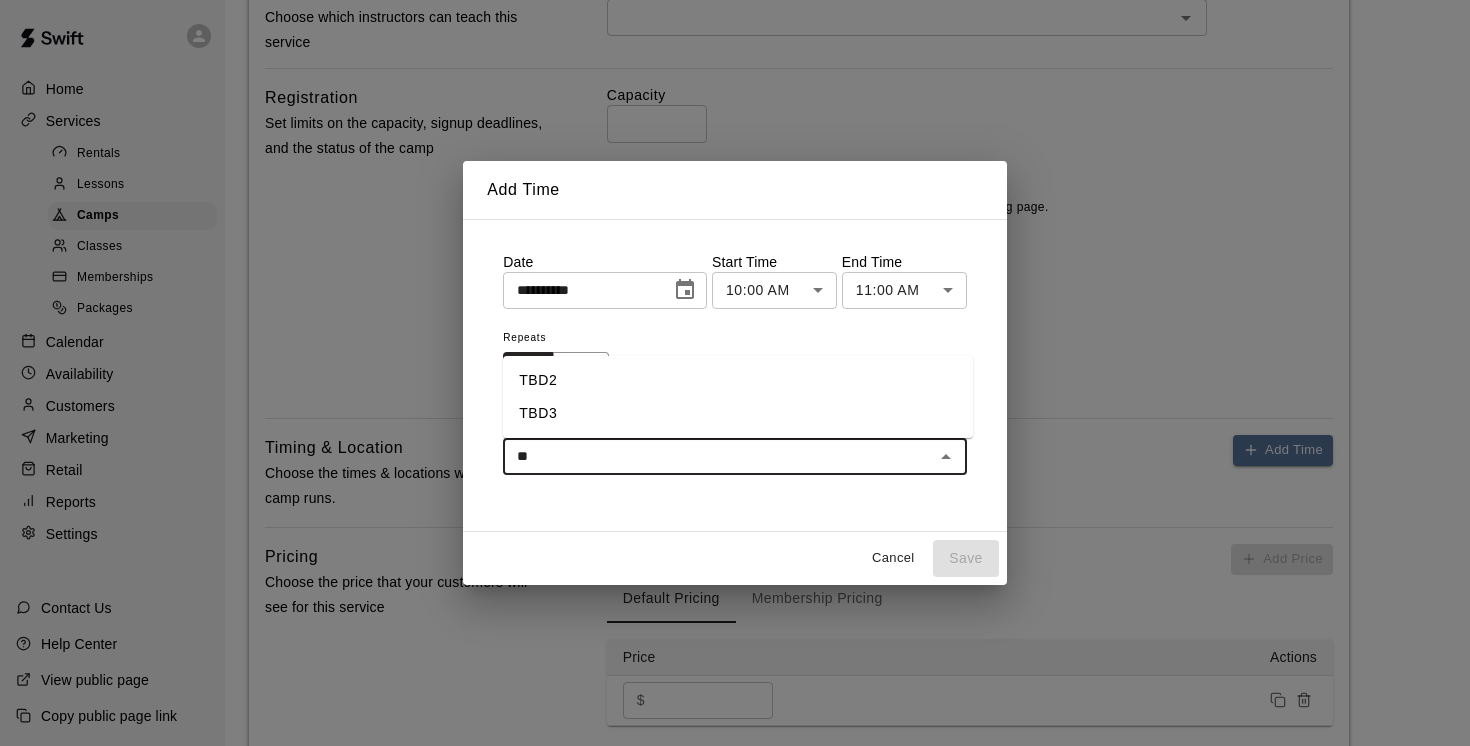 type on "***" 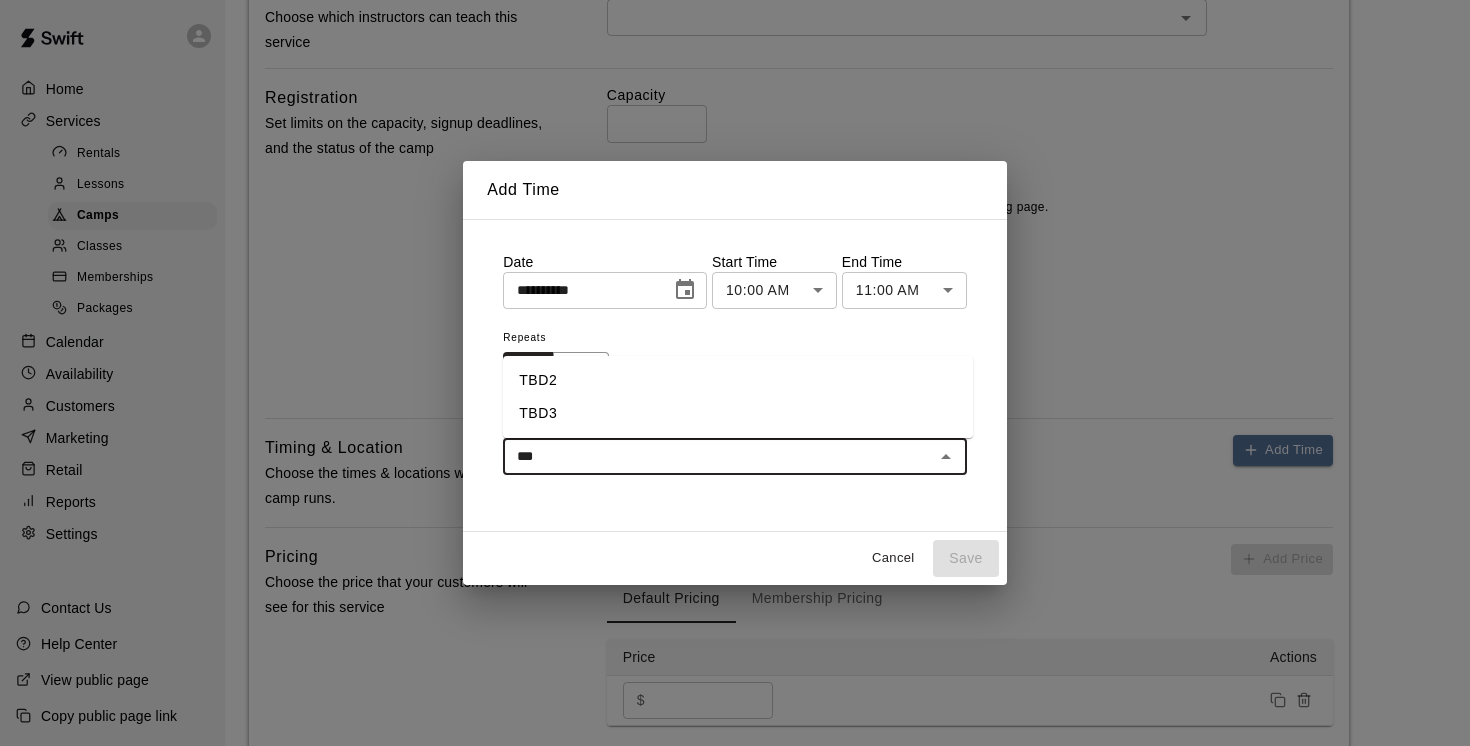 click on "TBD2" at bounding box center (738, 380) 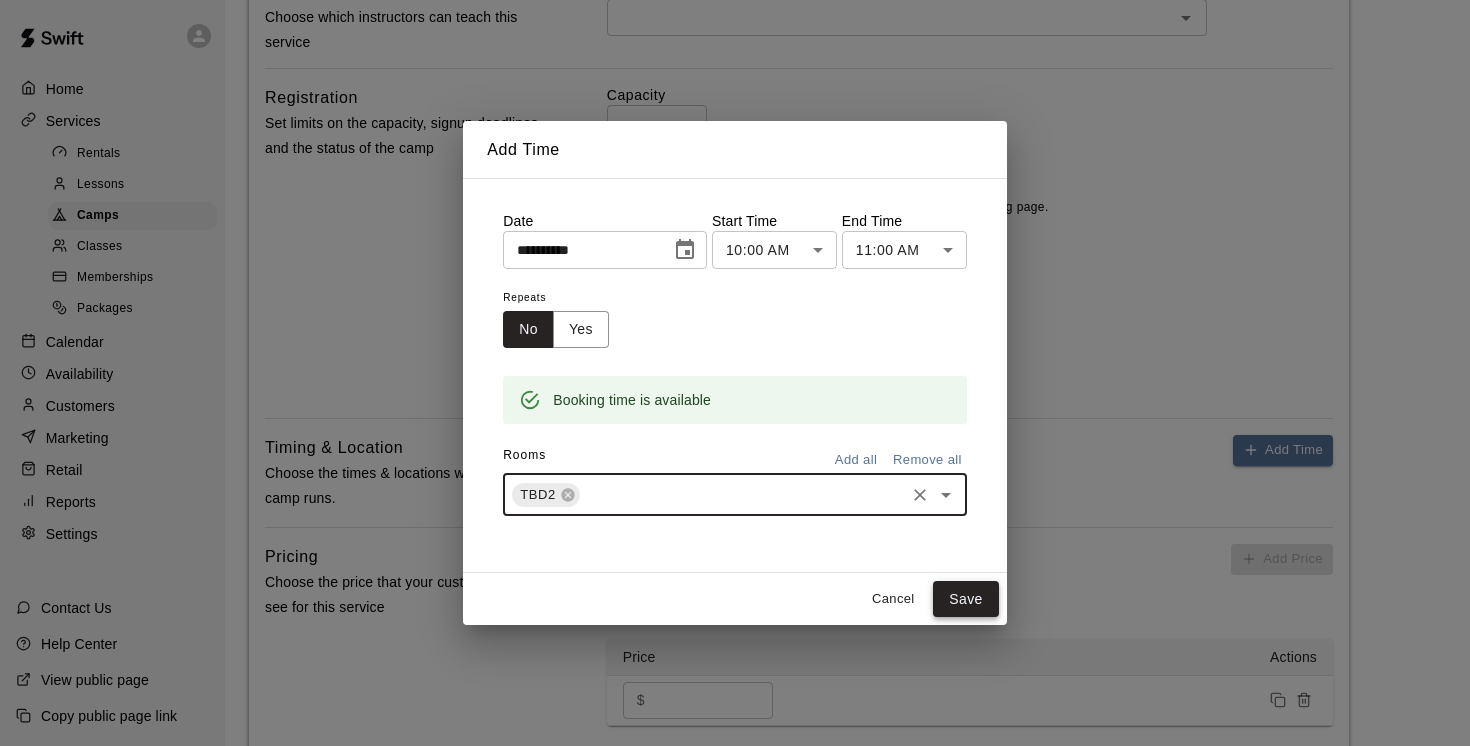click on "Save" at bounding box center [966, 599] 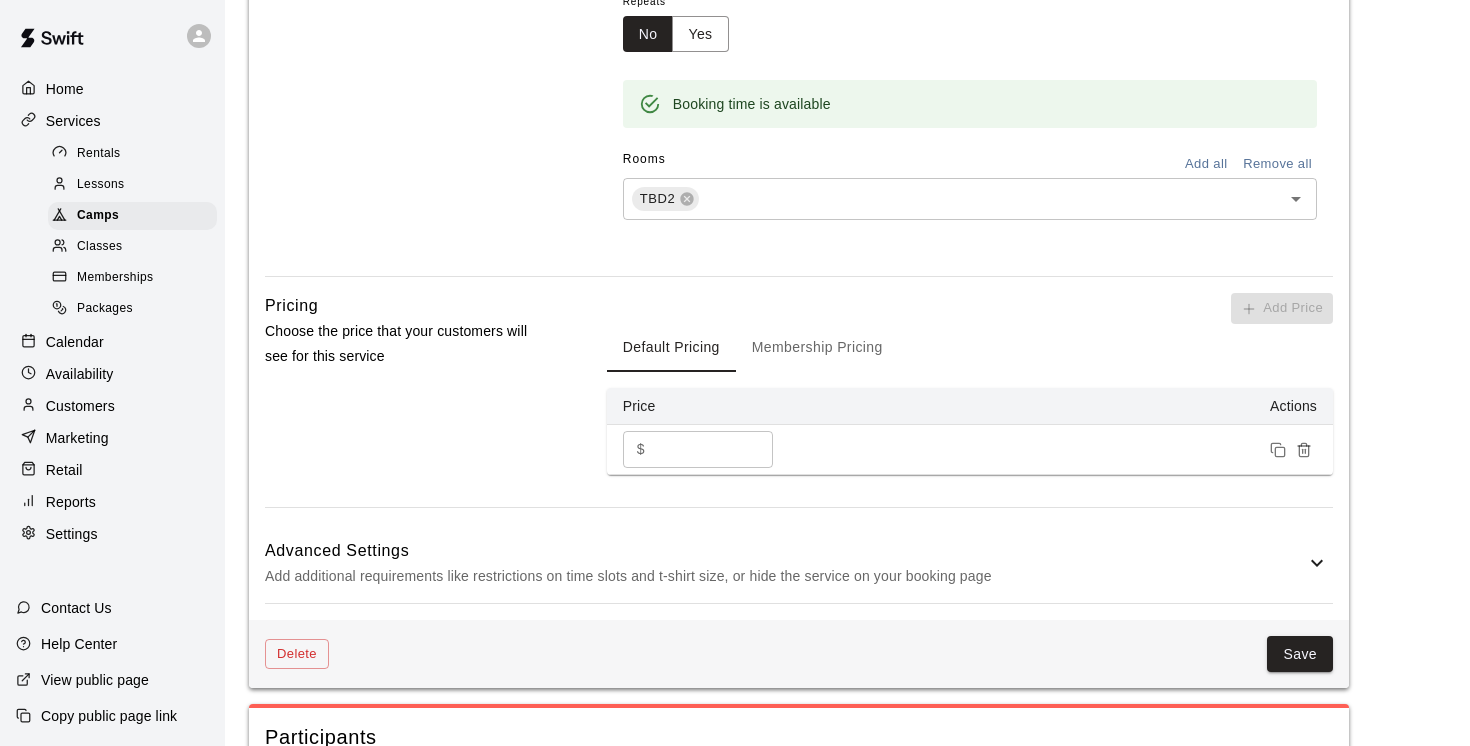 scroll, scrollTop: 1498, scrollLeft: 0, axis: vertical 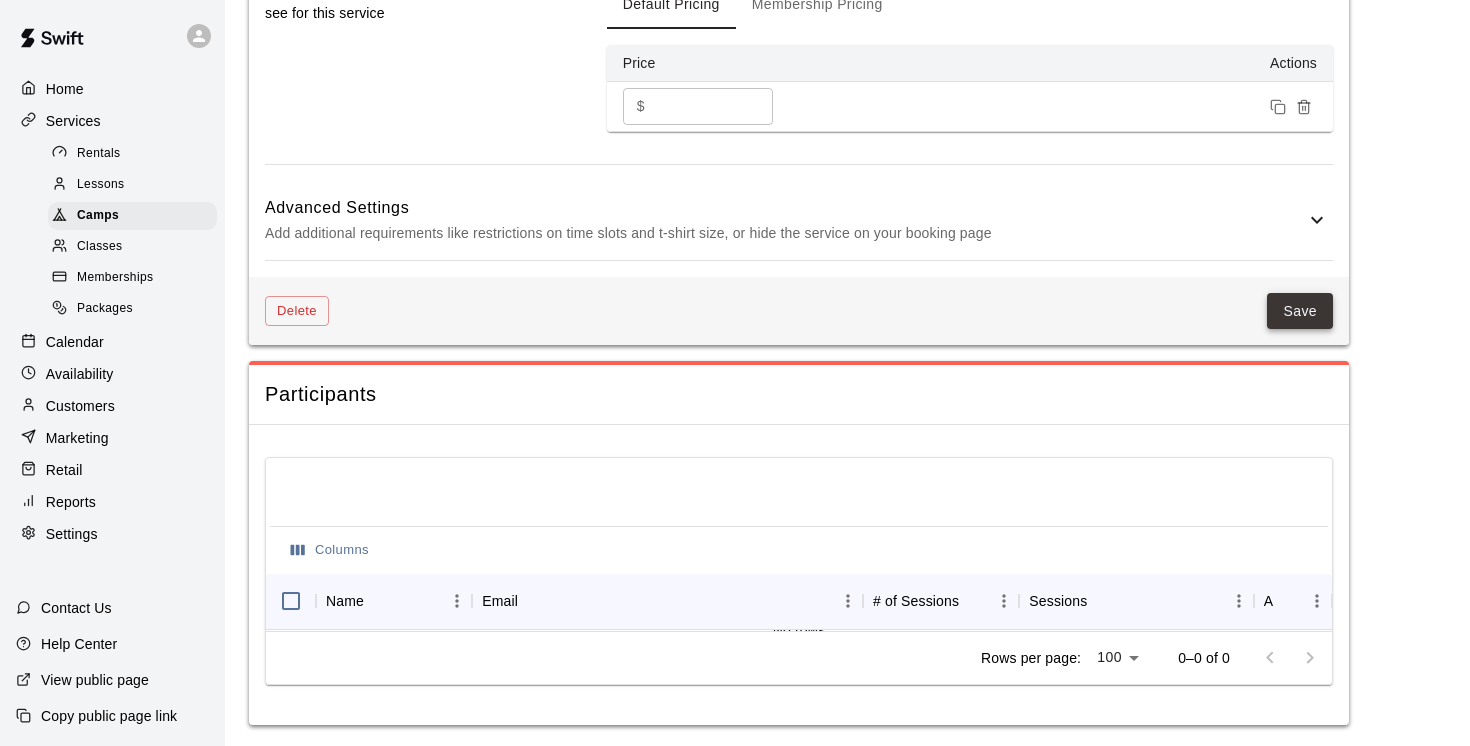 click on "Save" at bounding box center (1300, 311) 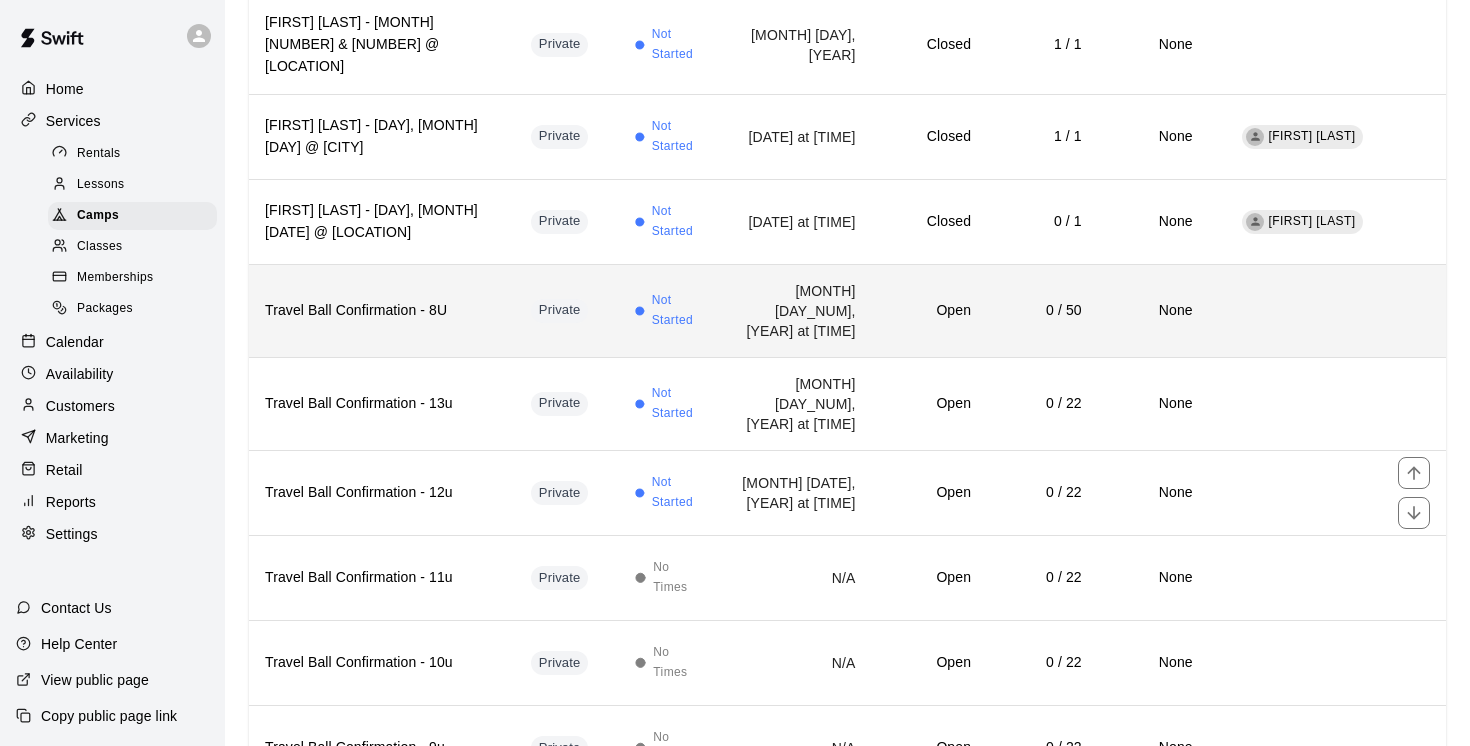 scroll, scrollTop: 295, scrollLeft: 0, axis: vertical 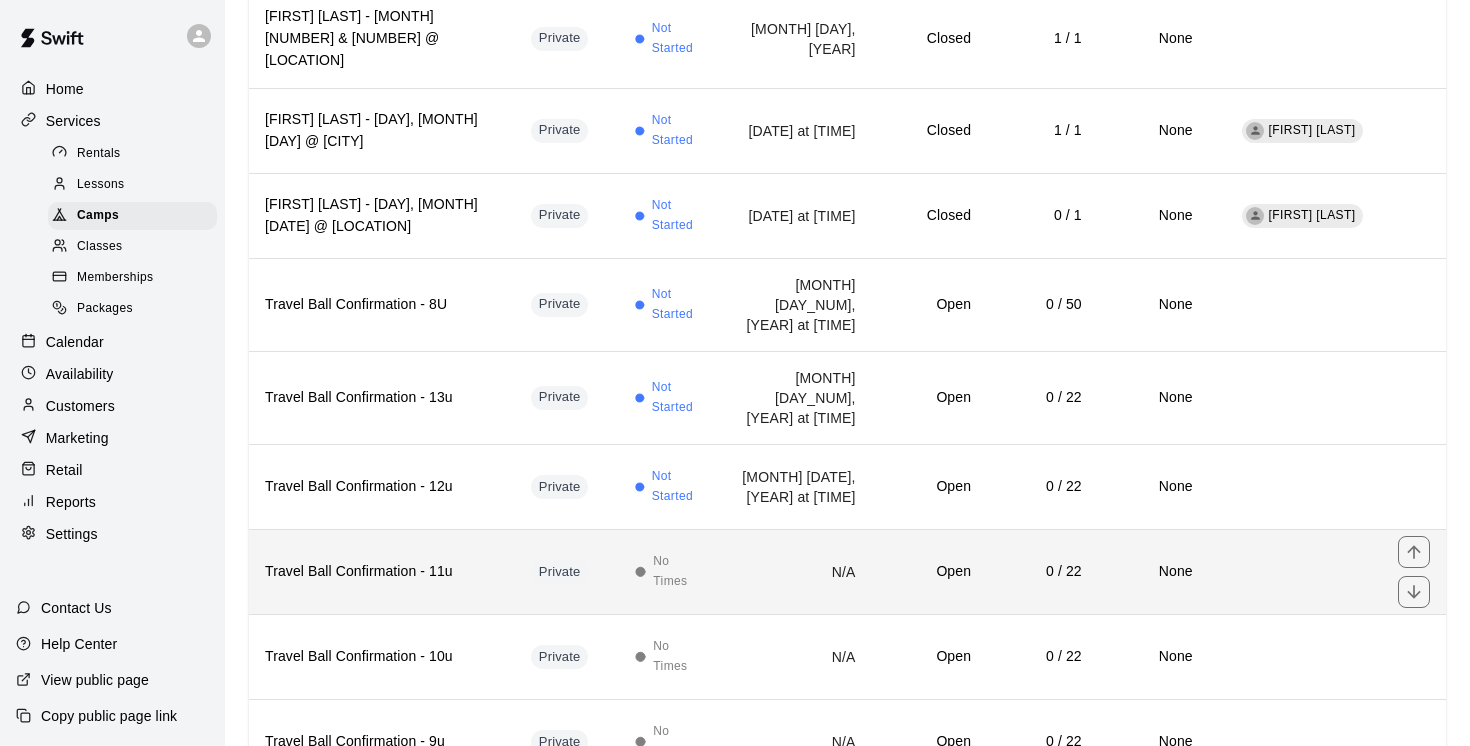 click on "Travel Ball Confirmation - 11u" at bounding box center (382, 571) 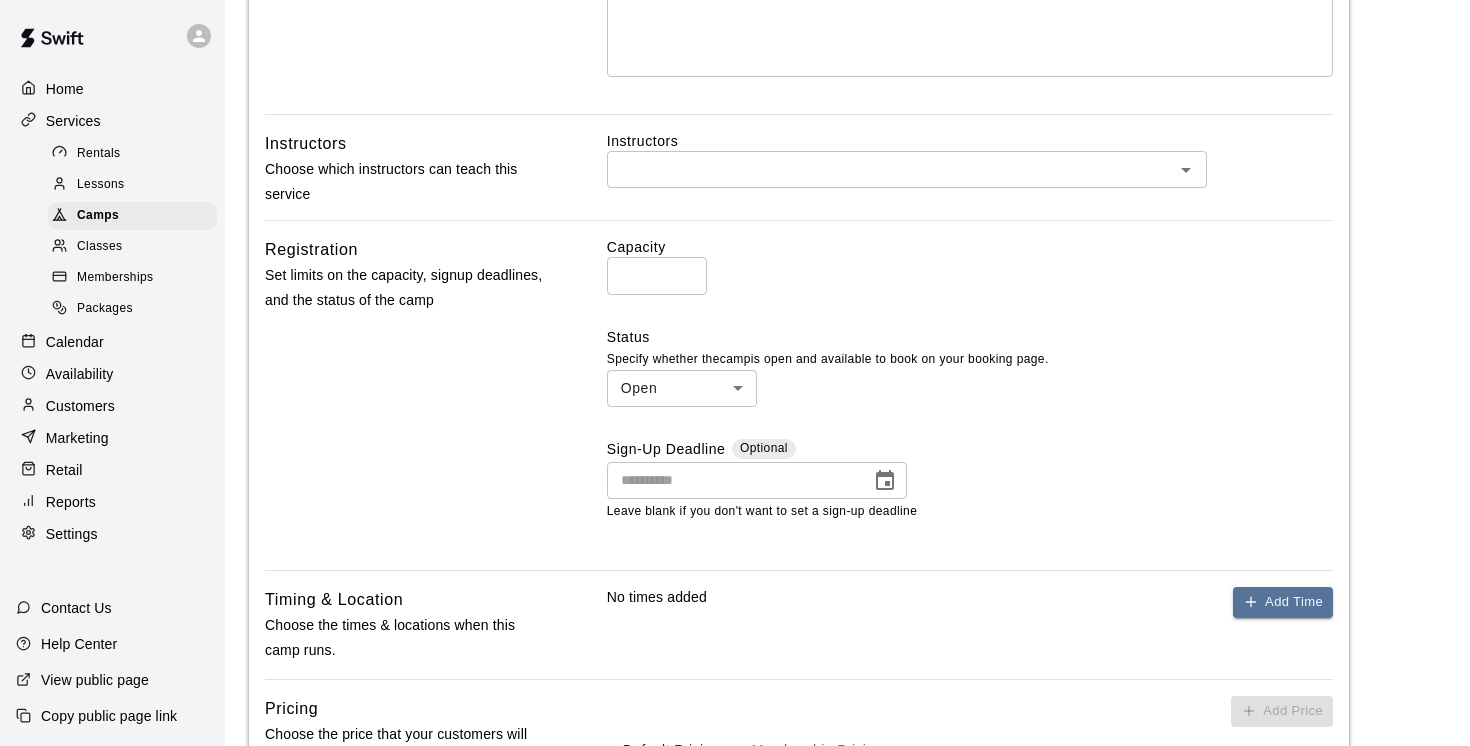 scroll, scrollTop: 492, scrollLeft: 0, axis: vertical 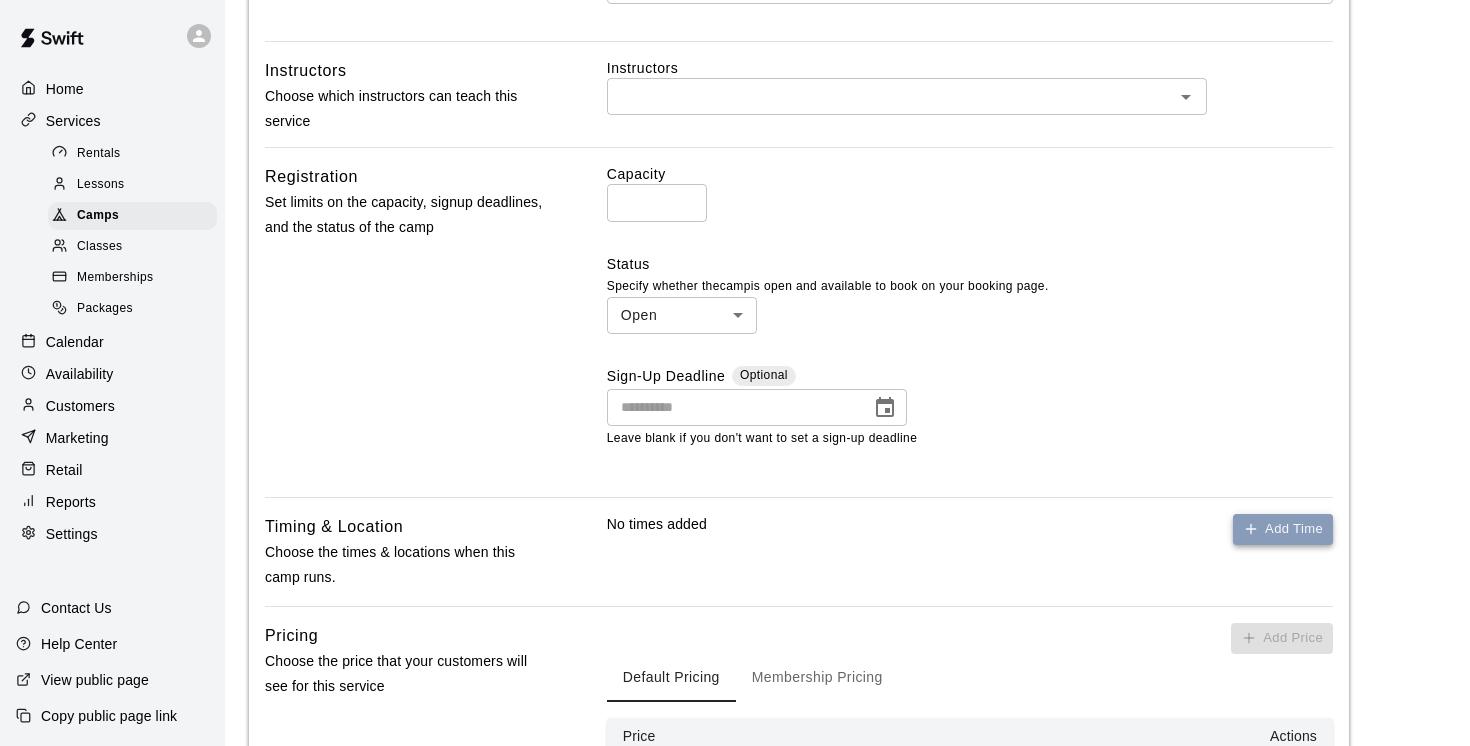 click on "Add Time" at bounding box center [1283, 529] 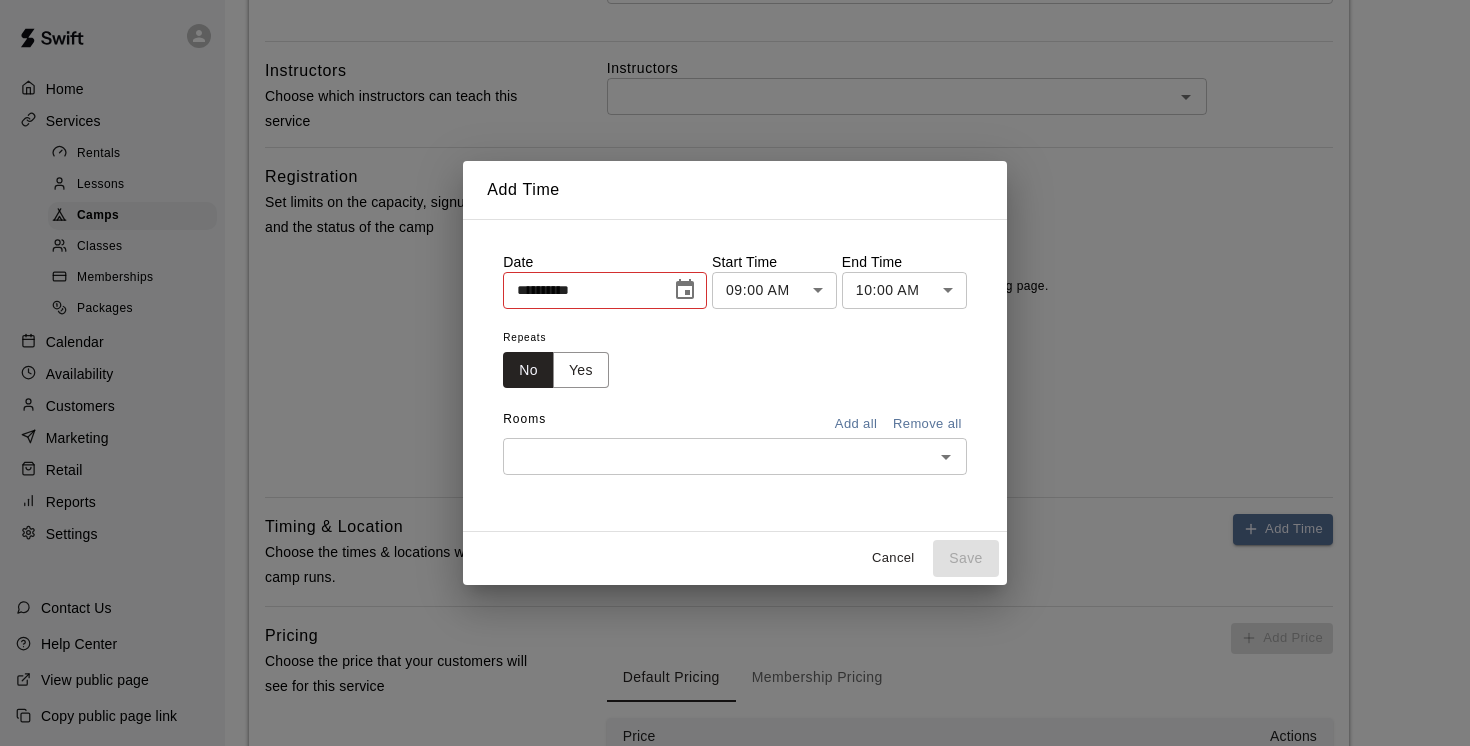 click 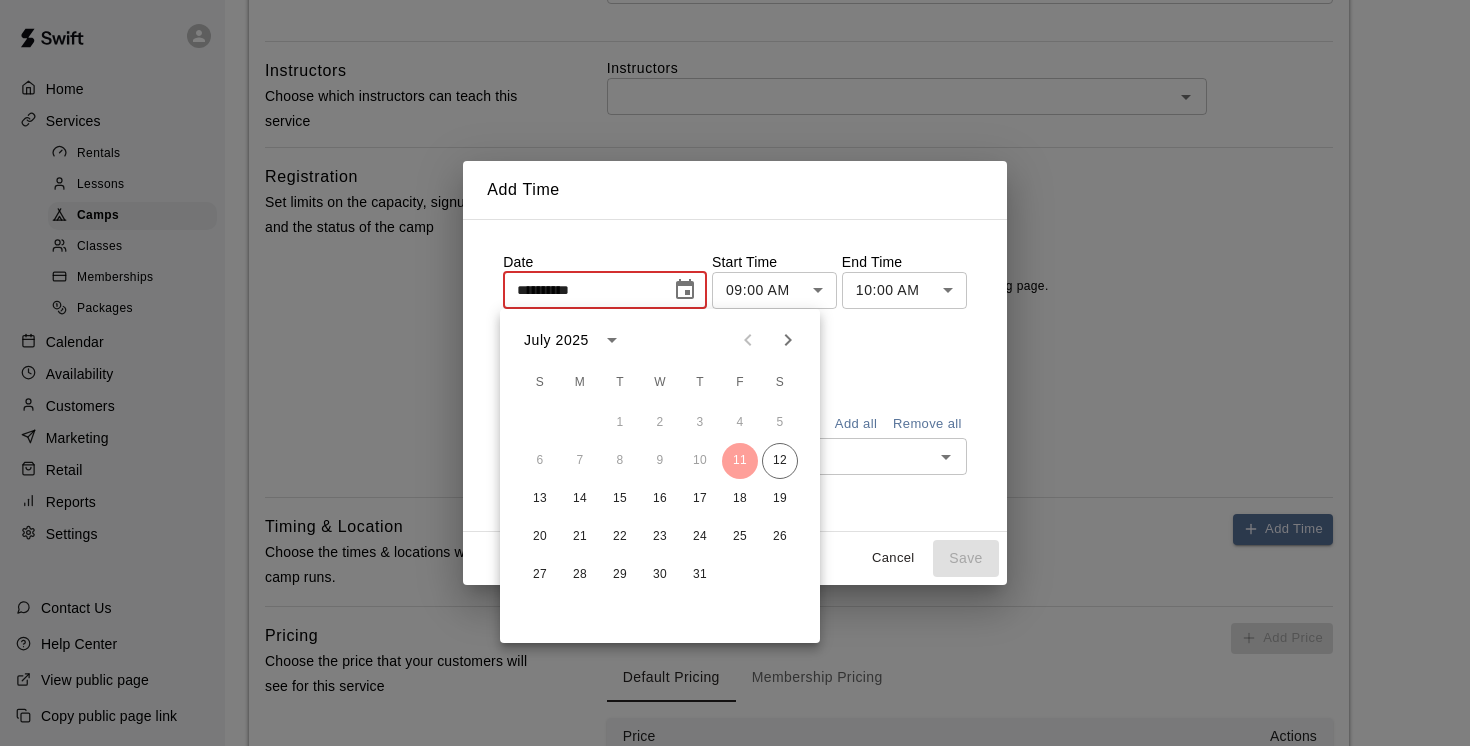 click 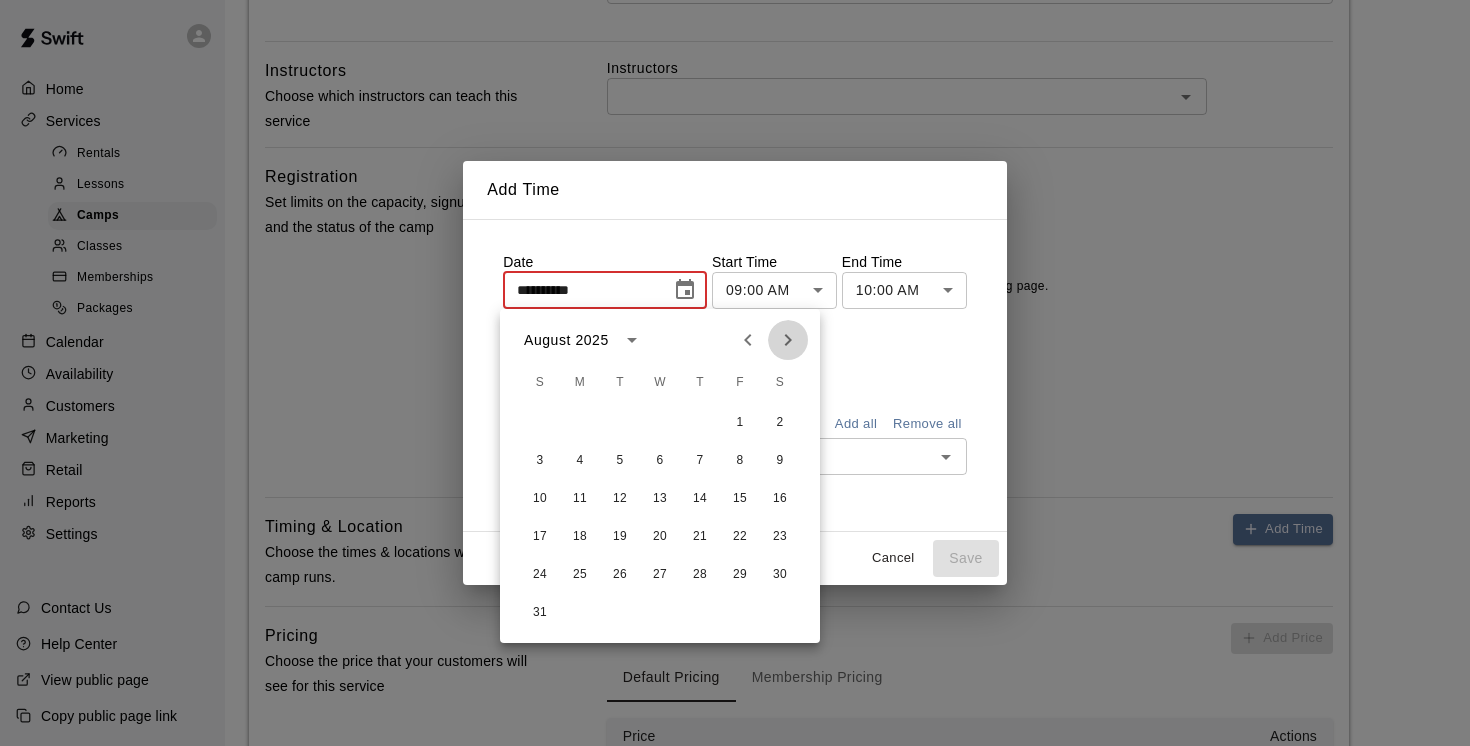 click 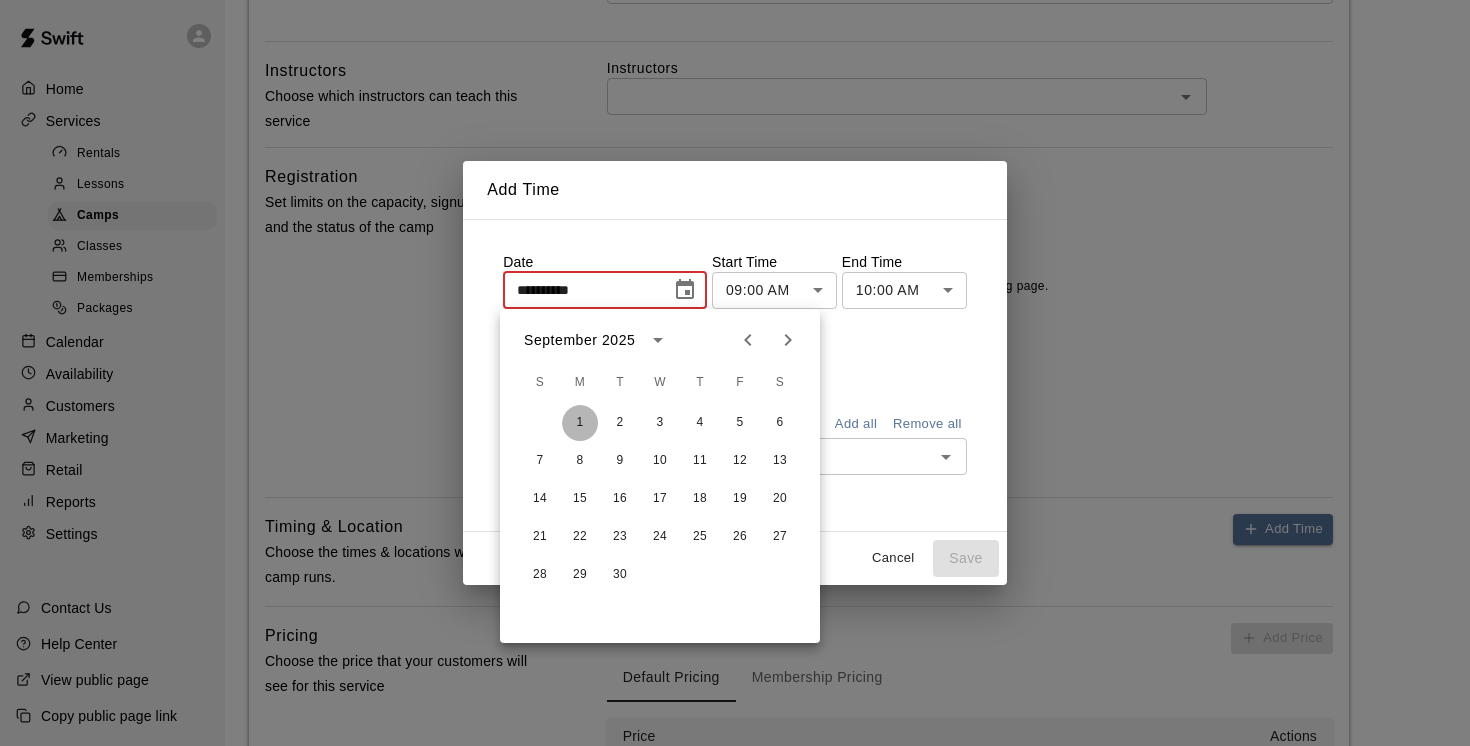 click on "1" at bounding box center [580, 423] 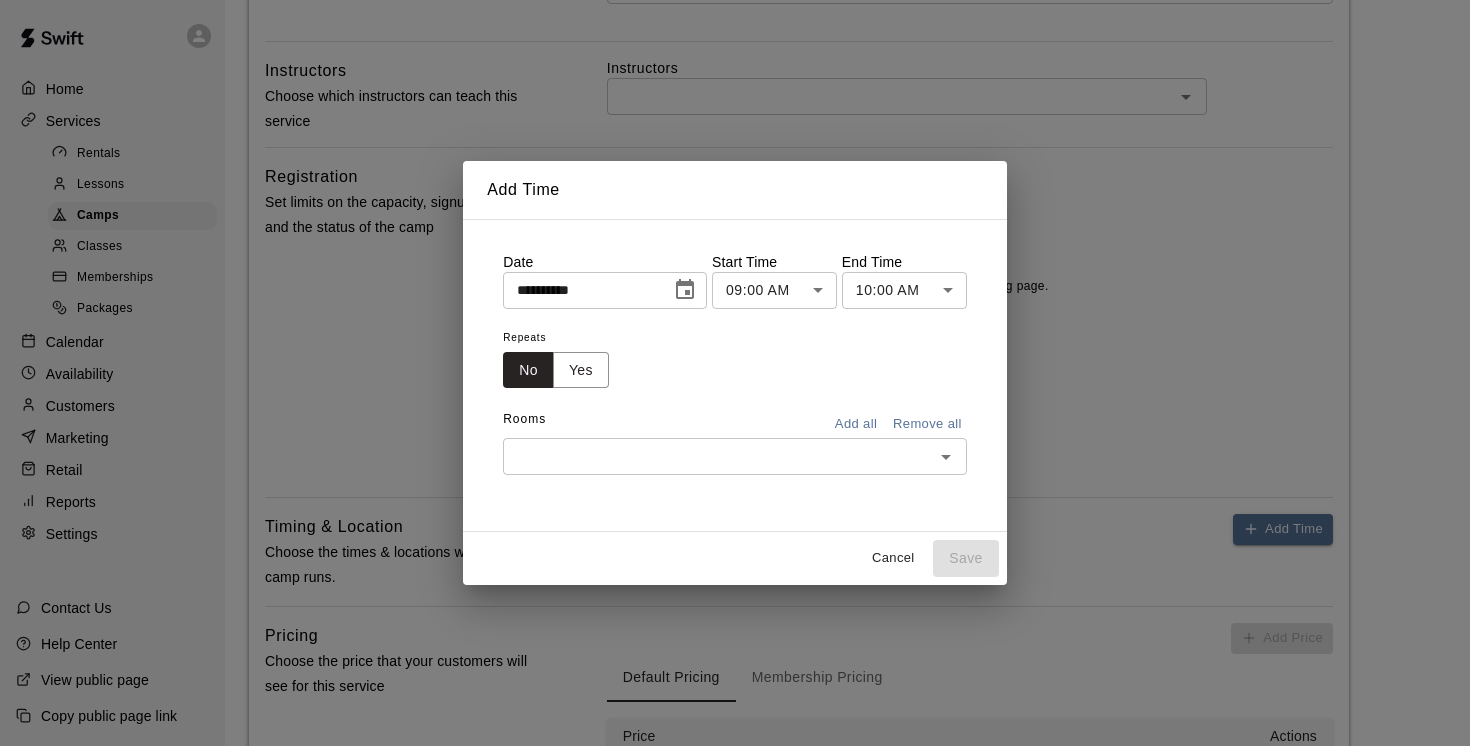 click on "**********" at bounding box center [735, 465] 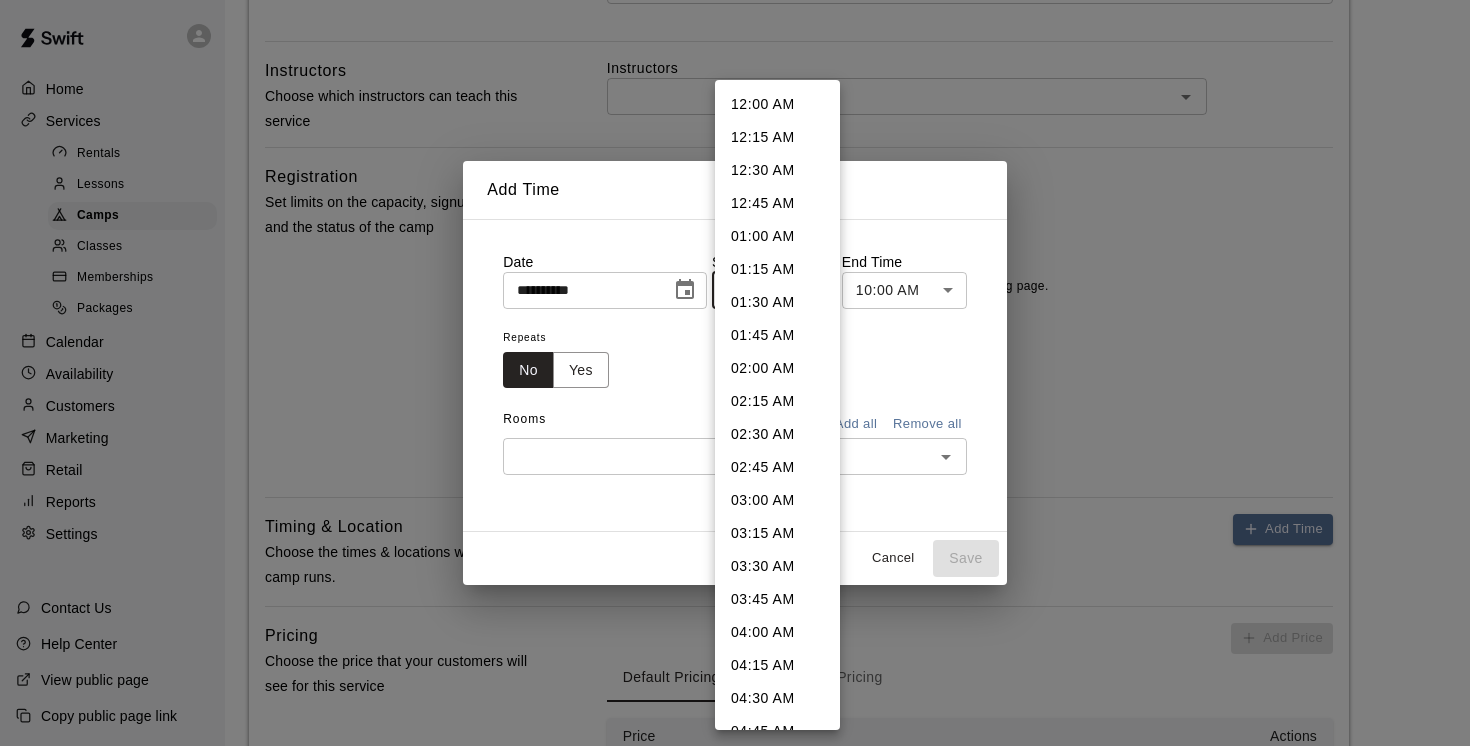 scroll, scrollTop: 887, scrollLeft: 0, axis: vertical 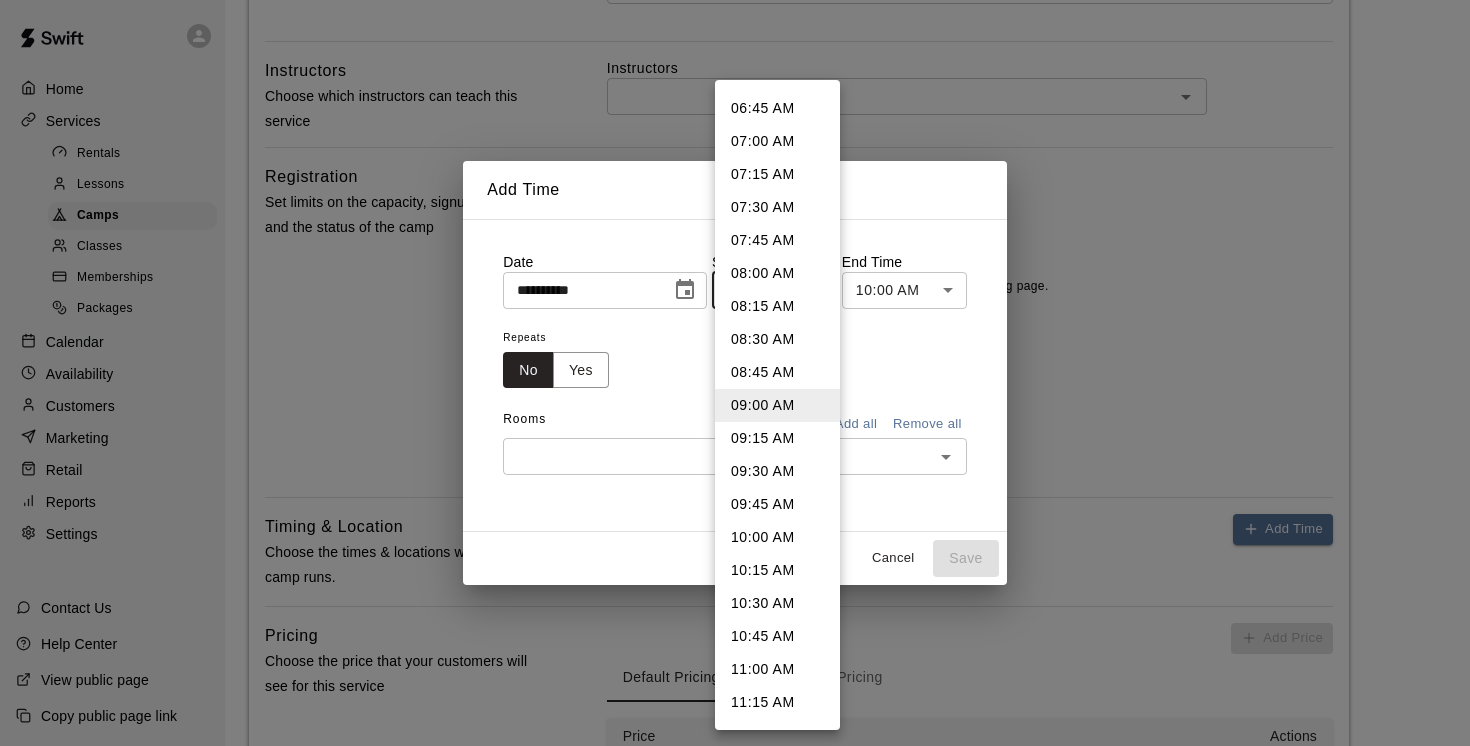 click on "10:00 AM" at bounding box center [777, 537] 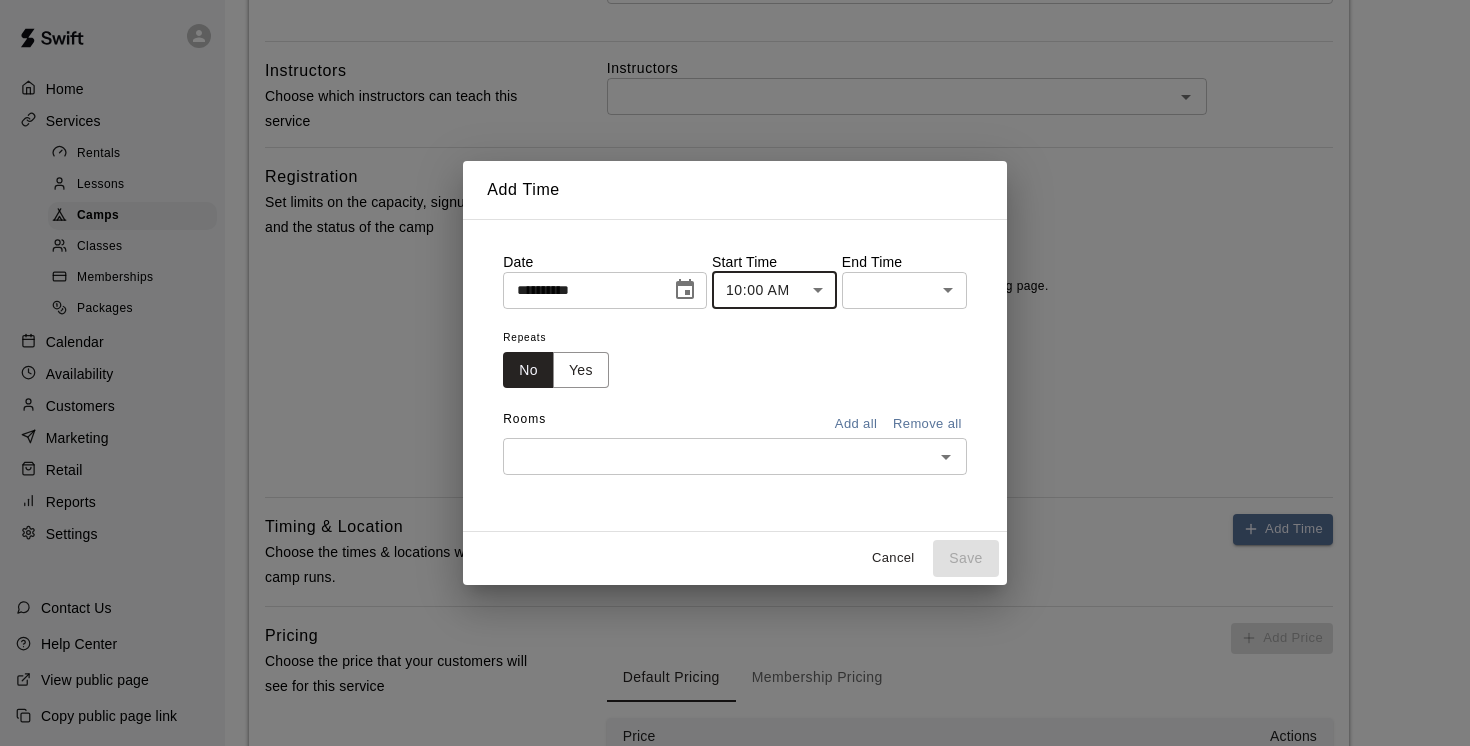 click on "**********" at bounding box center (735, 465) 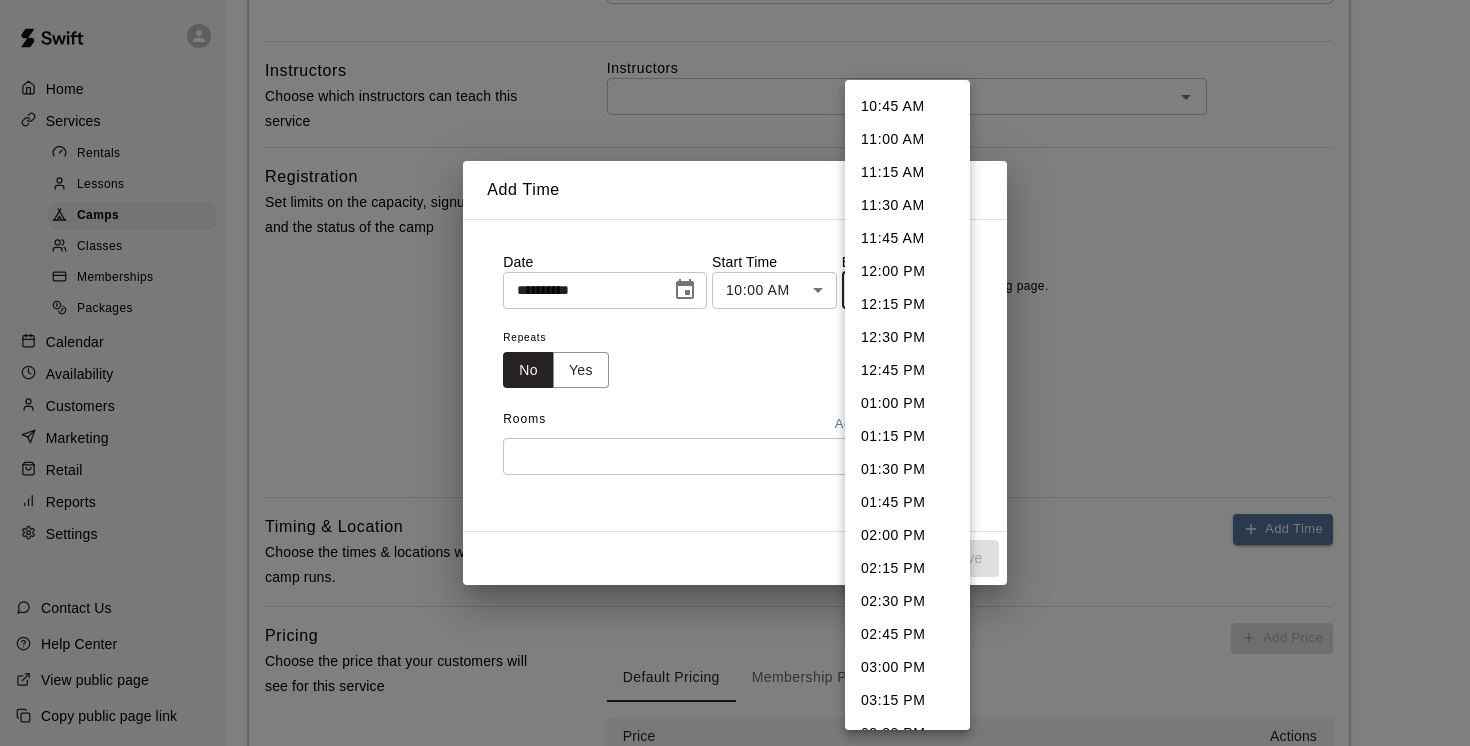 scroll, scrollTop: 0, scrollLeft: 0, axis: both 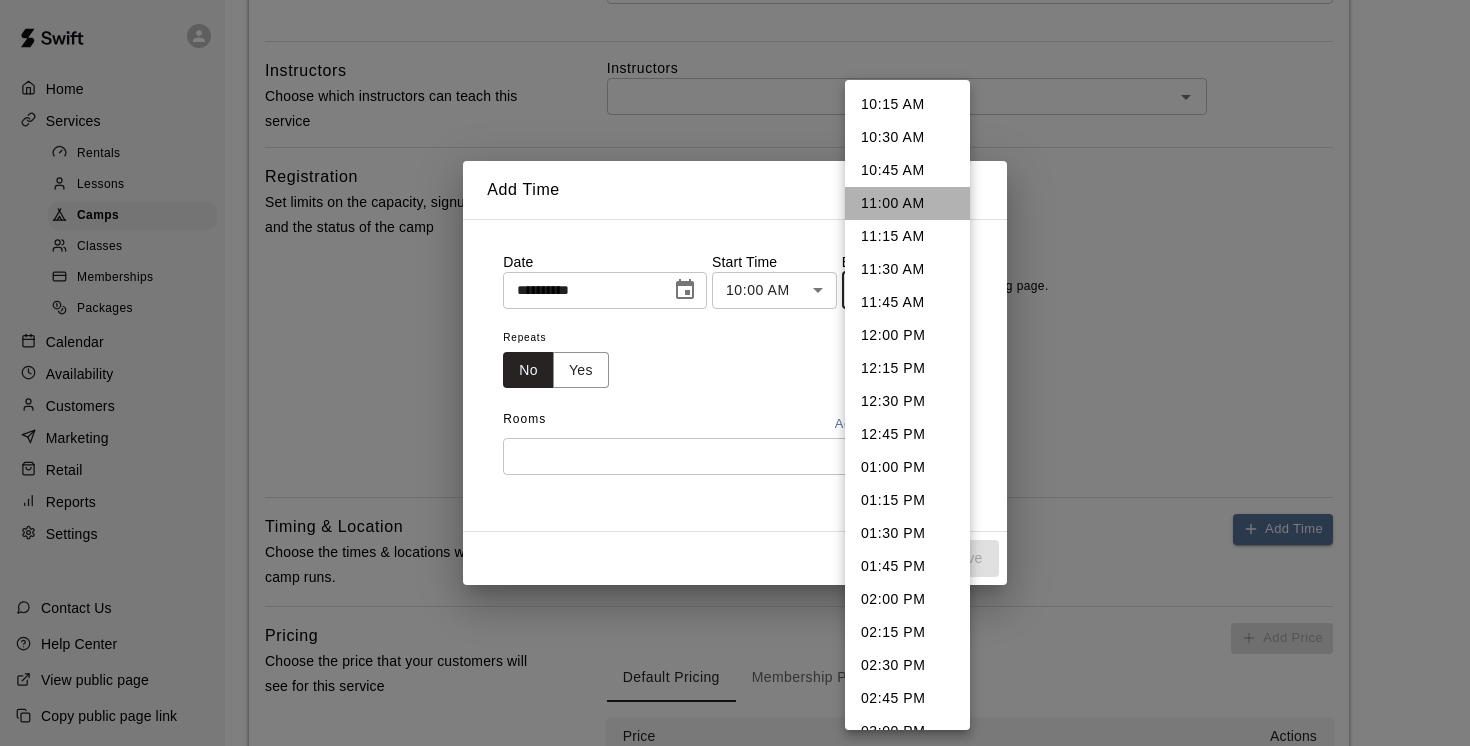 click on "11:00 AM" at bounding box center (907, 203) 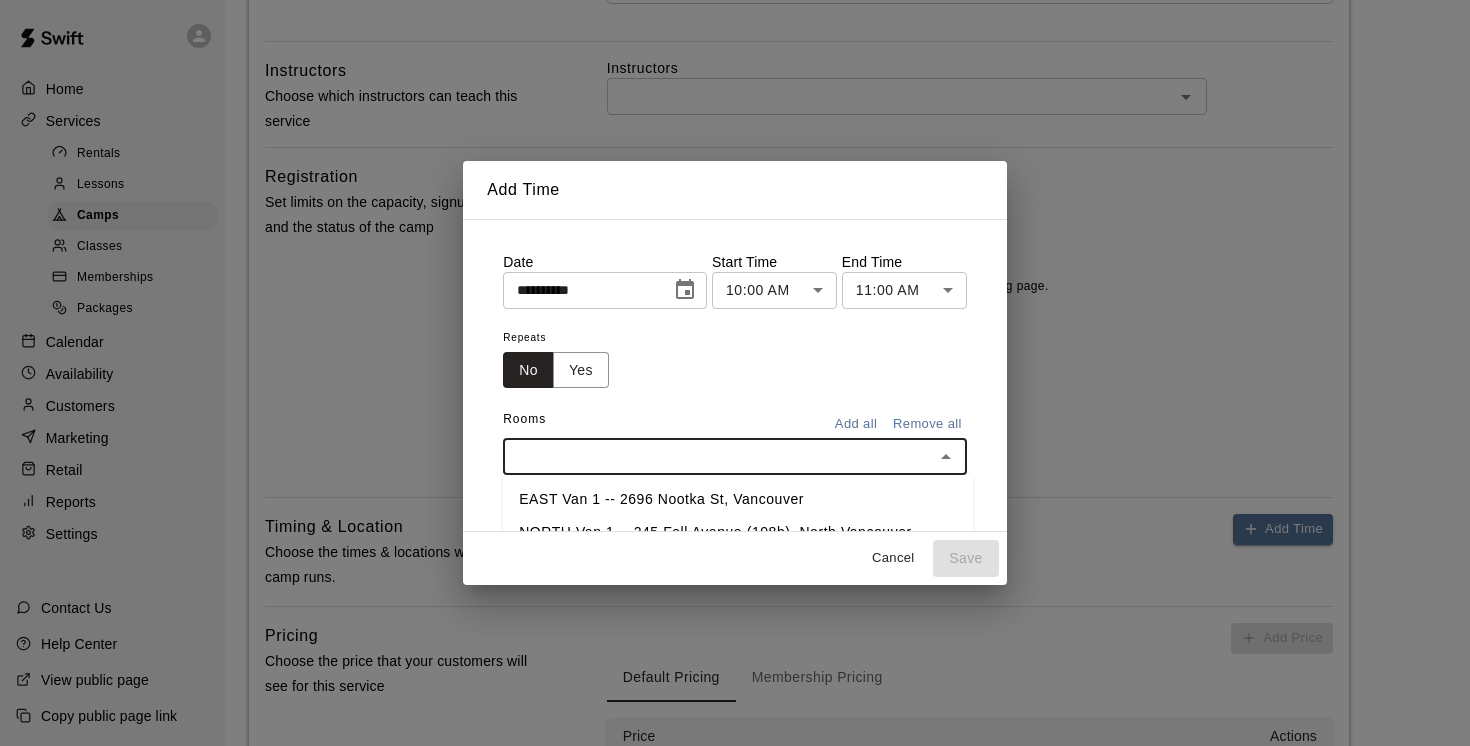 click at bounding box center (718, 456) 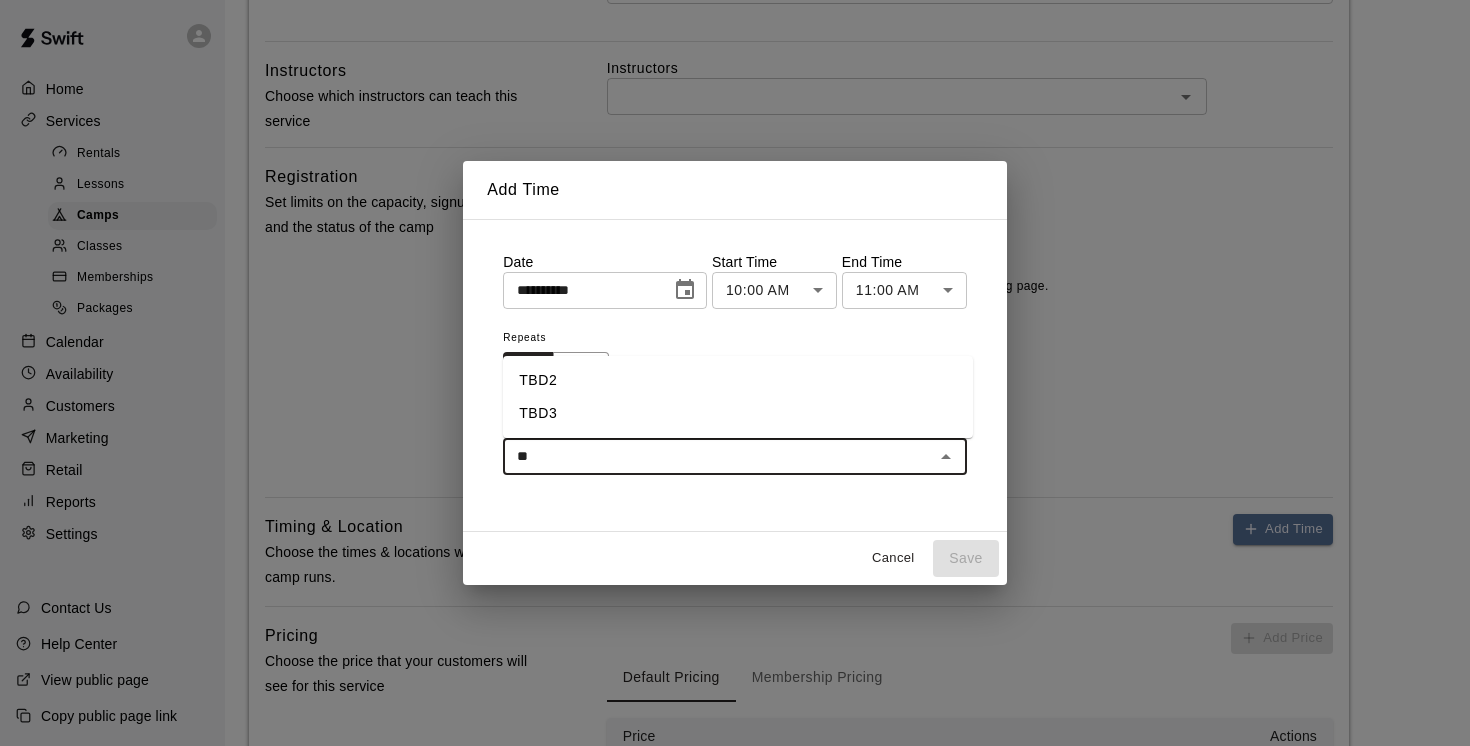 type on "***" 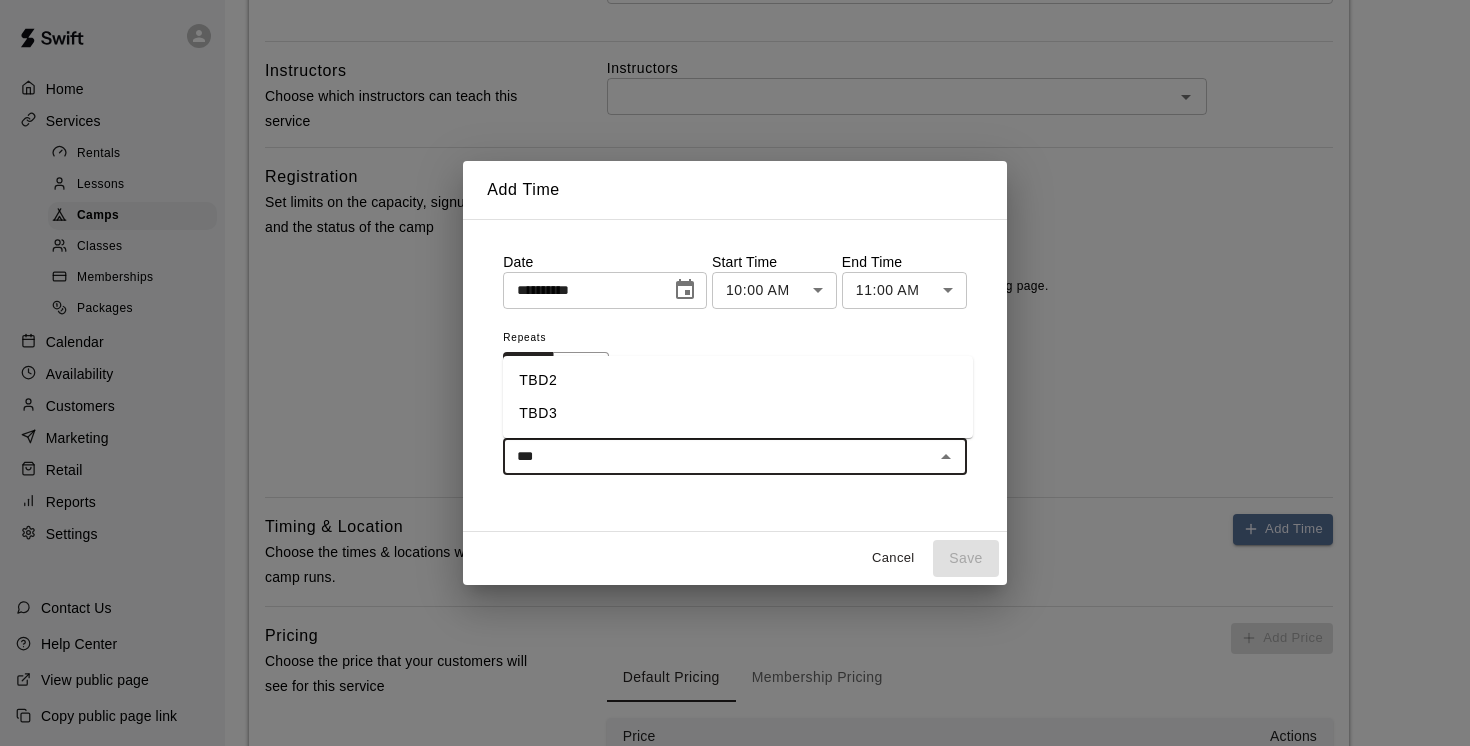 click on "TBD3" at bounding box center (738, 413) 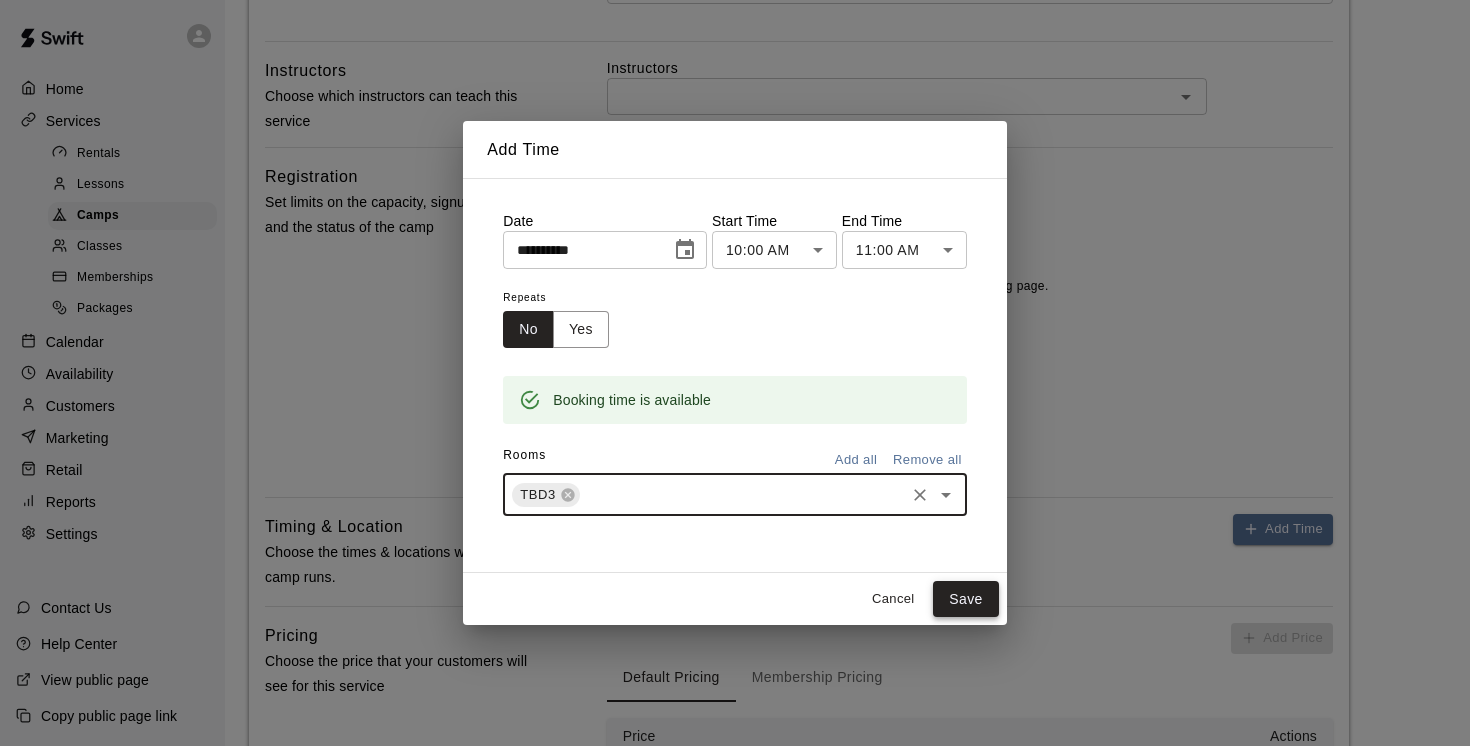 click on "Save" at bounding box center [966, 599] 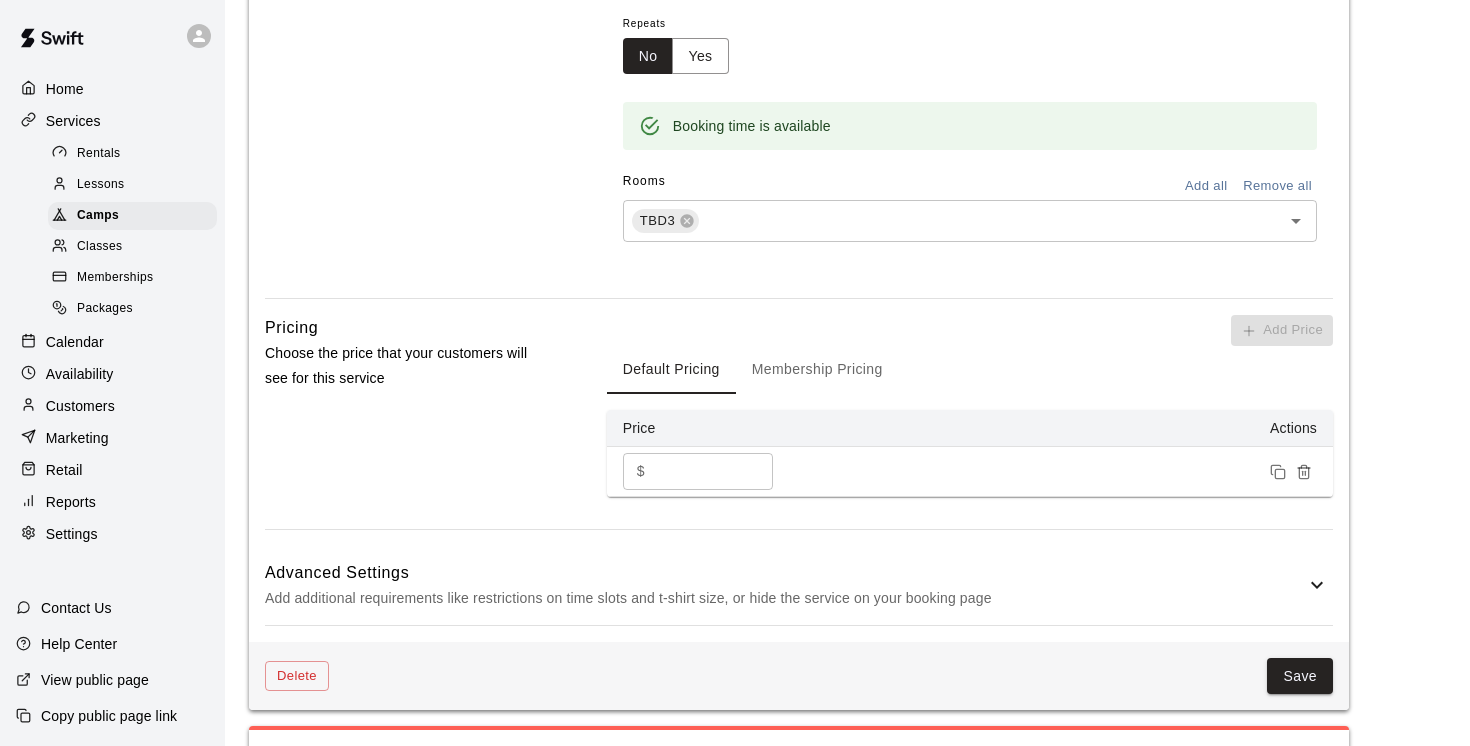 scroll, scrollTop: 1331, scrollLeft: 0, axis: vertical 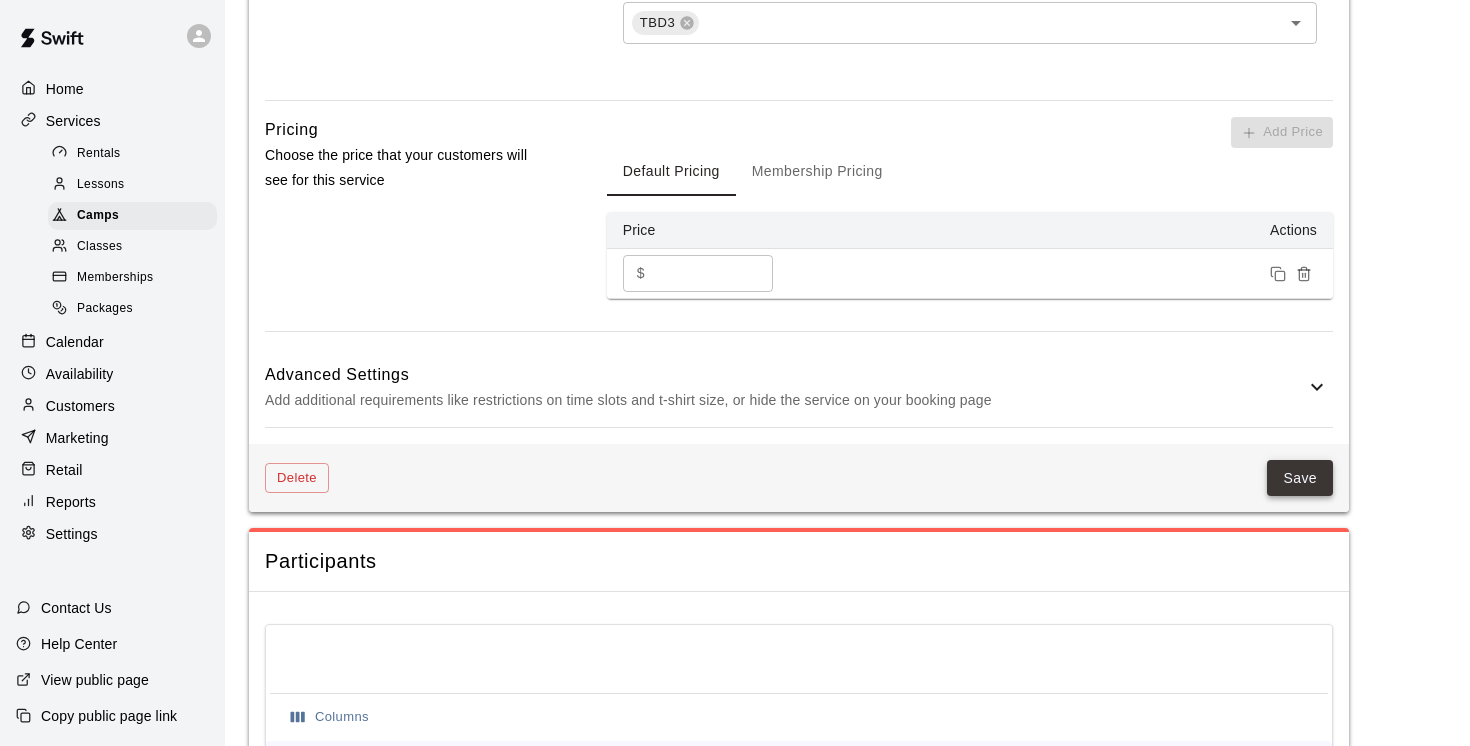 click on "Save" at bounding box center [1300, 478] 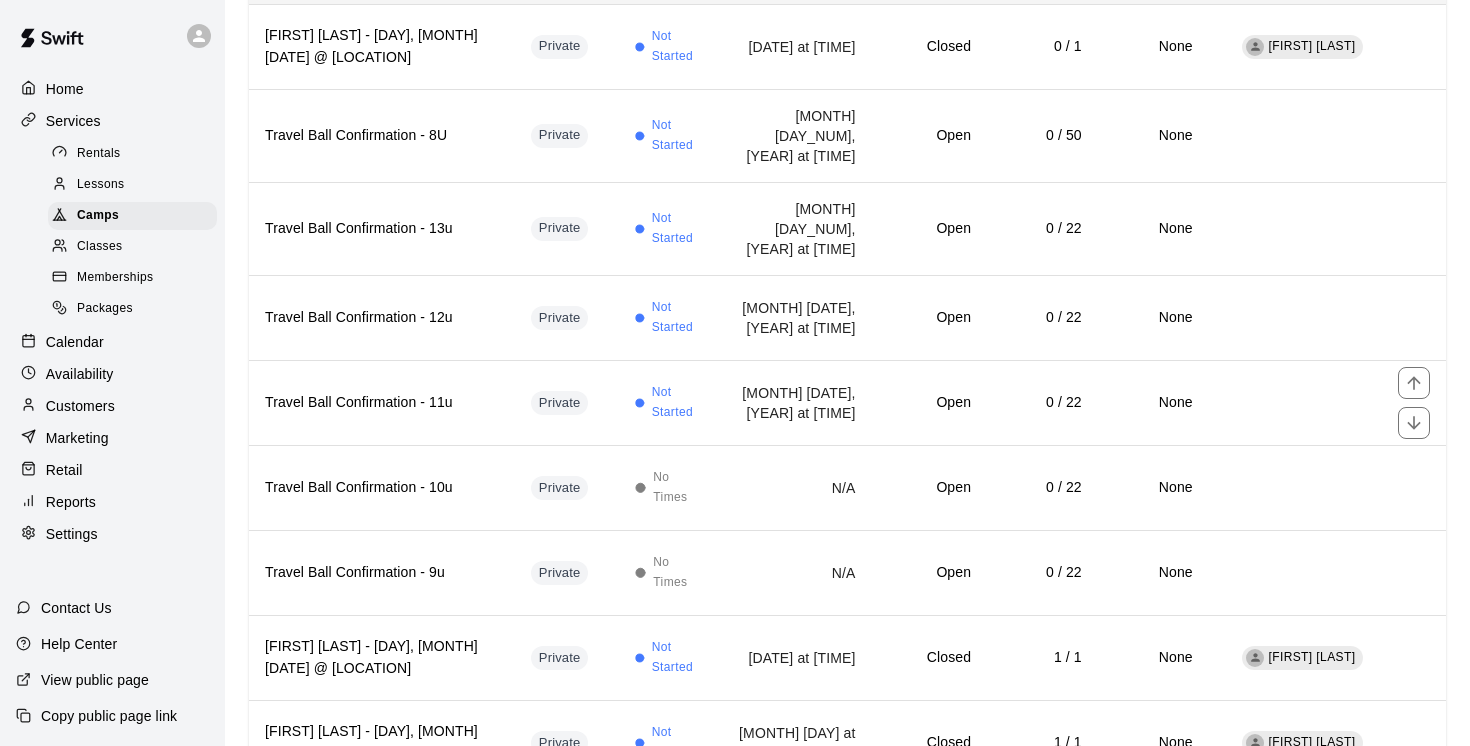 scroll, scrollTop: 472, scrollLeft: 0, axis: vertical 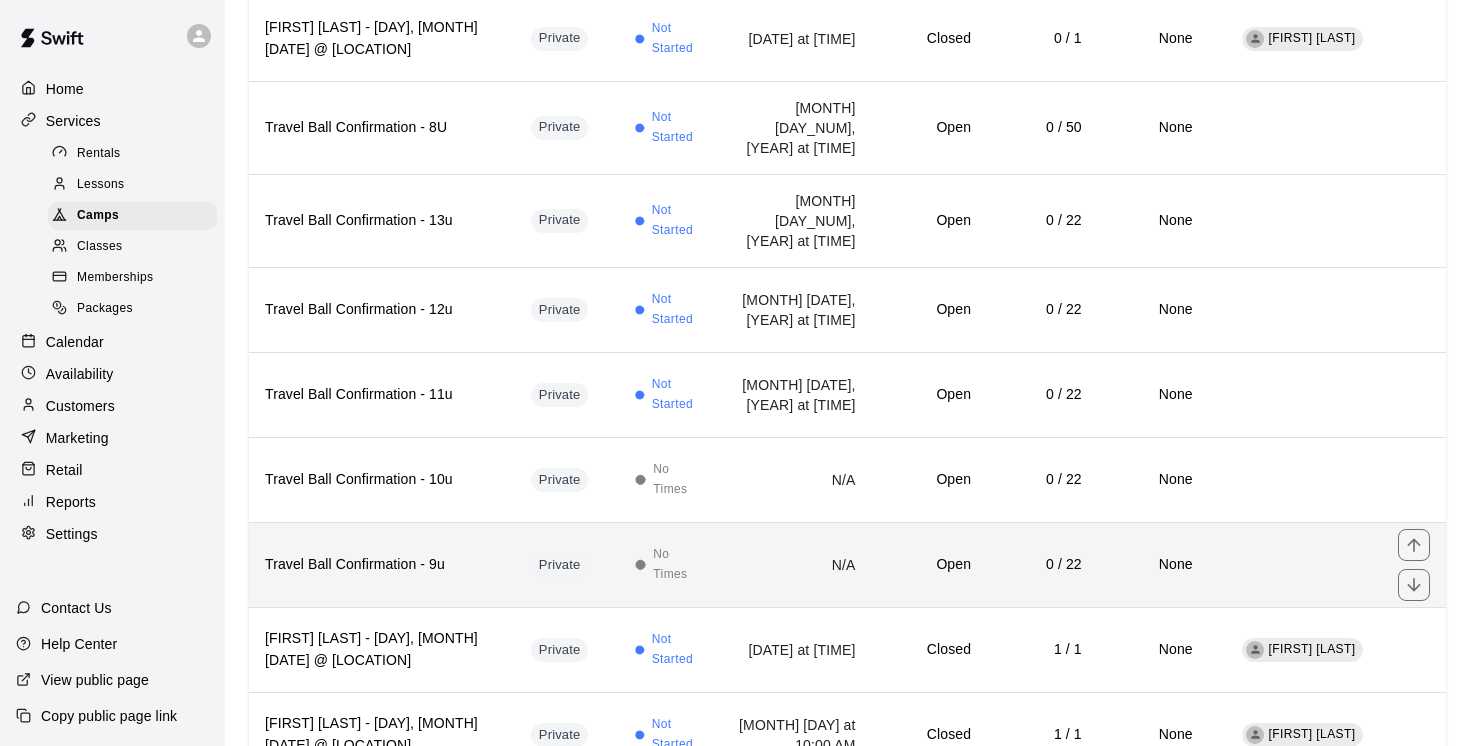 click on "Travel Ball Confirmation - 9u" at bounding box center (382, 565) 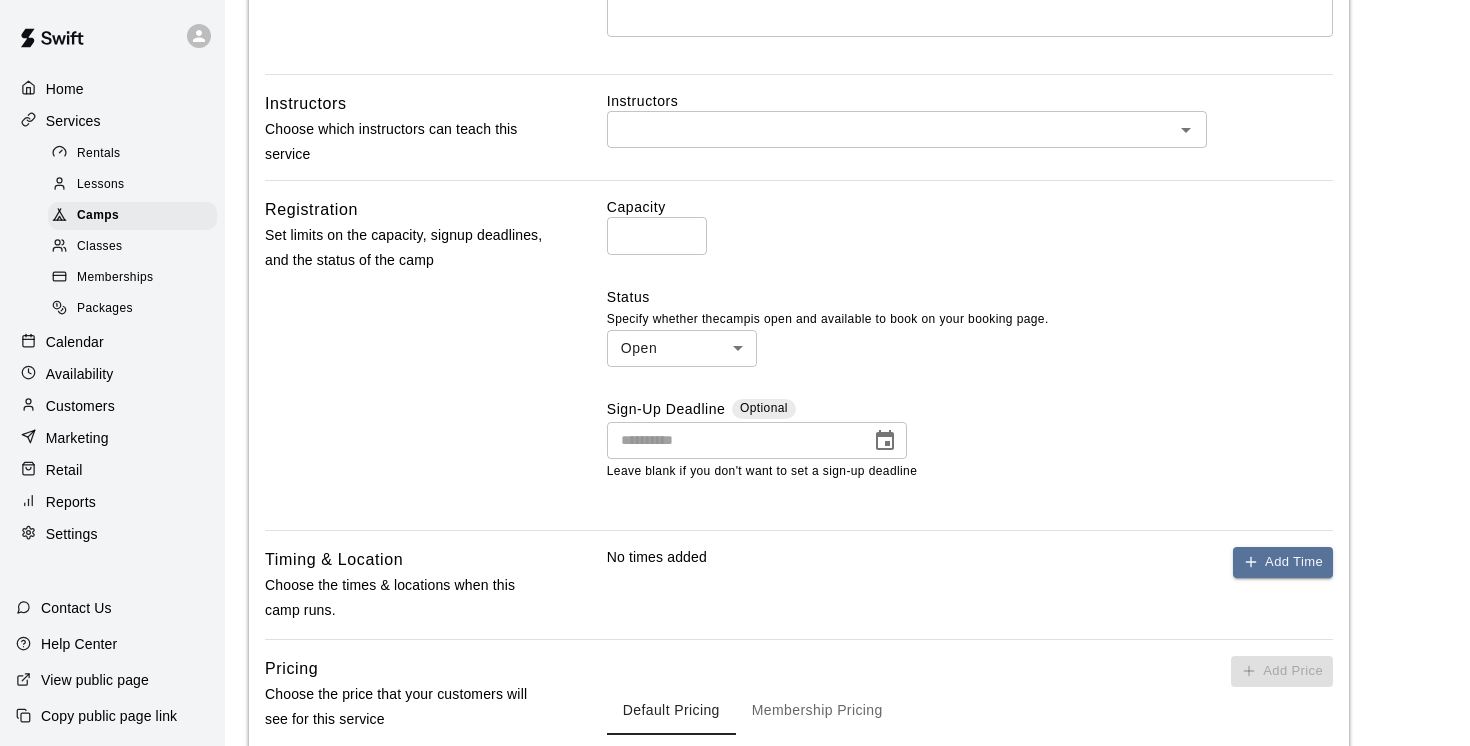 scroll, scrollTop: 462, scrollLeft: 0, axis: vertical 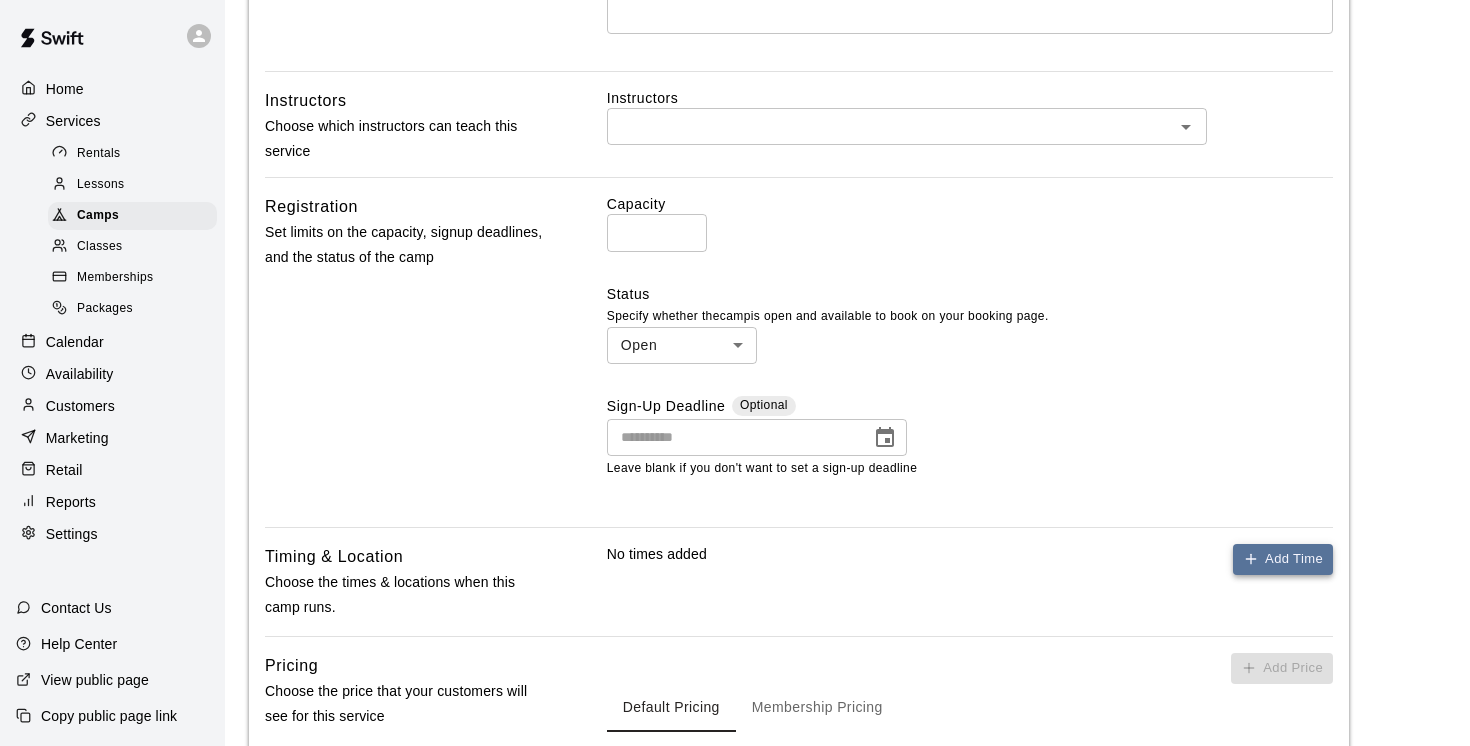 click on "Add Time" at bounding box center (1283, 559) 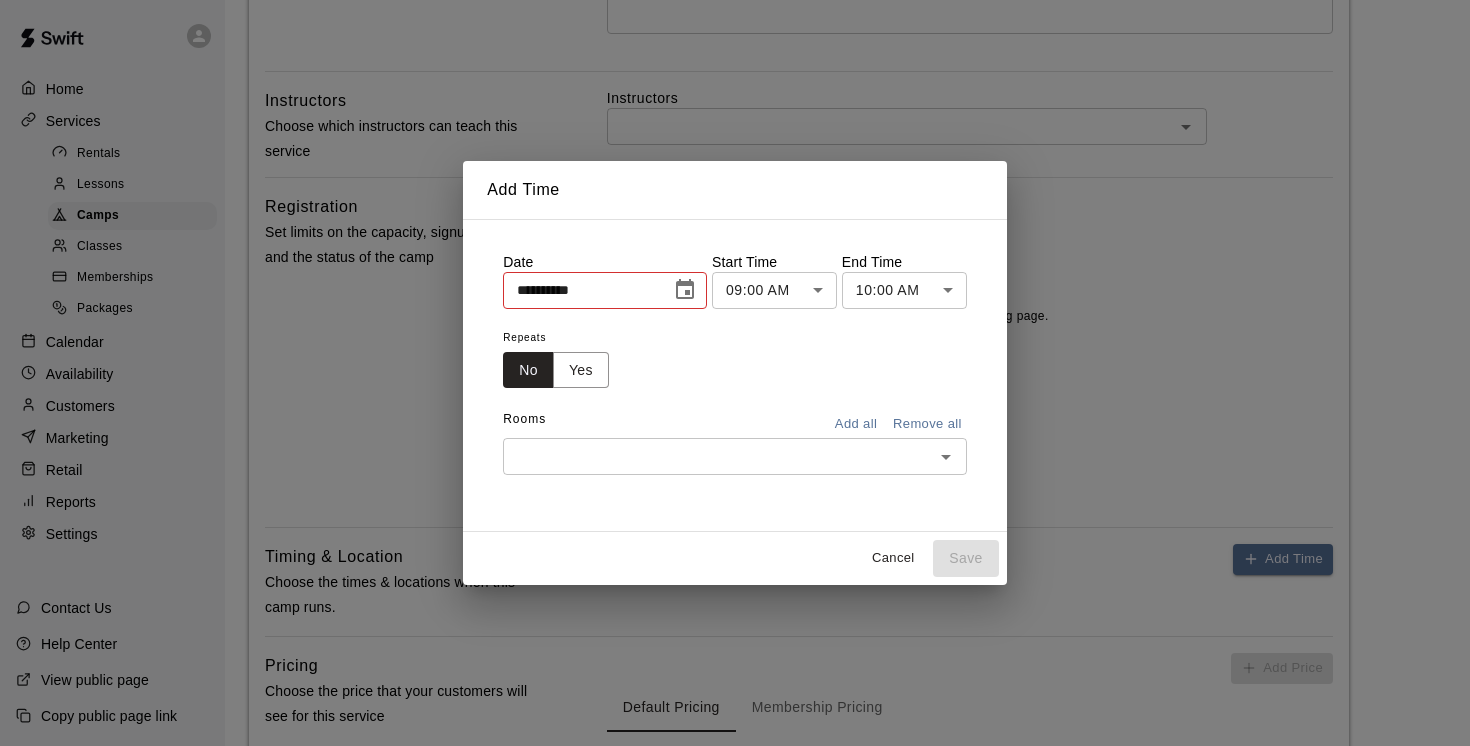 click 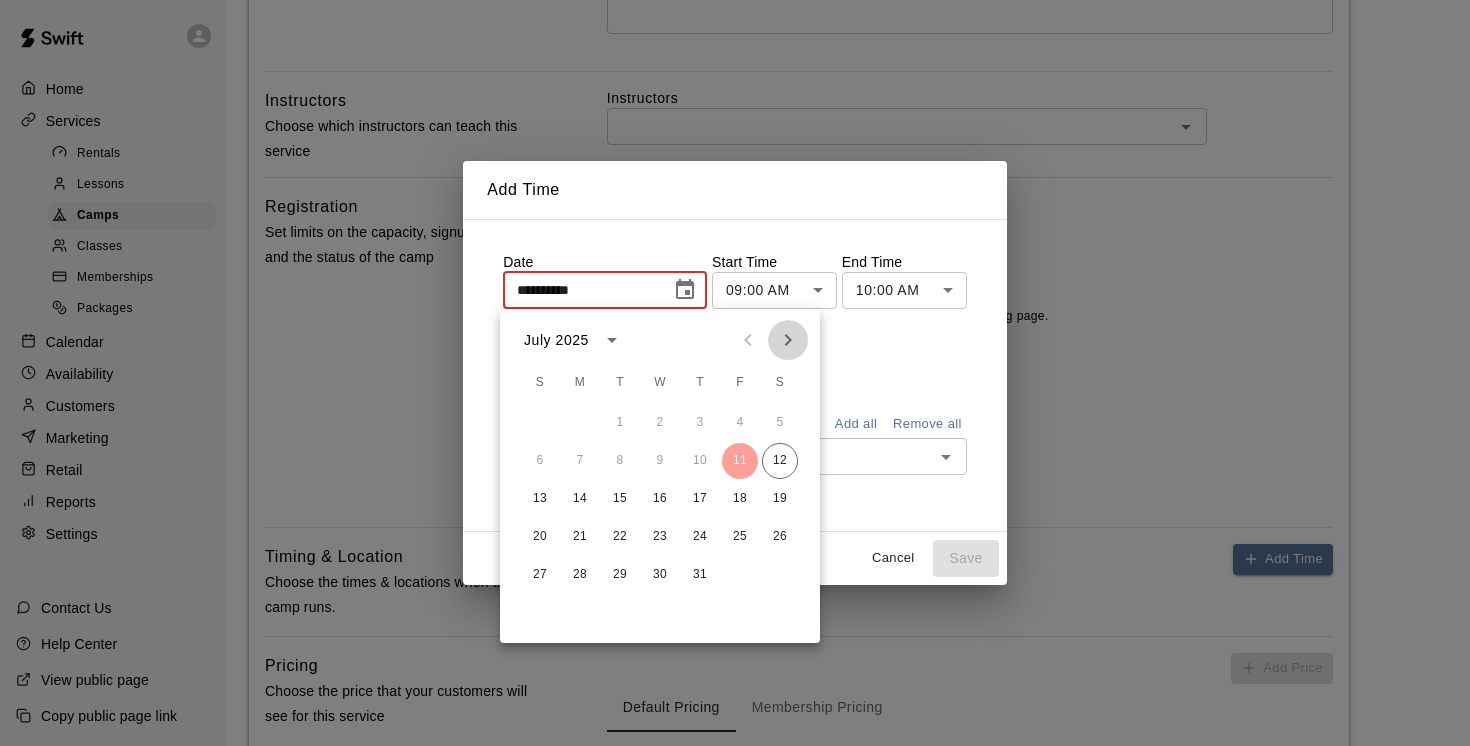 click 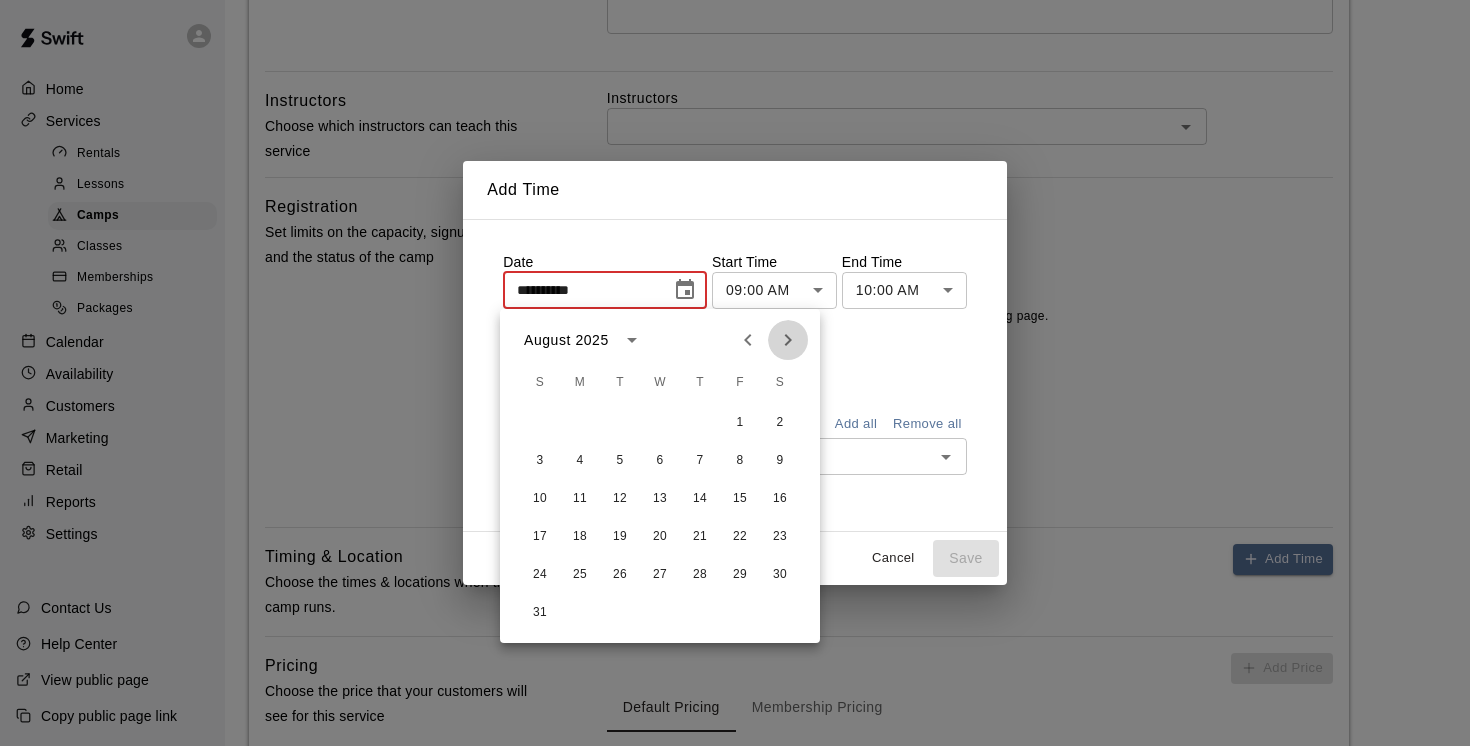 click 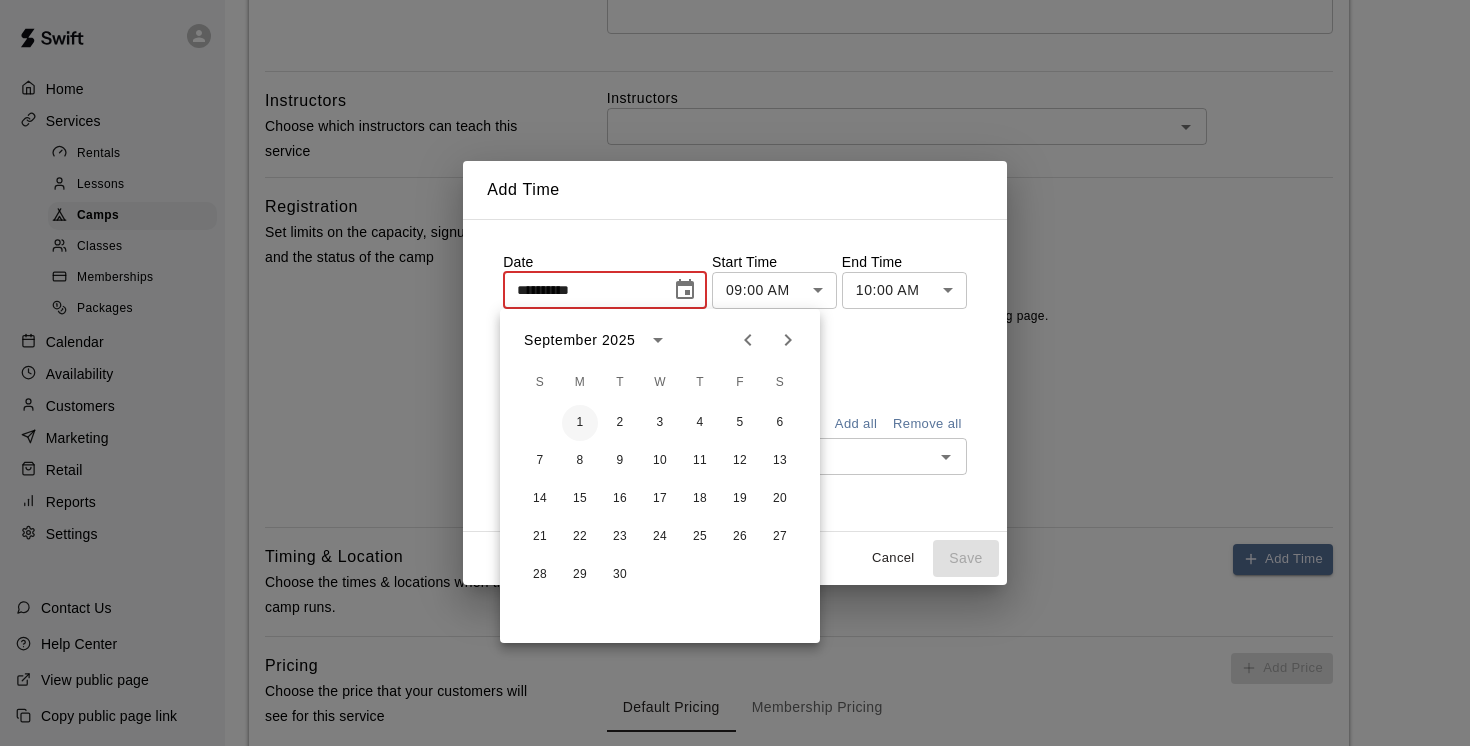 click on "1" at bounding box center (580, 423) 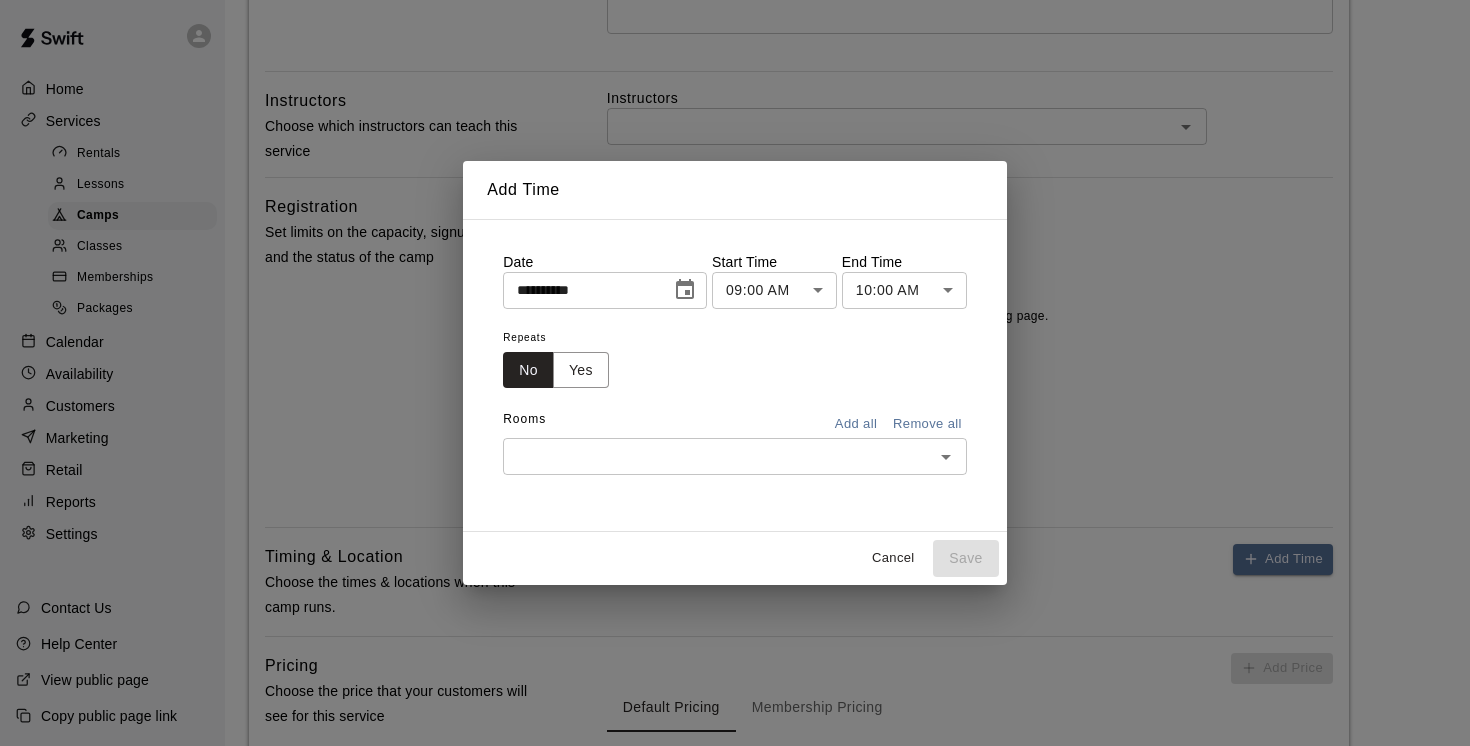 click on "**********" at bounding box center [735, 495] 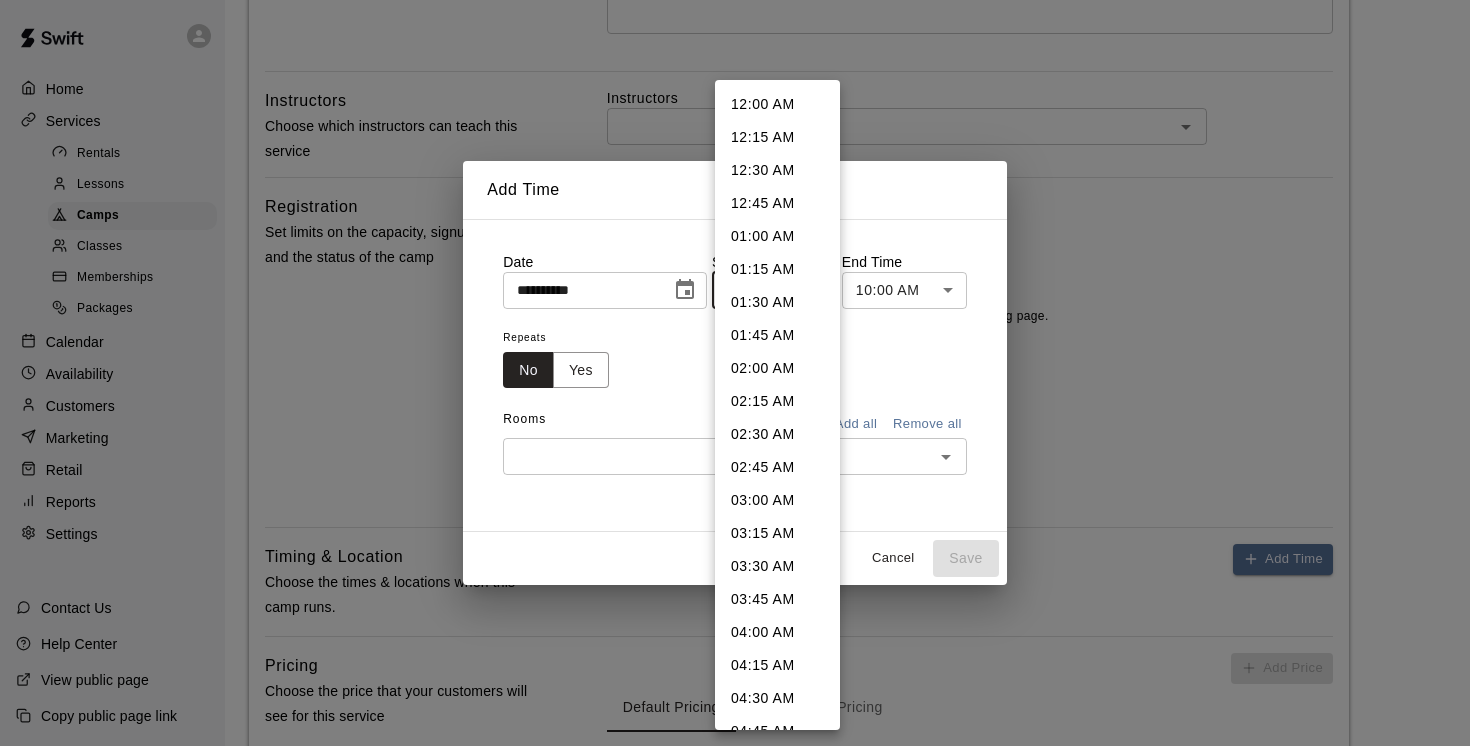 scroll, scrollTop: 887, scrollLeft: 0, axis: vertical 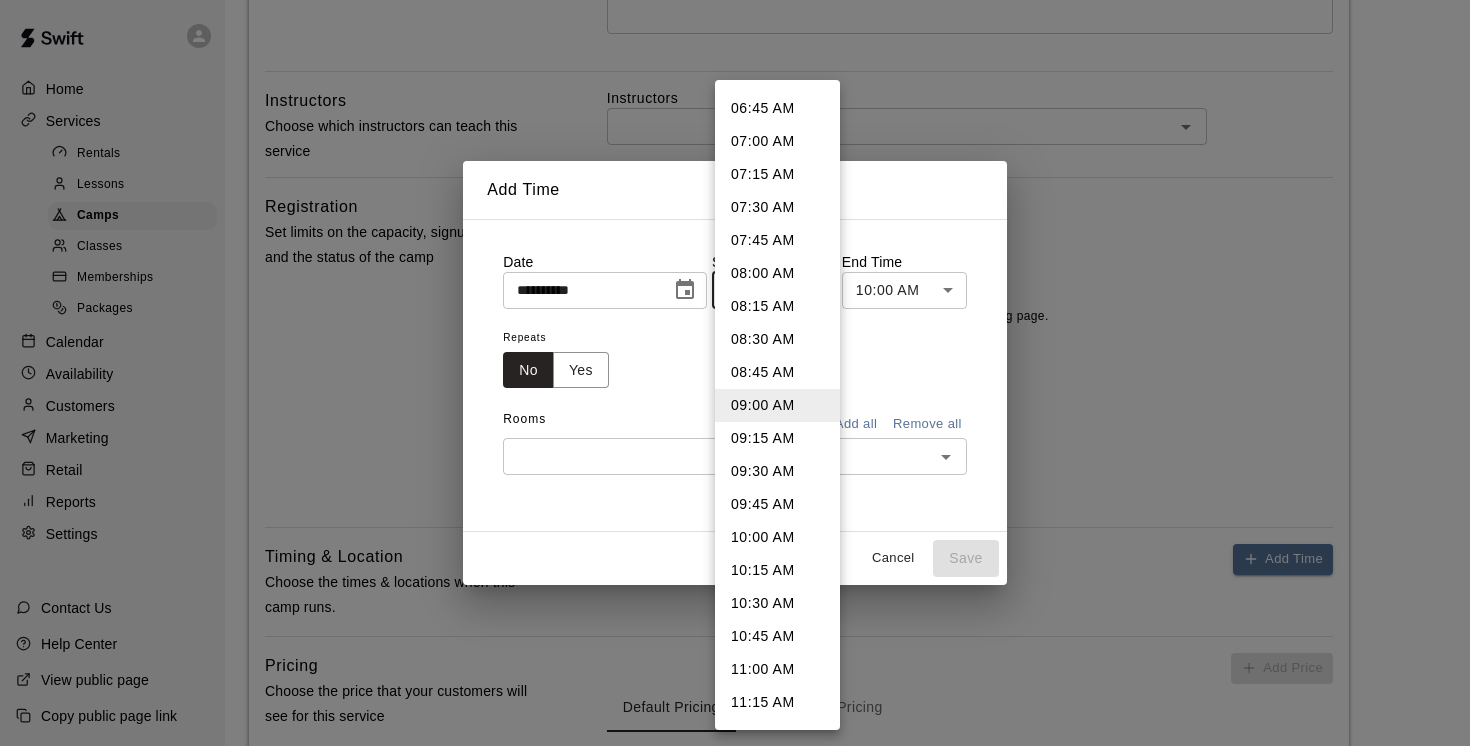 click on "11:00 AM" at bounding box center (777, 669) 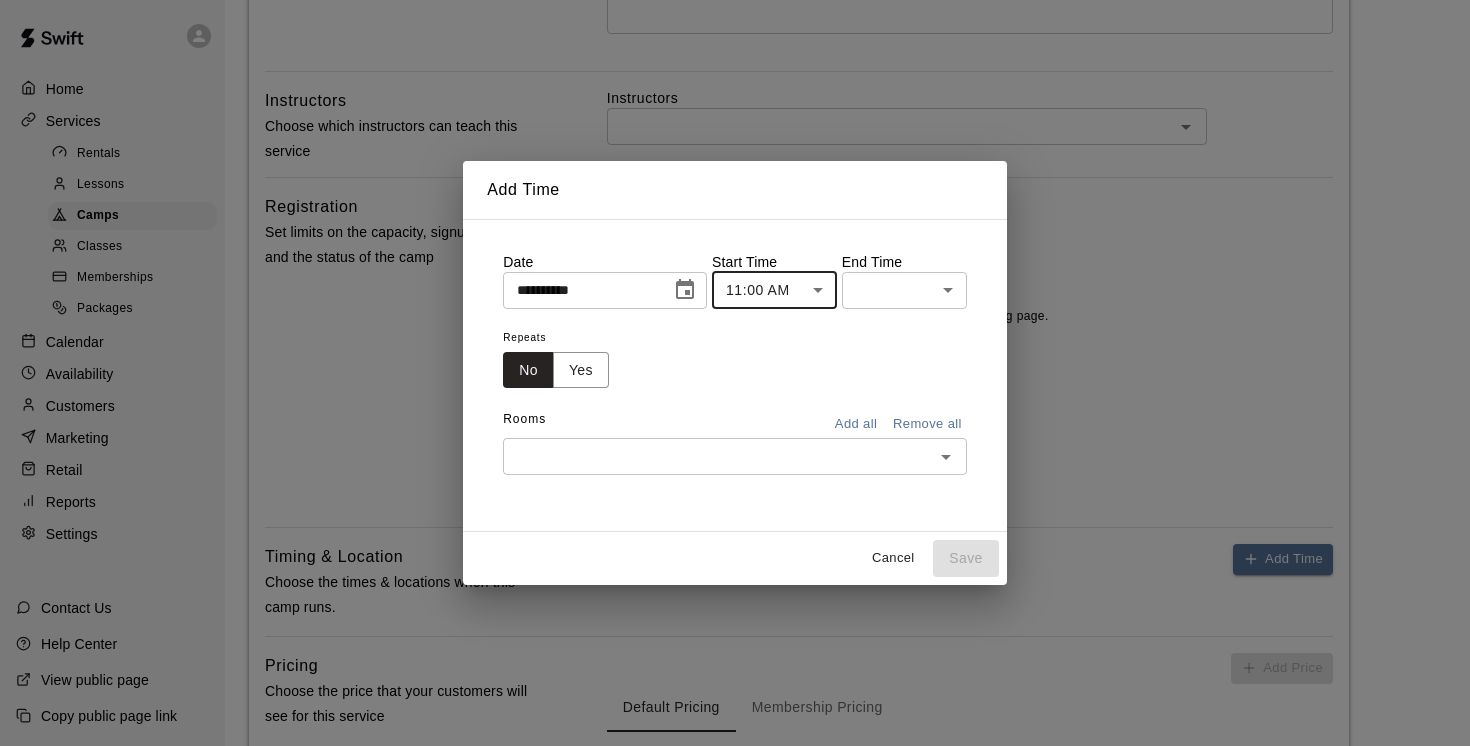 click on "**********" at bounding box center (735, 495) 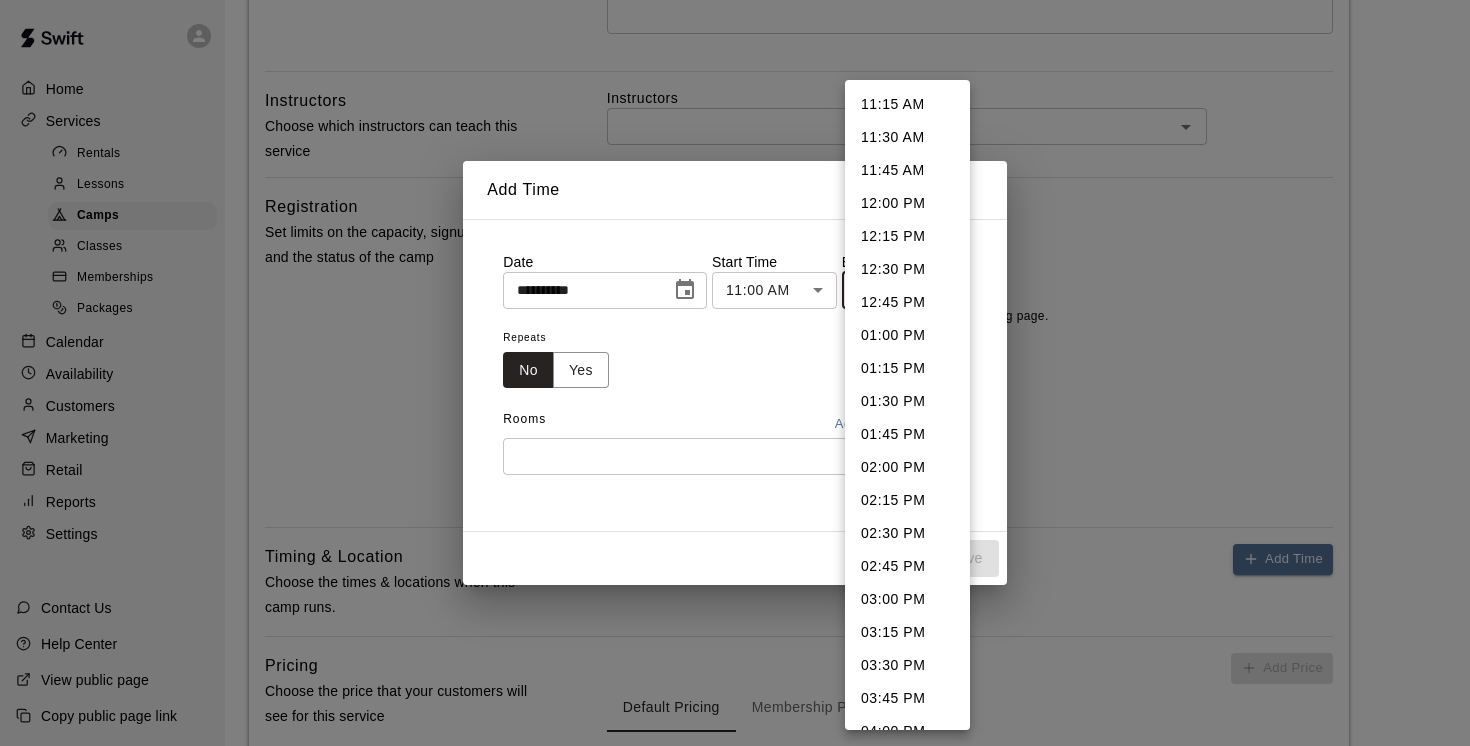 click on "12:00 PM" at bounding box center (907, 203) 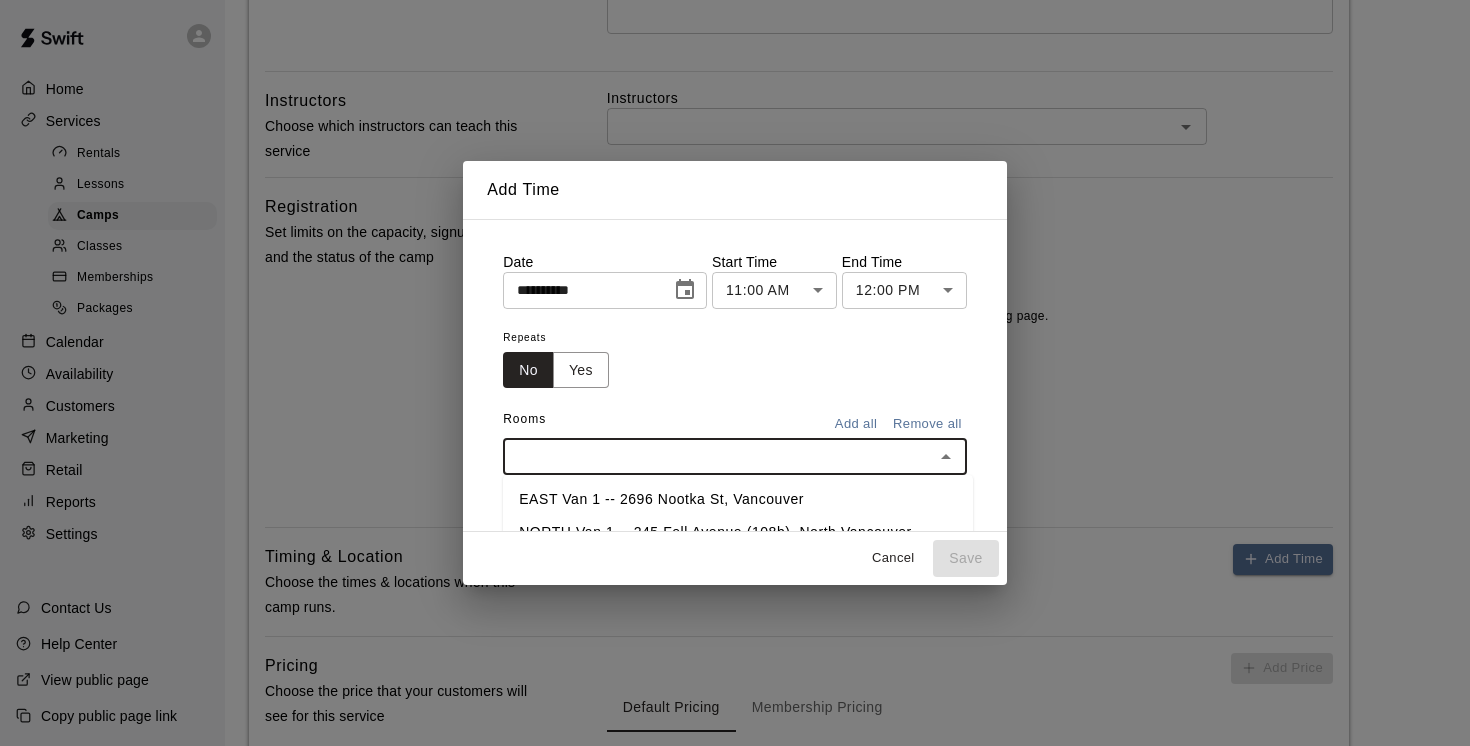 click at bounding box center [718, 456] 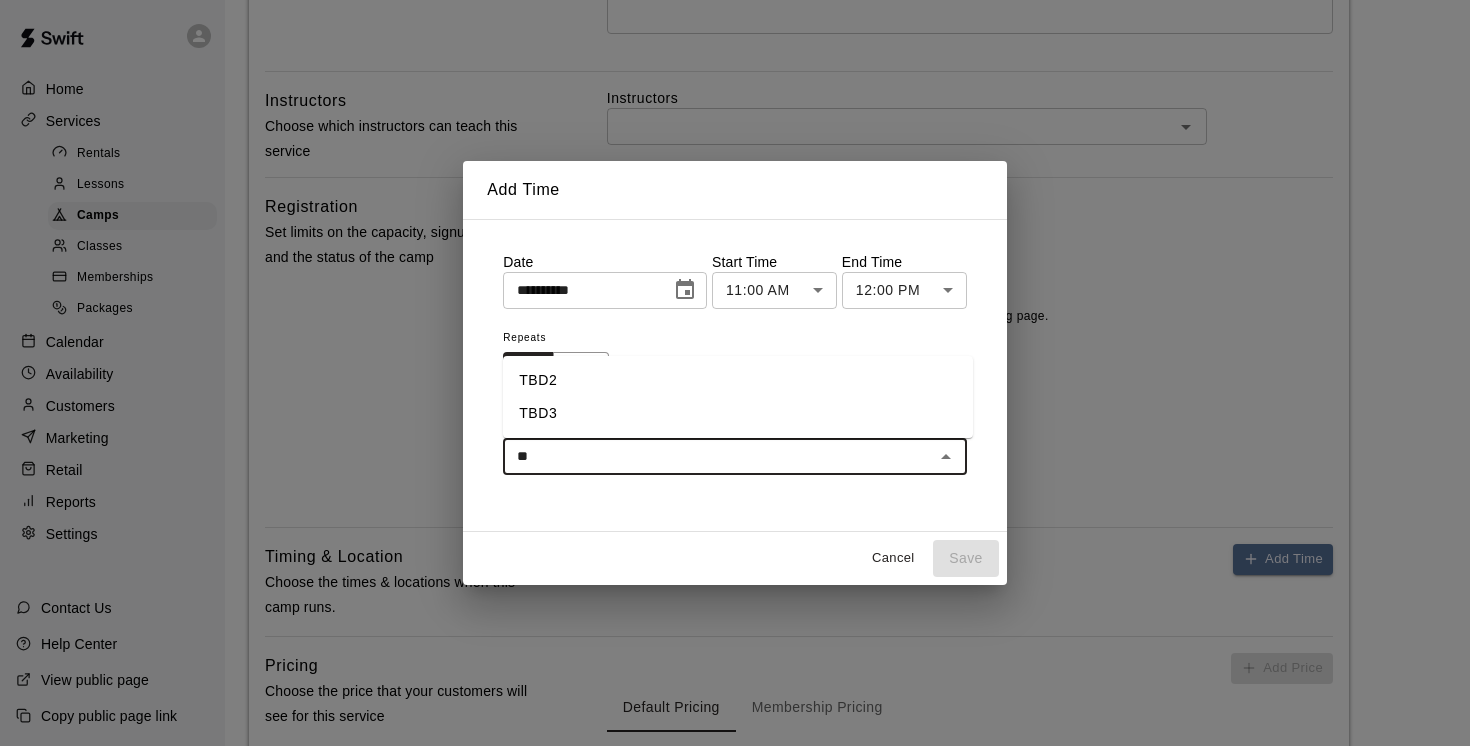 type on "***" 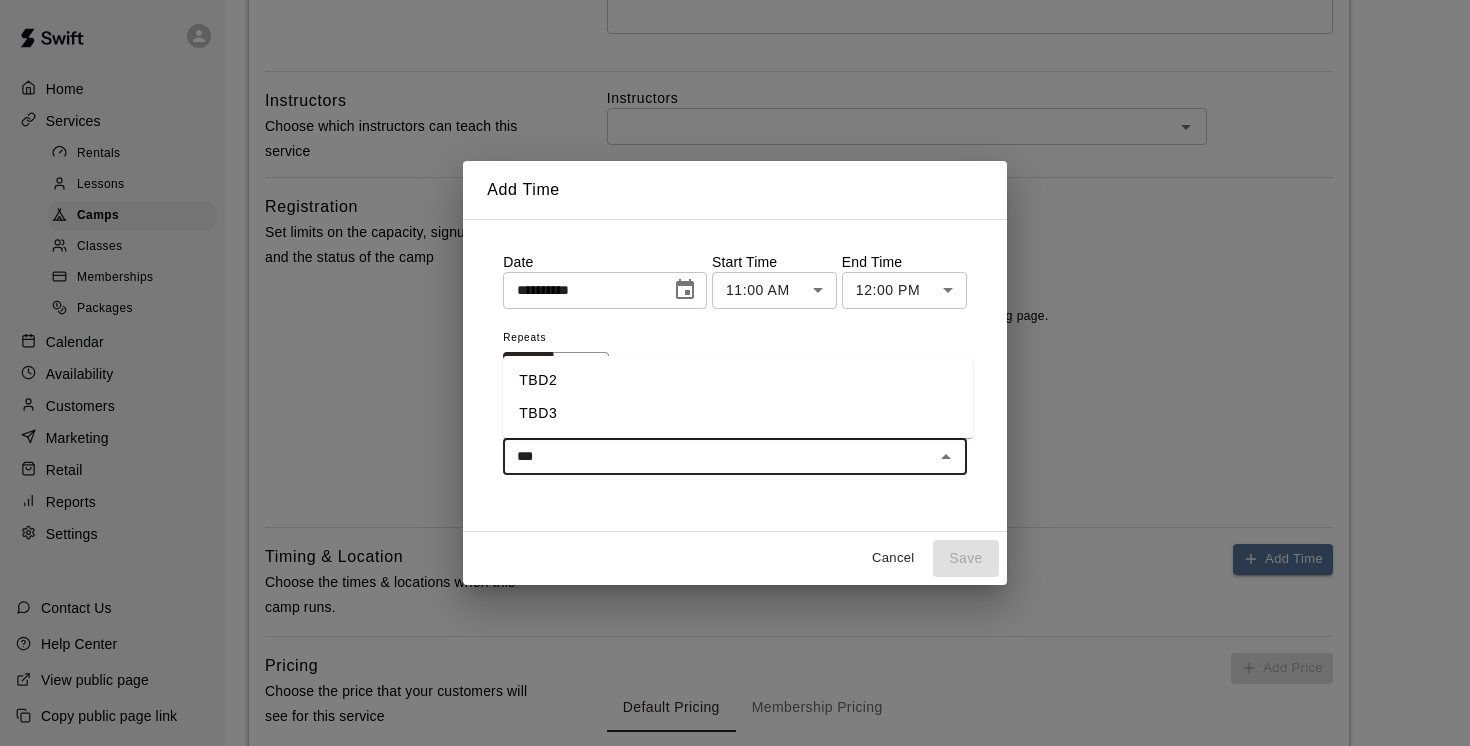 click on "TBD2" at bounding box center [738, 380] 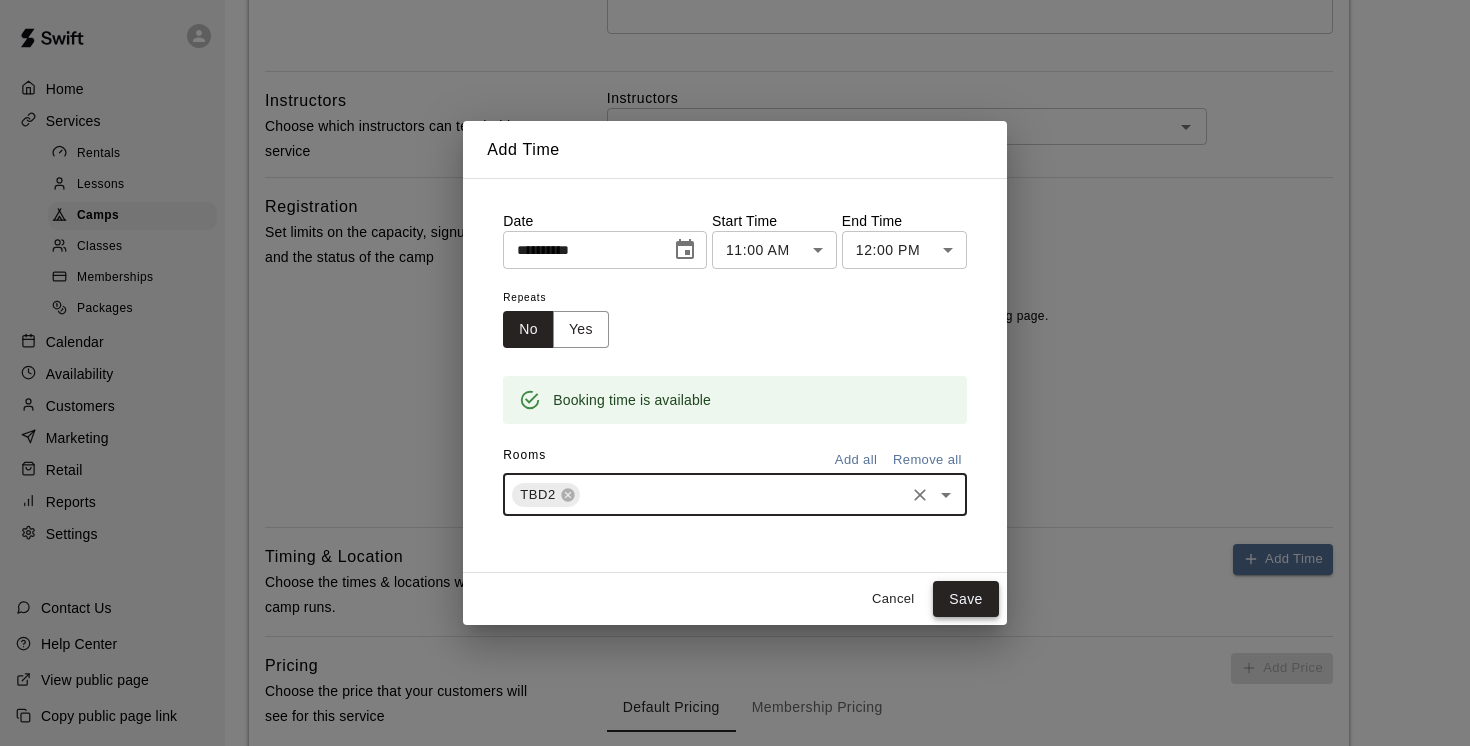 click on "Save" at bounding box center [966, 599] 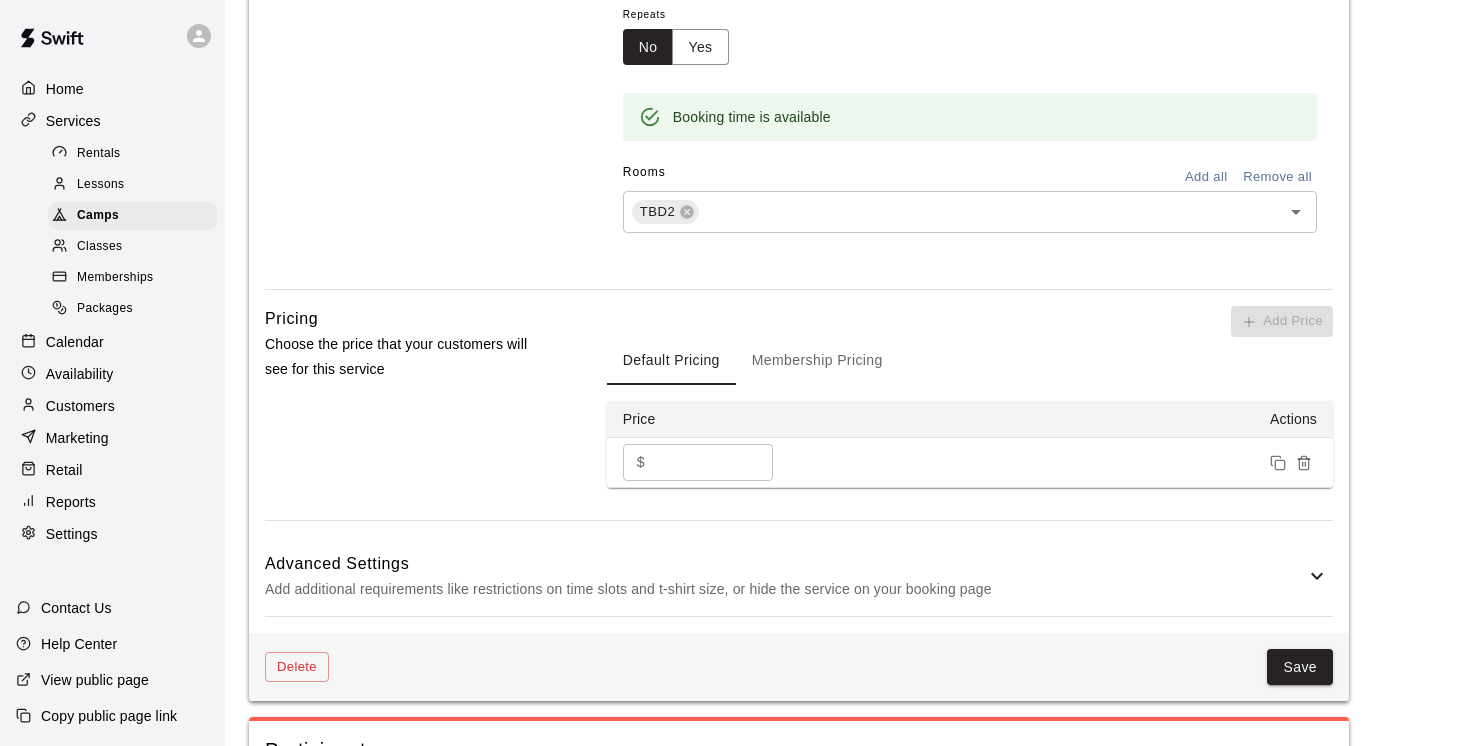scroll, scrollTop: 1312, scrollLeft: 0, axis: vertical 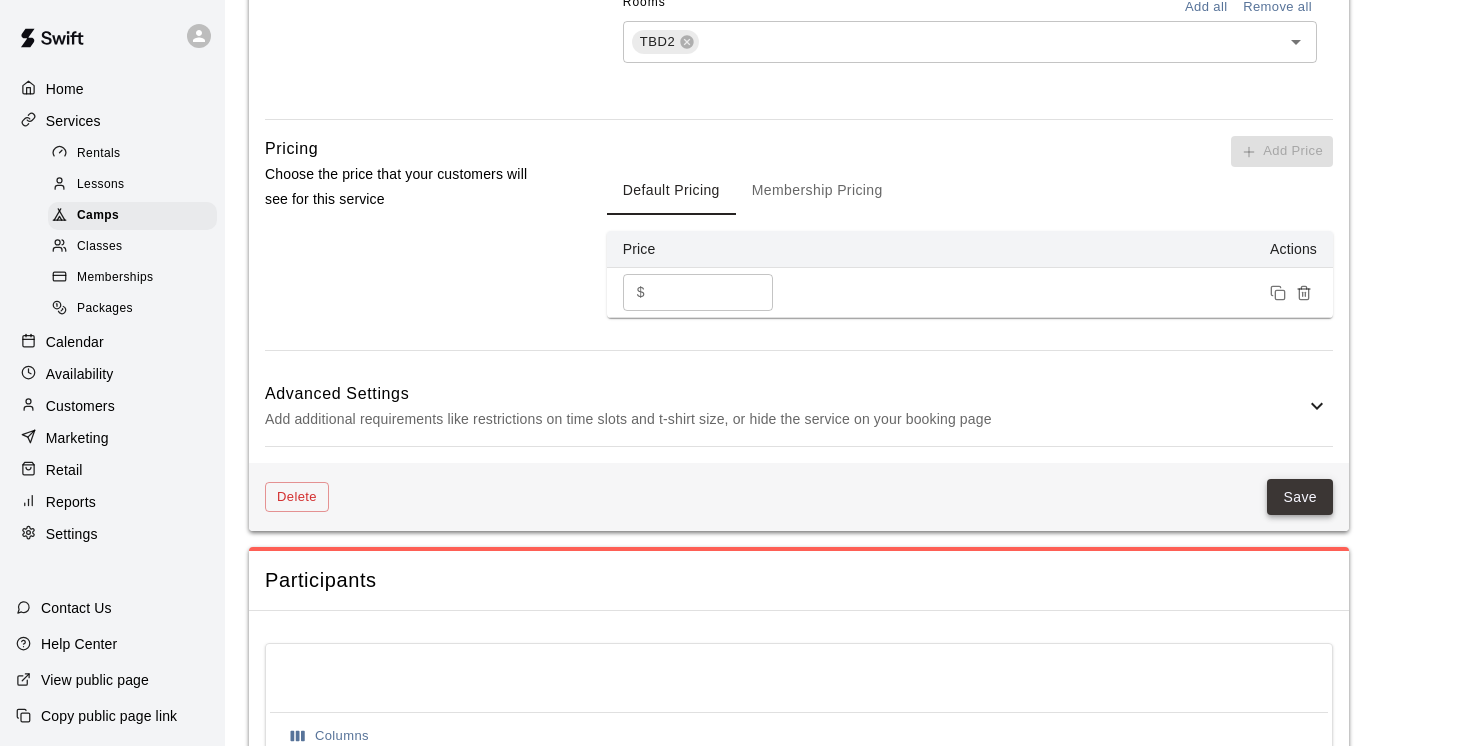 click on "Save" at bounding box center (1300, 497) 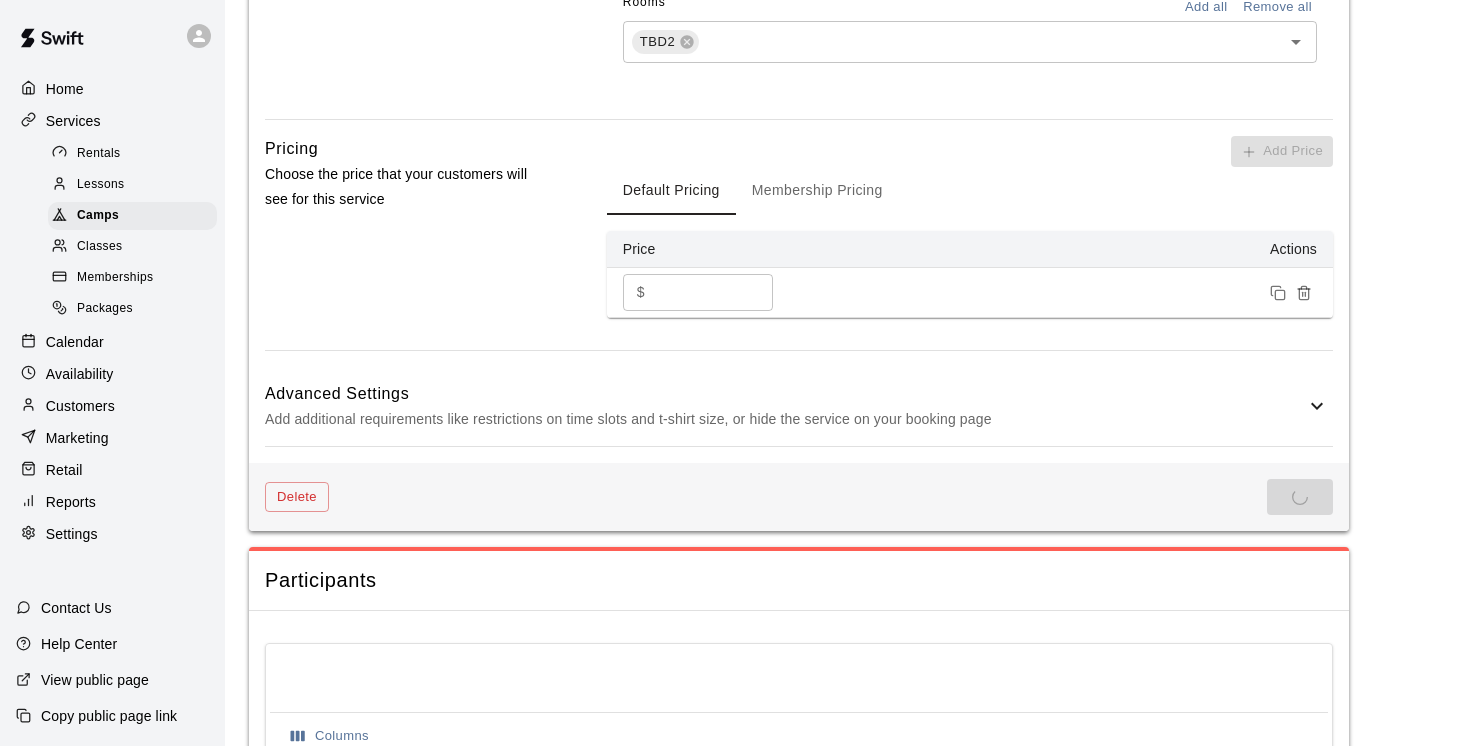 scroll, scrollTop: 0, scrollLeft: 0, axis: both 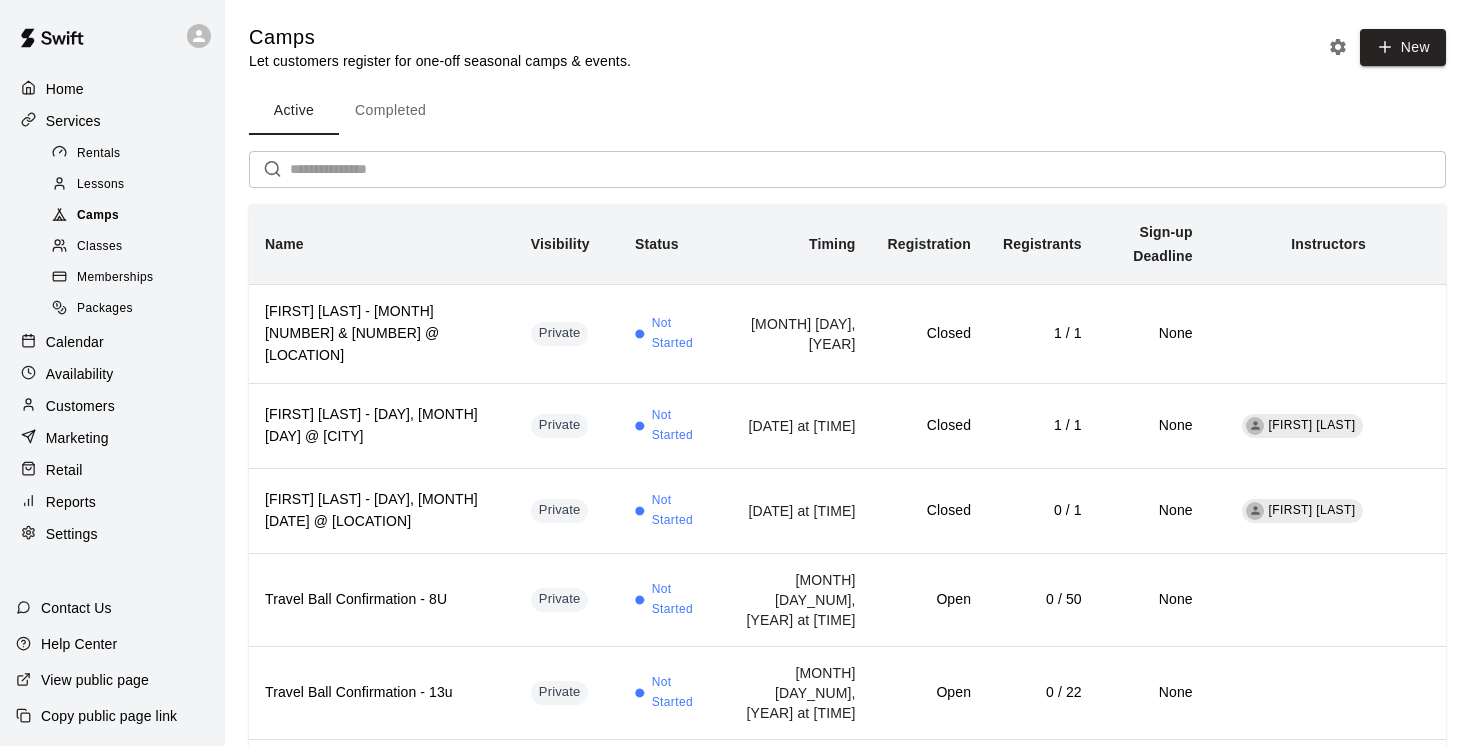 click on "Camps" at bounding box center [98, 216] 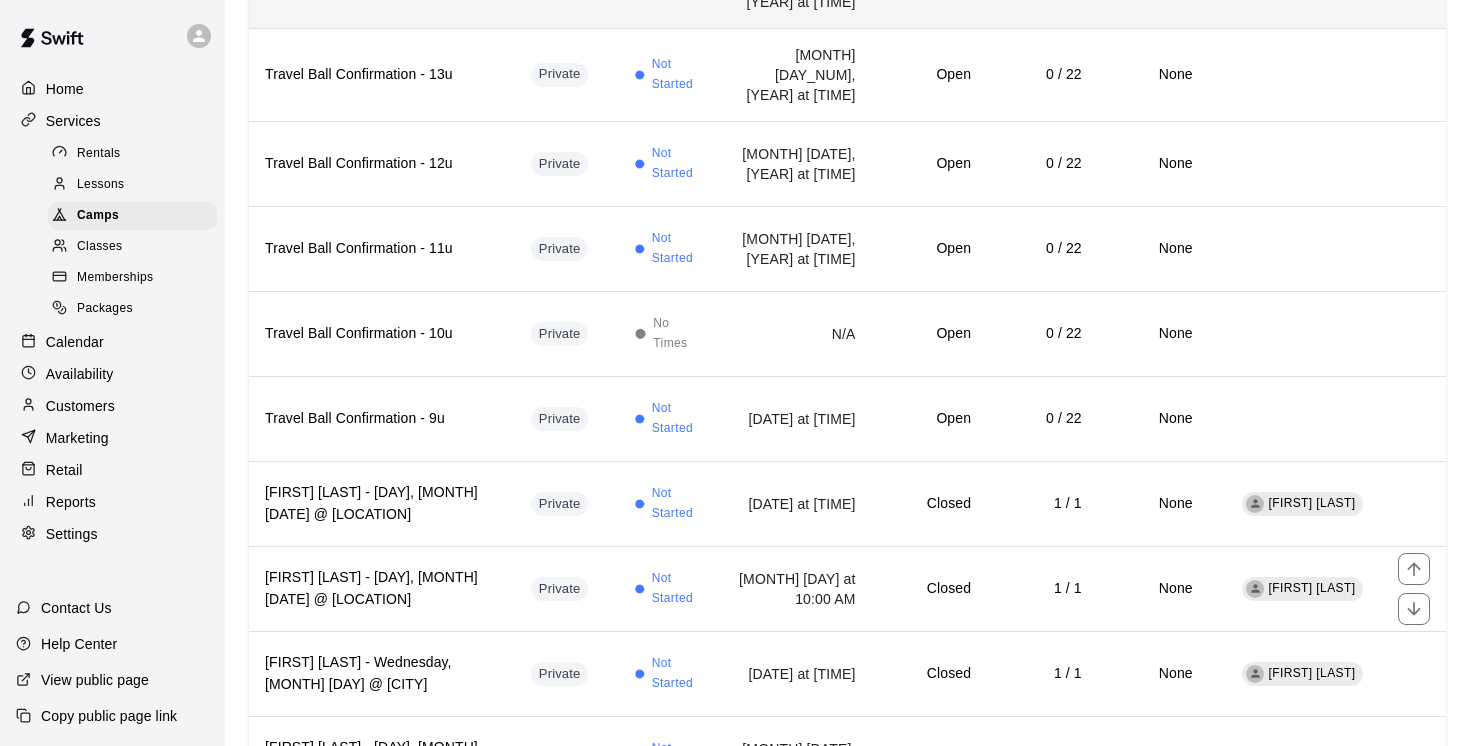 scroll, scrollTop: 634, scrollLeft: 0, axis: vertical 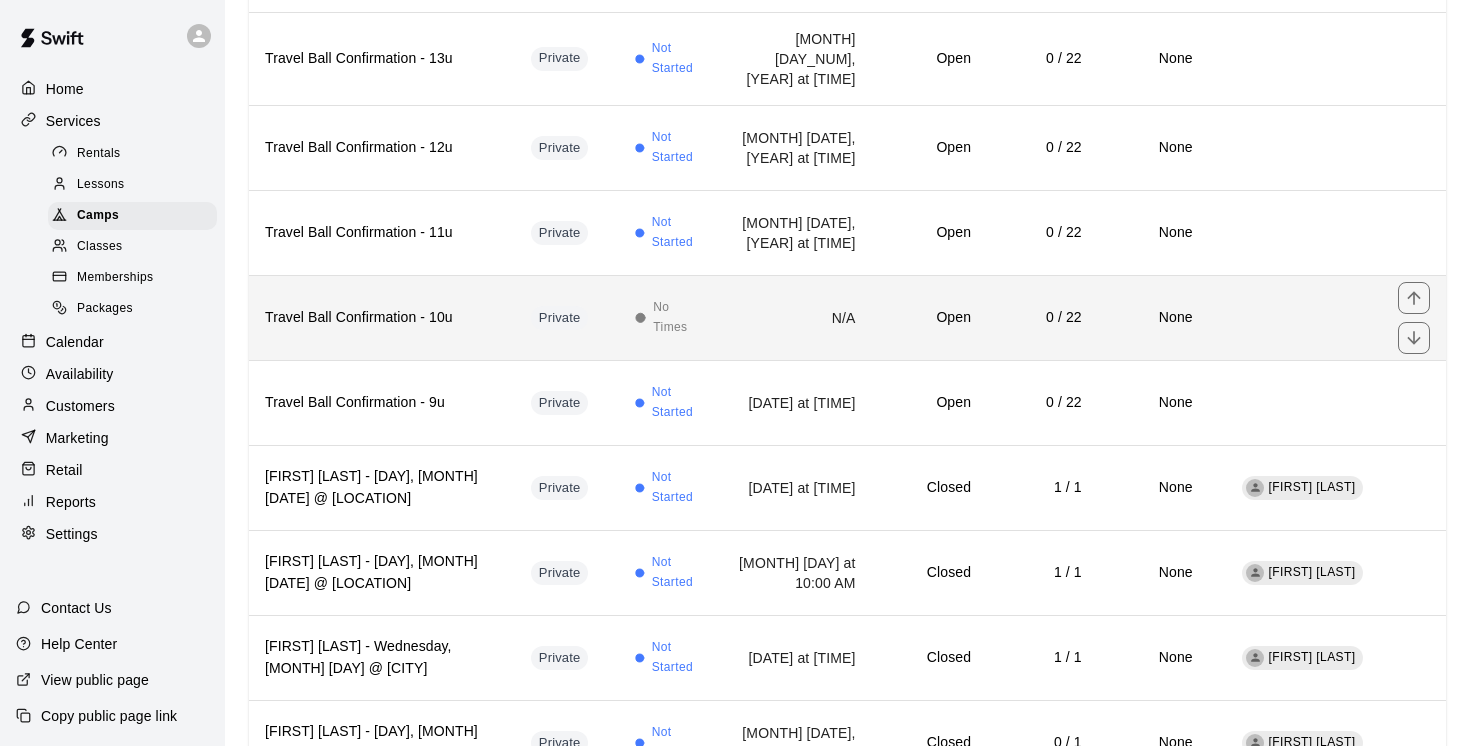 click on "Travel Ball Confirmation - 10u" at bounding box center [382, 318] 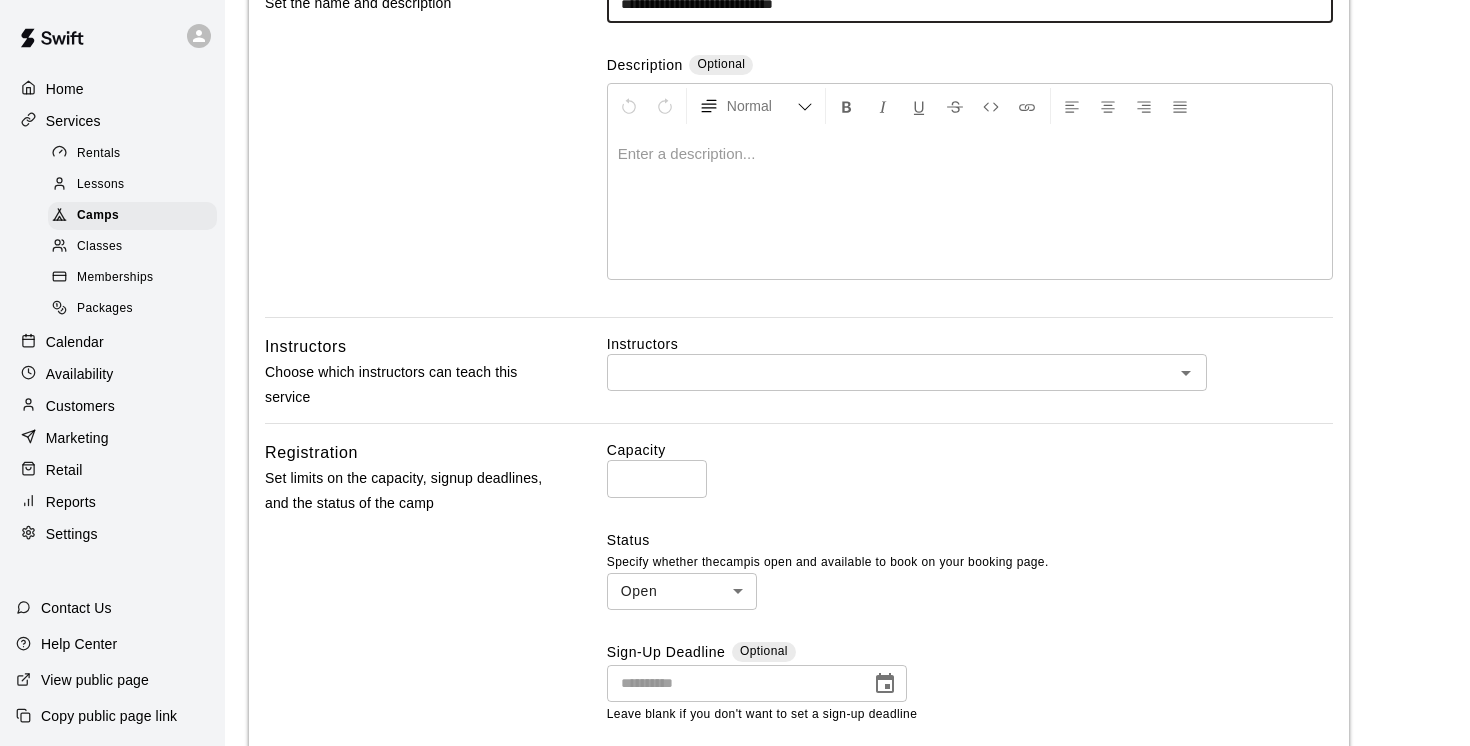scroll, scrollTop: 585, scrollLeft: 0, axis: vertical 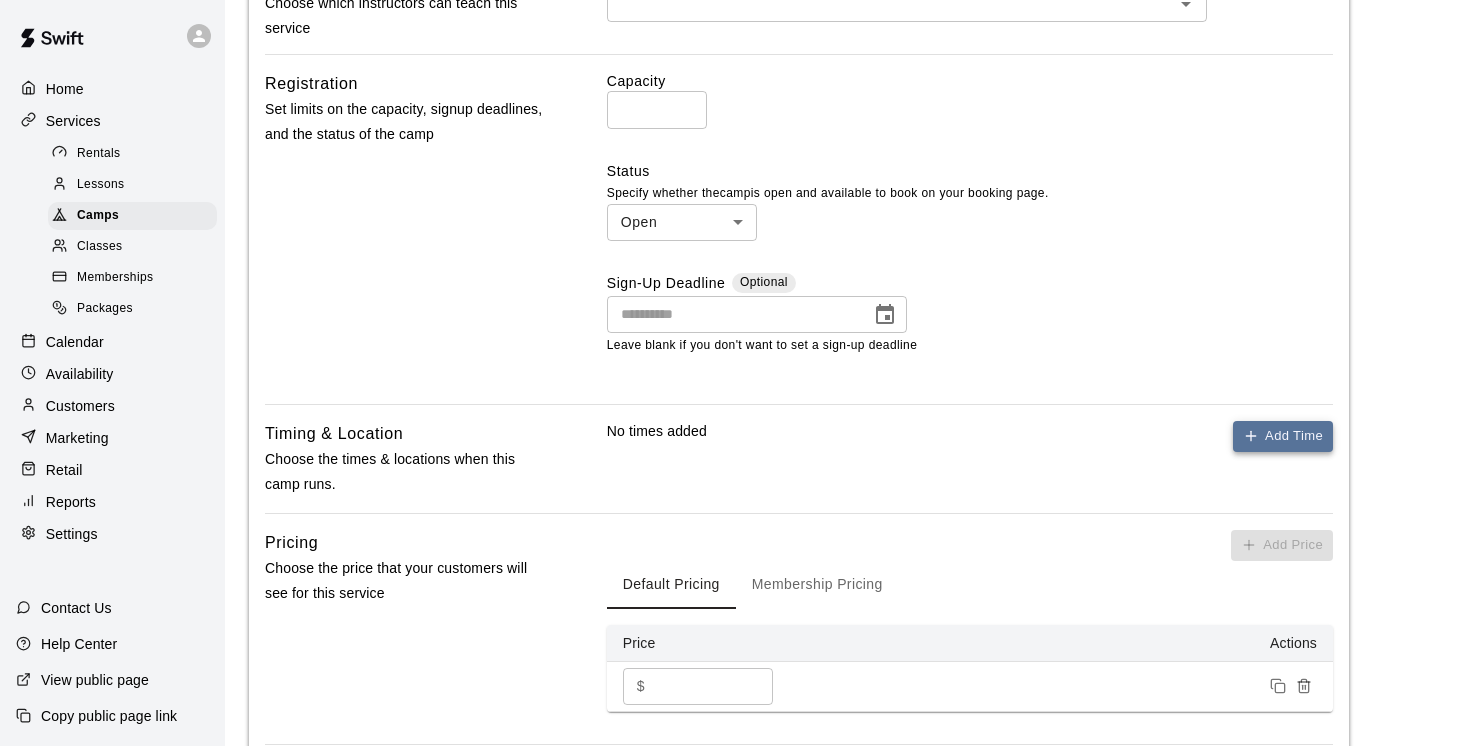 click on "Add Time" at bounding box center (1283, 436) 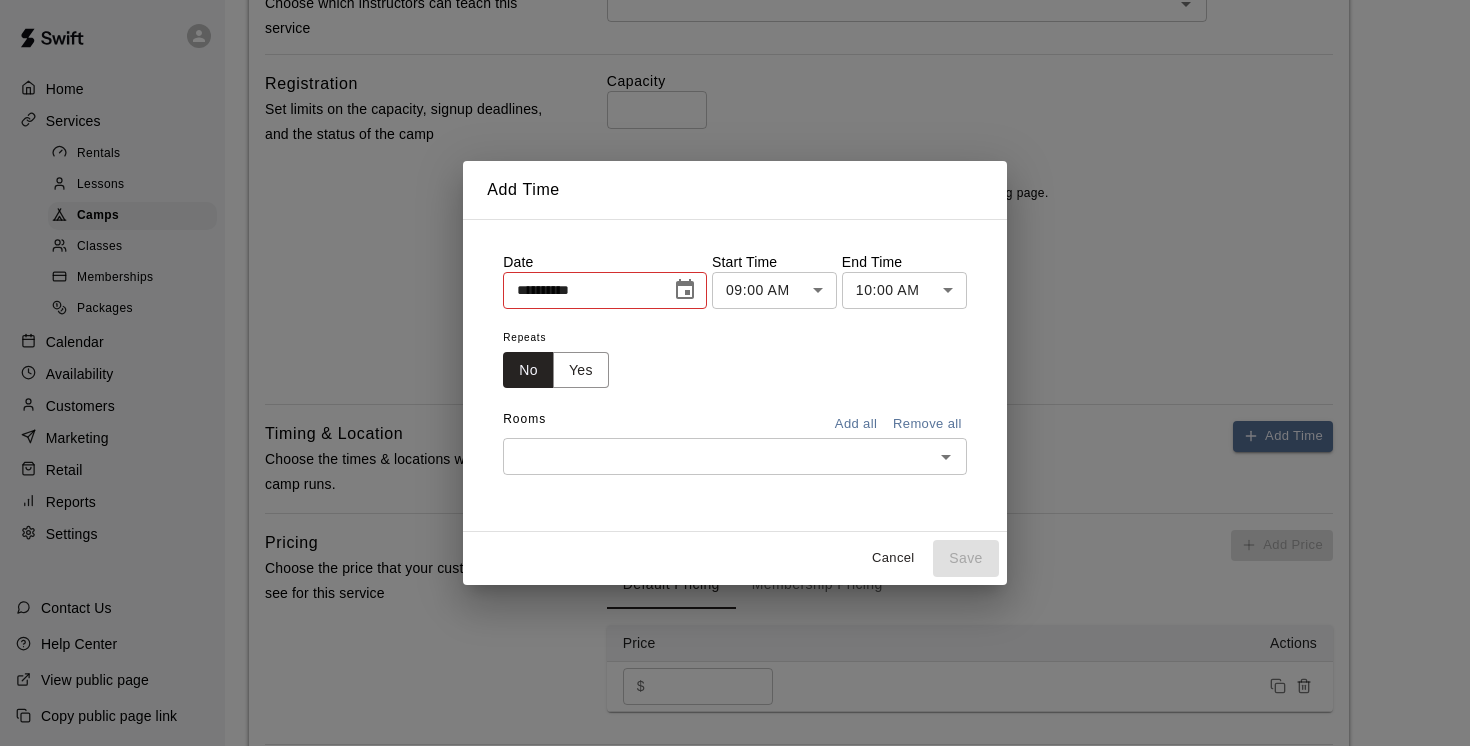 click 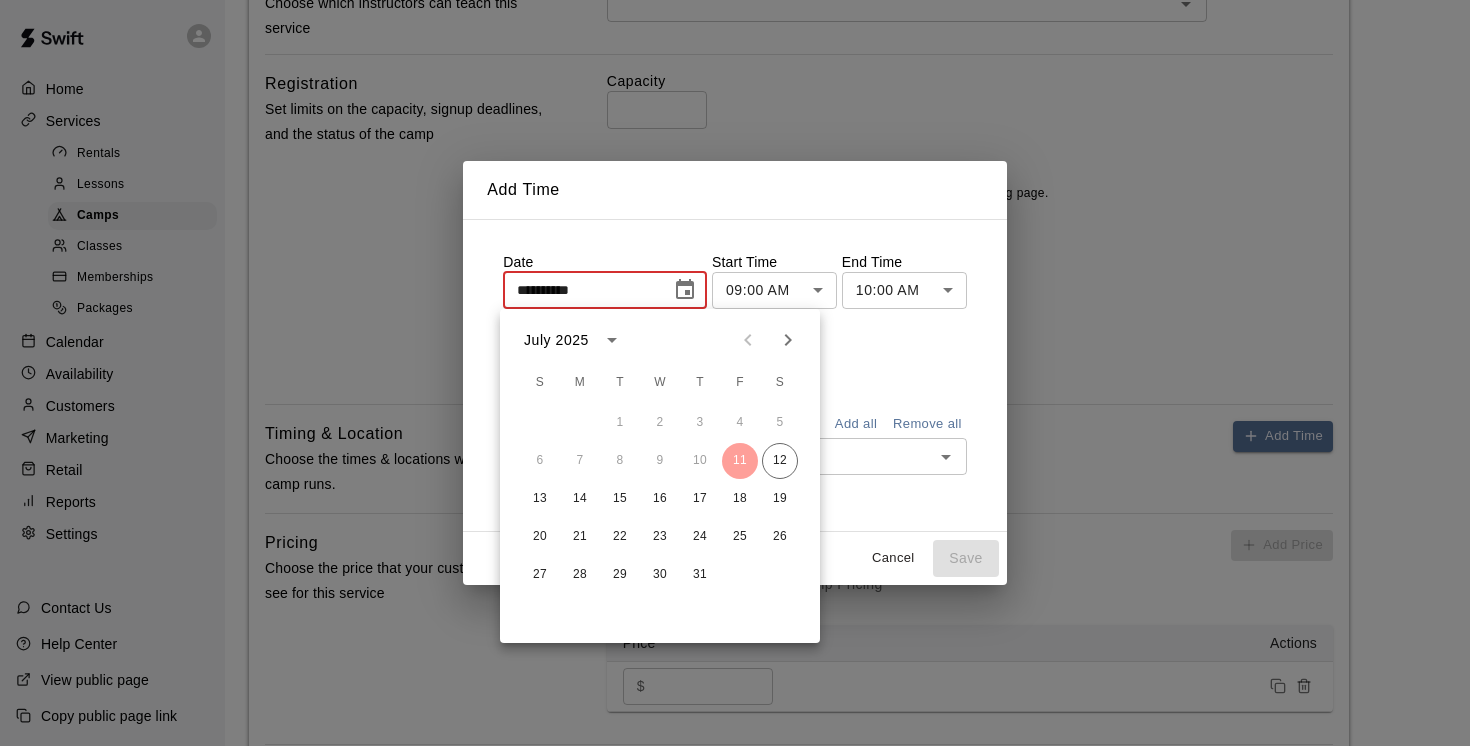 click 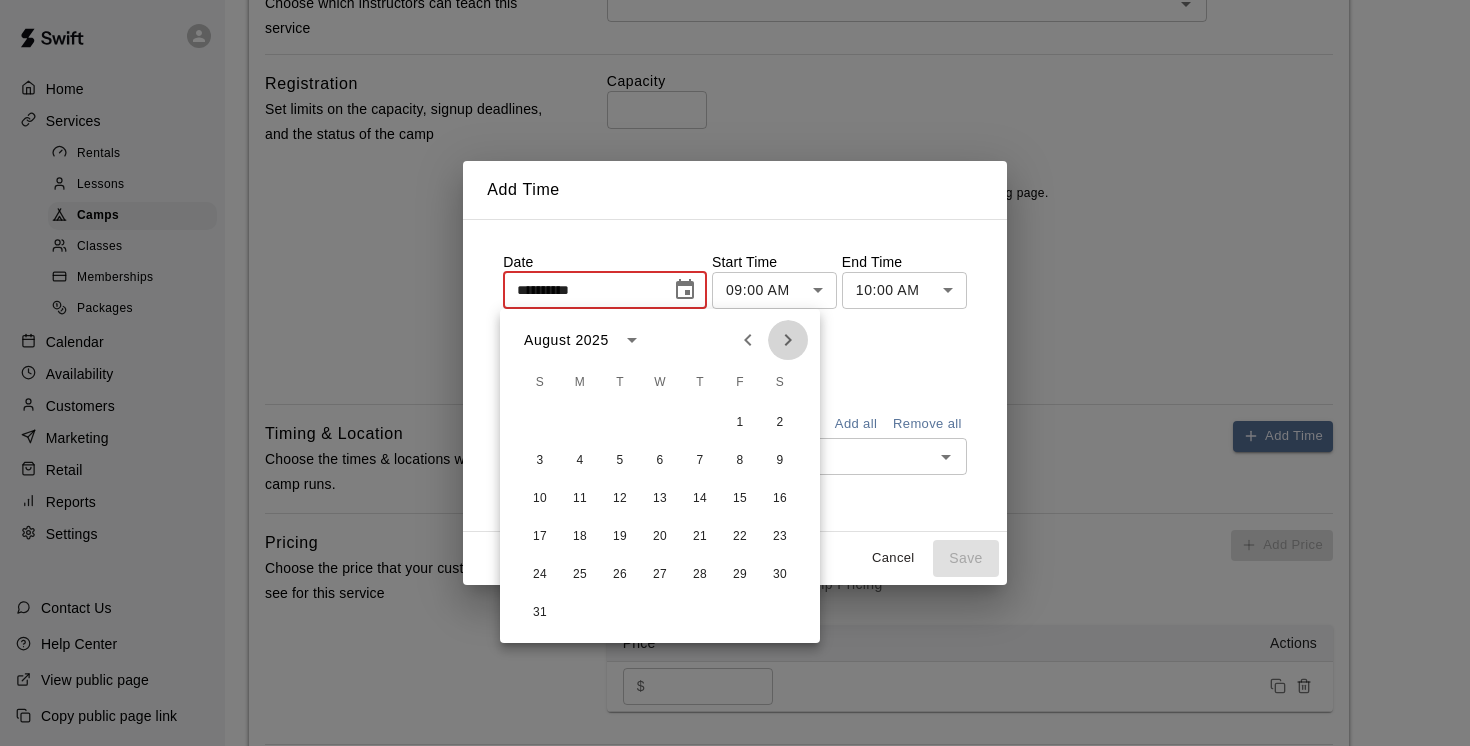 click 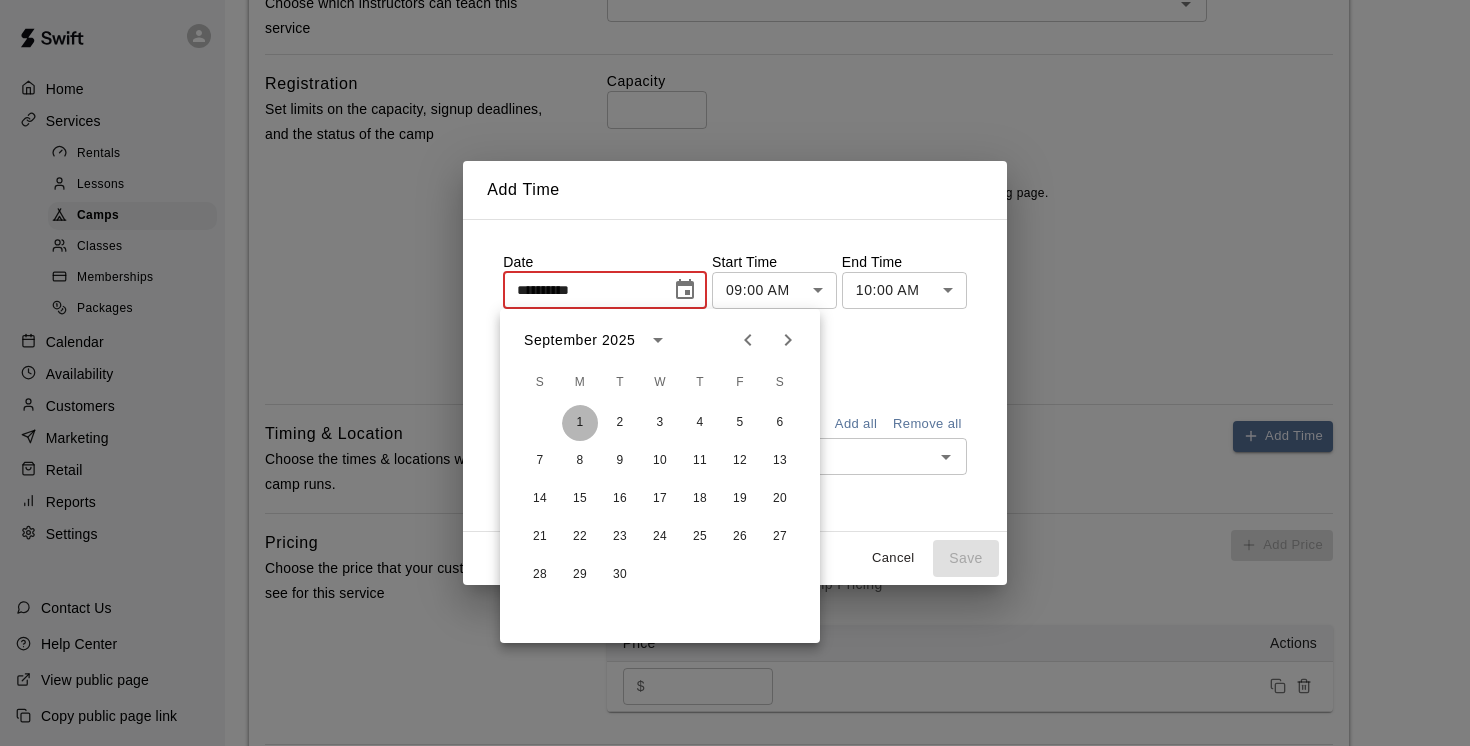 click on "1" at bounding box center (580, 423) 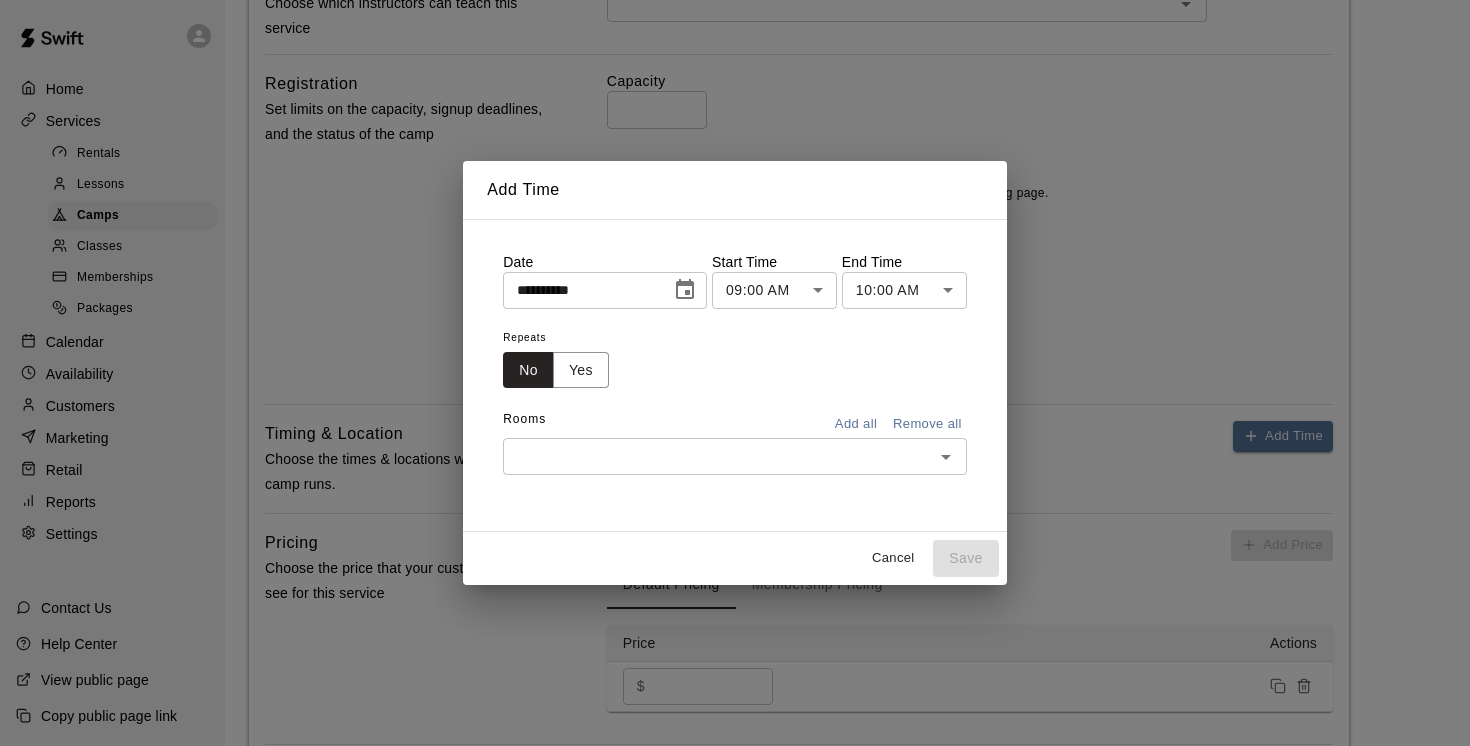 click on "**********" at bounding box center [735, 372] 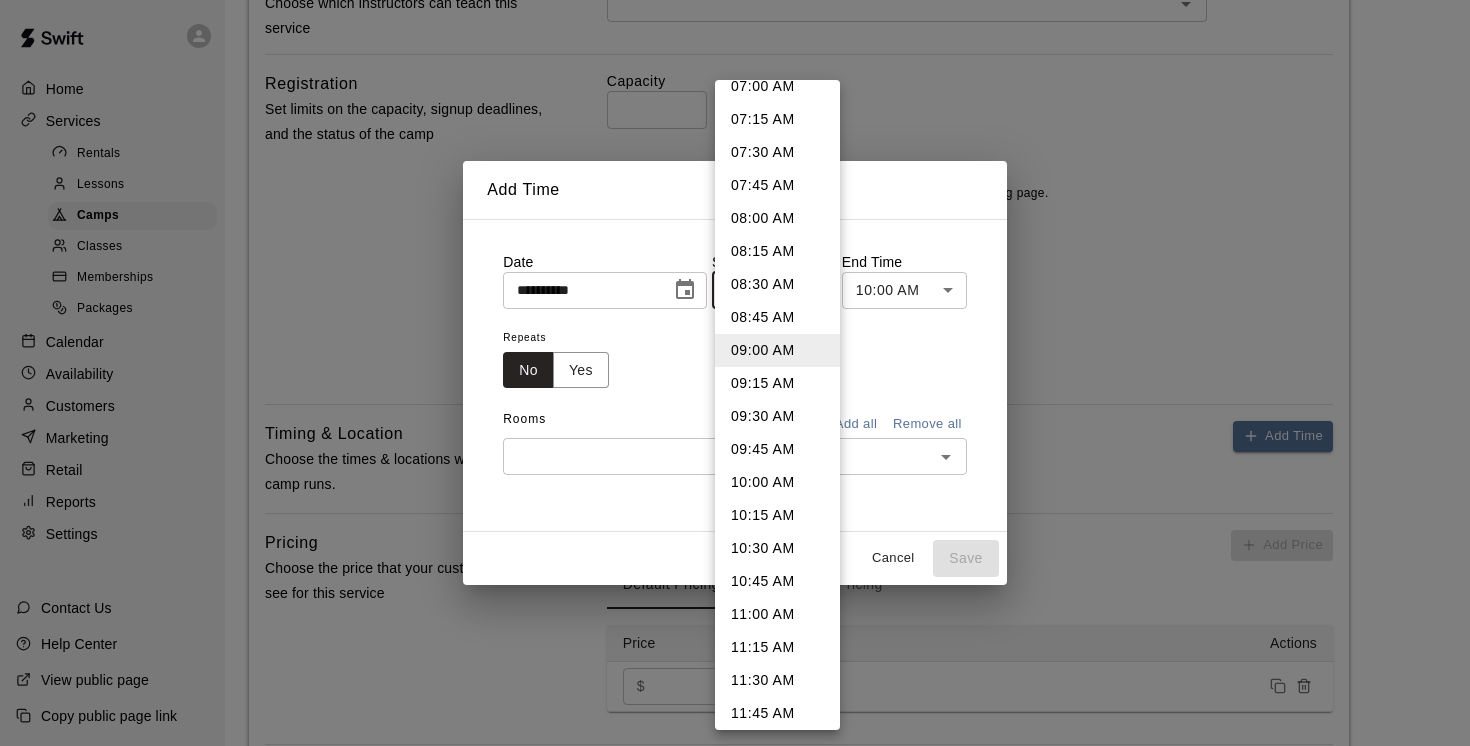 scroll, scrollTop: 943, scrollLeft: 0, axis: vertical 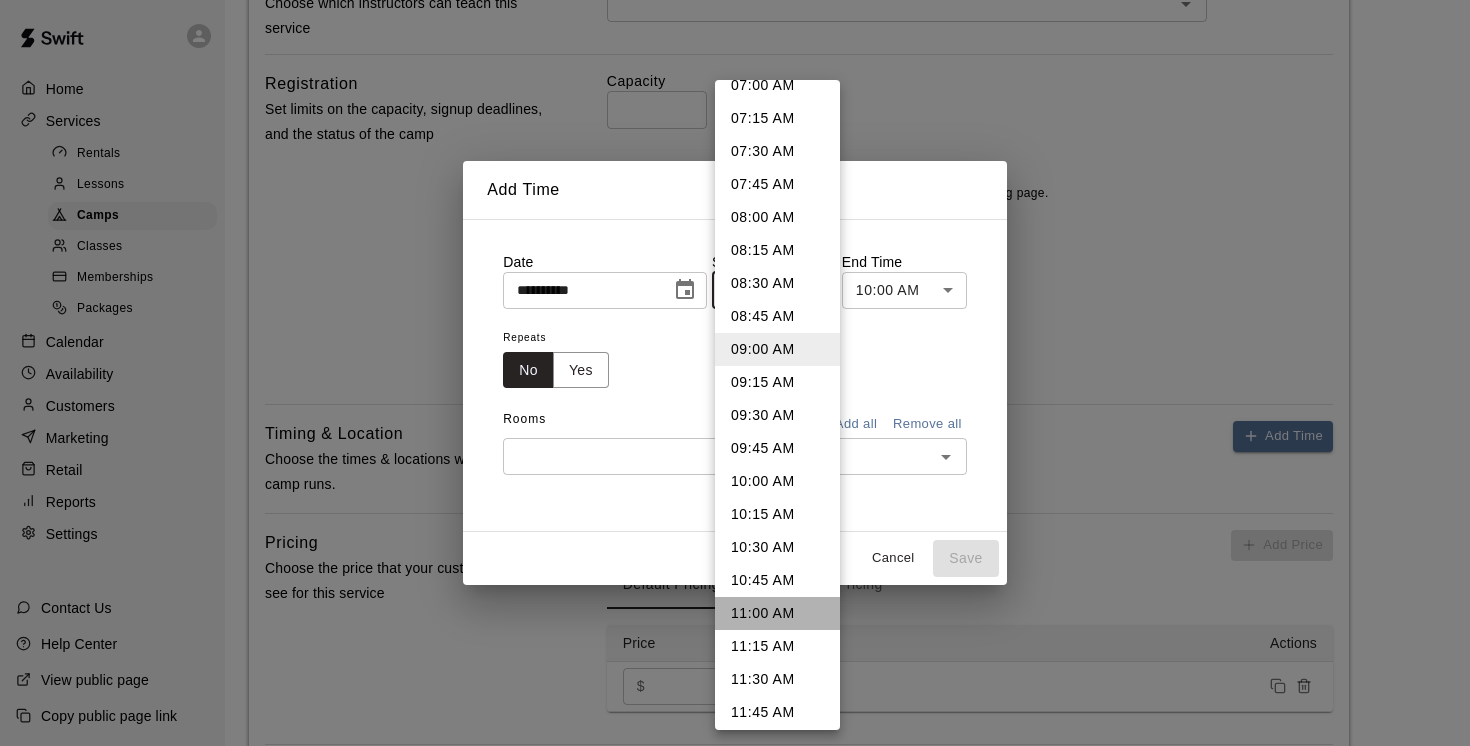 click on "11:00 AM" at bounding box center [777, 613] 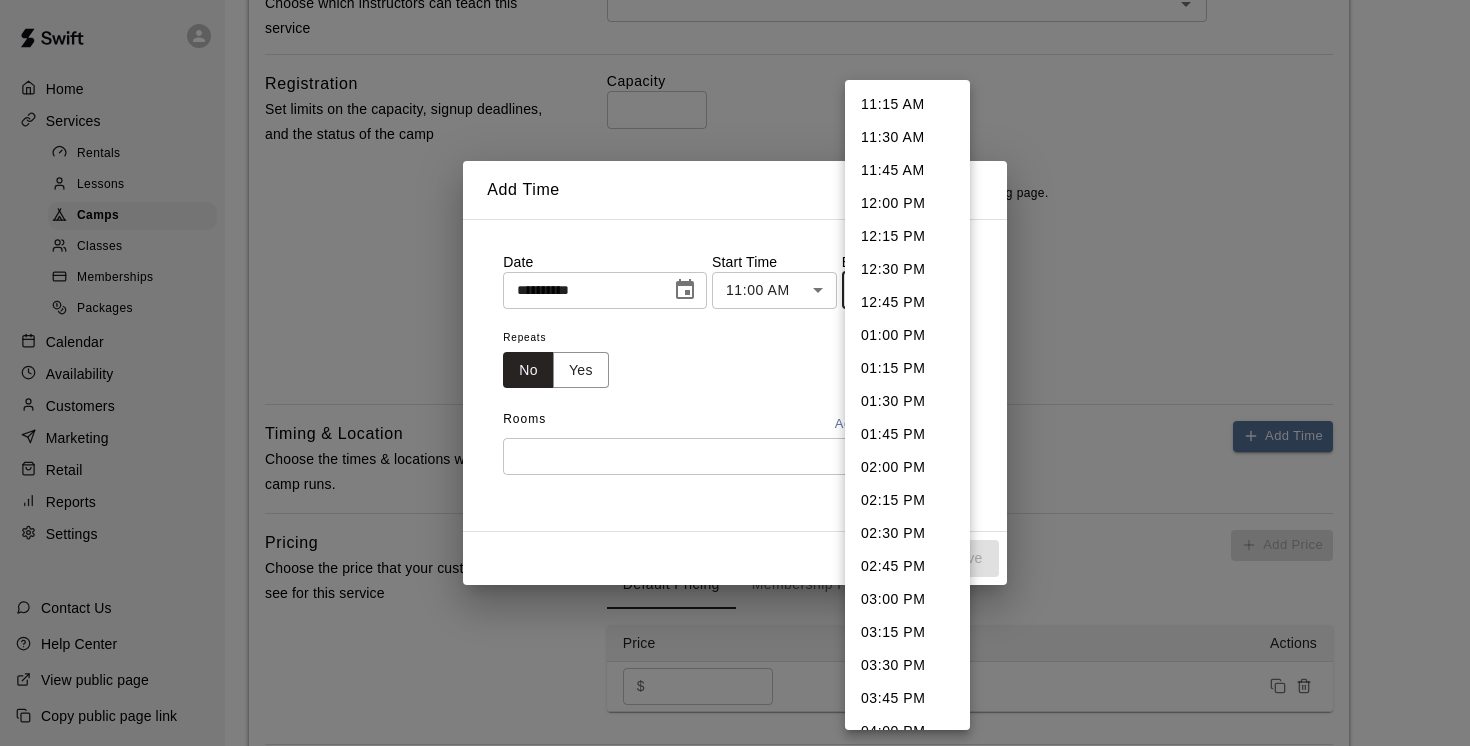 click on "**********" at bounding box center [735, 372] 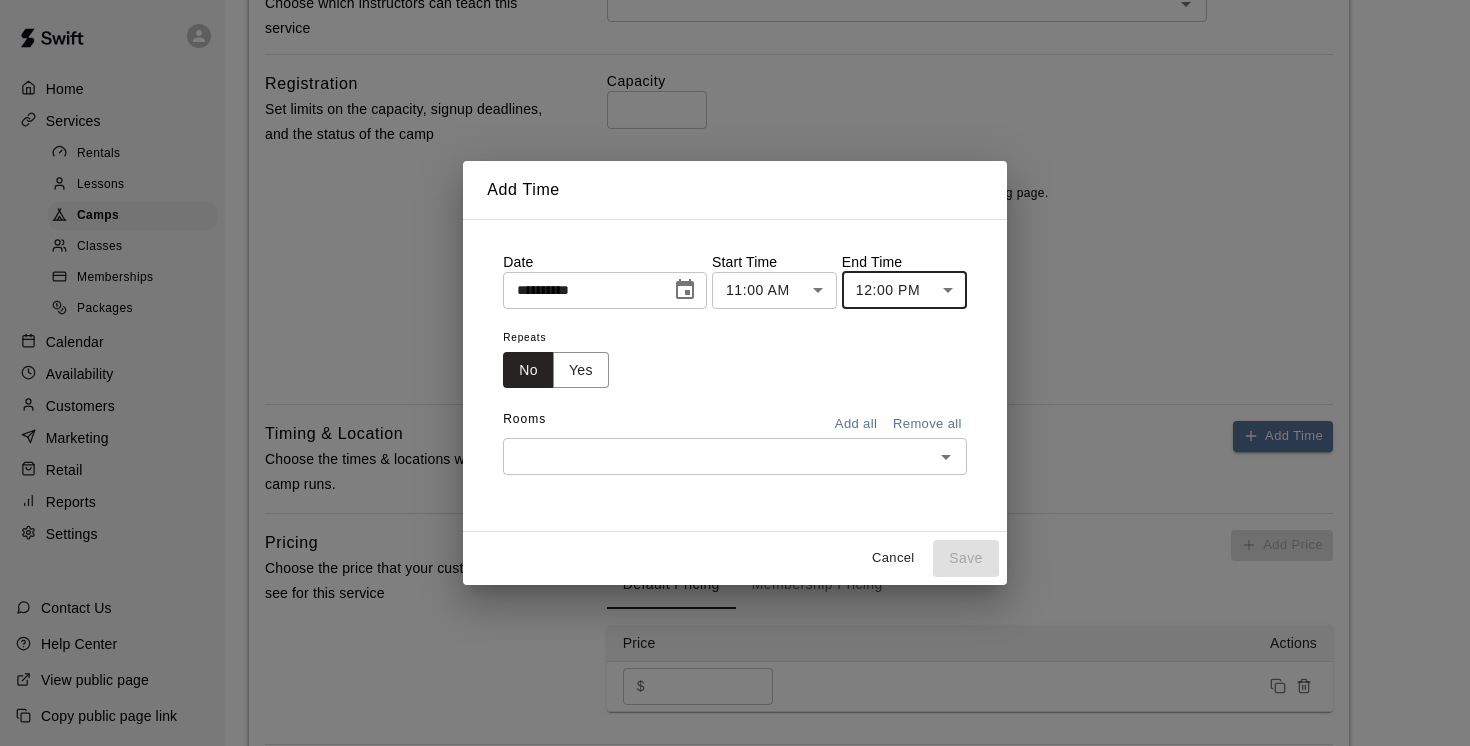 click at bounding box center (718, 456) 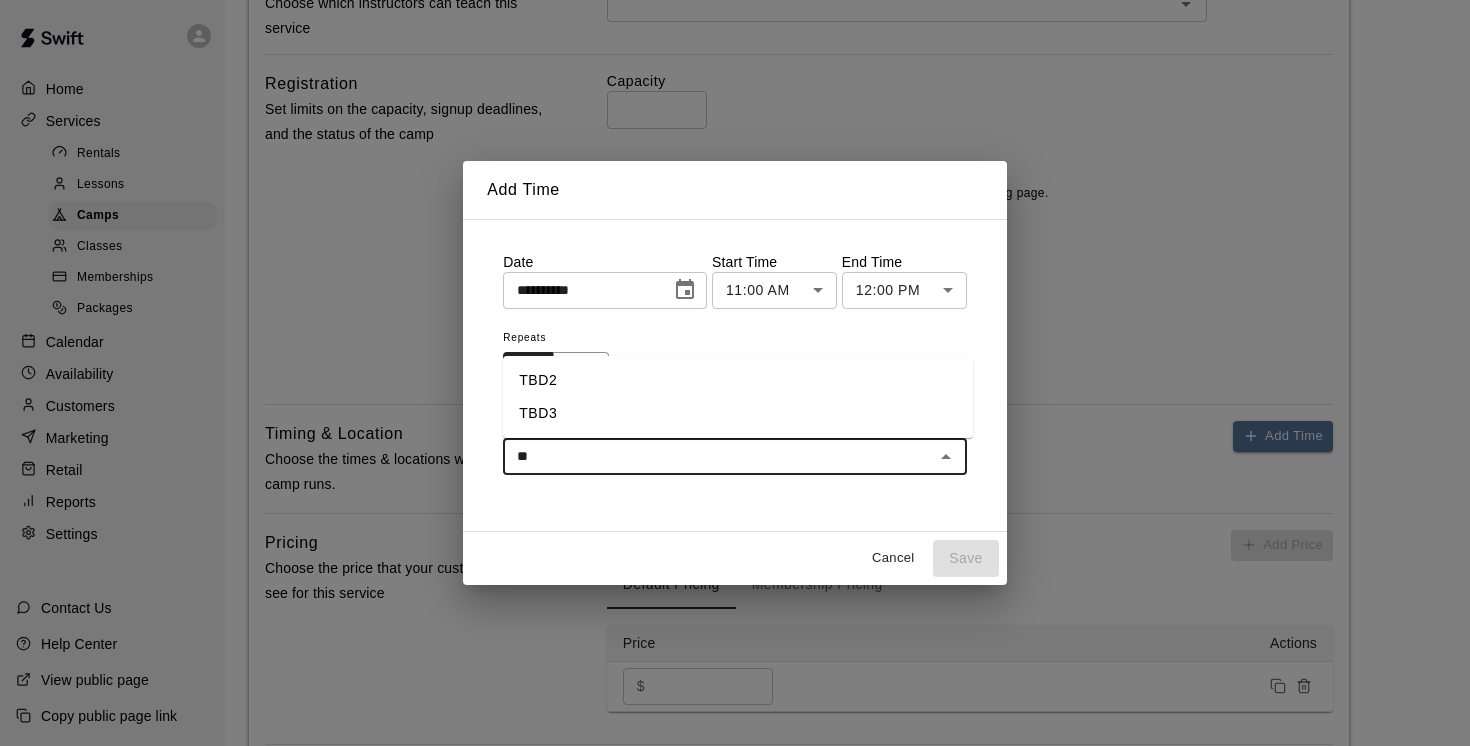 type on "***" 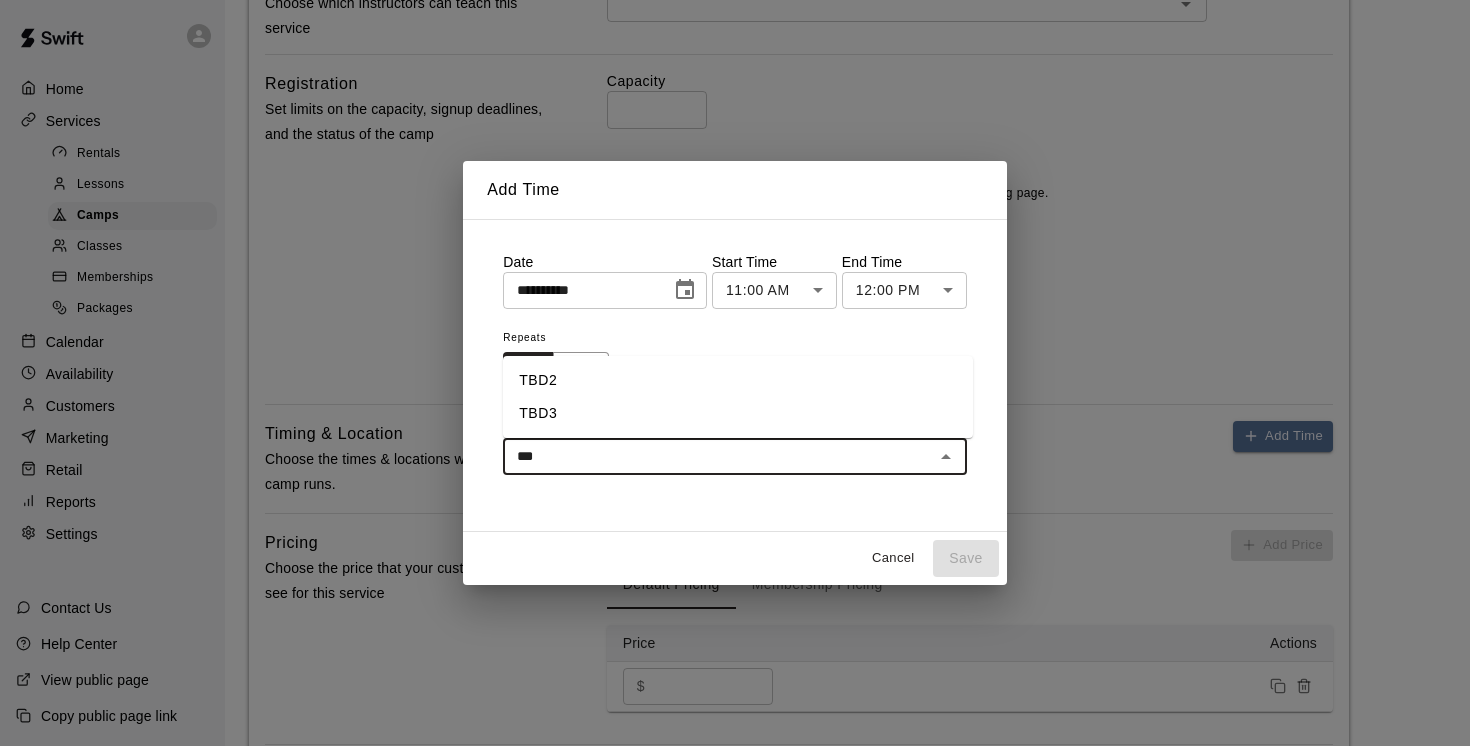 click on "TBD2" at bounding box center (738, 380) 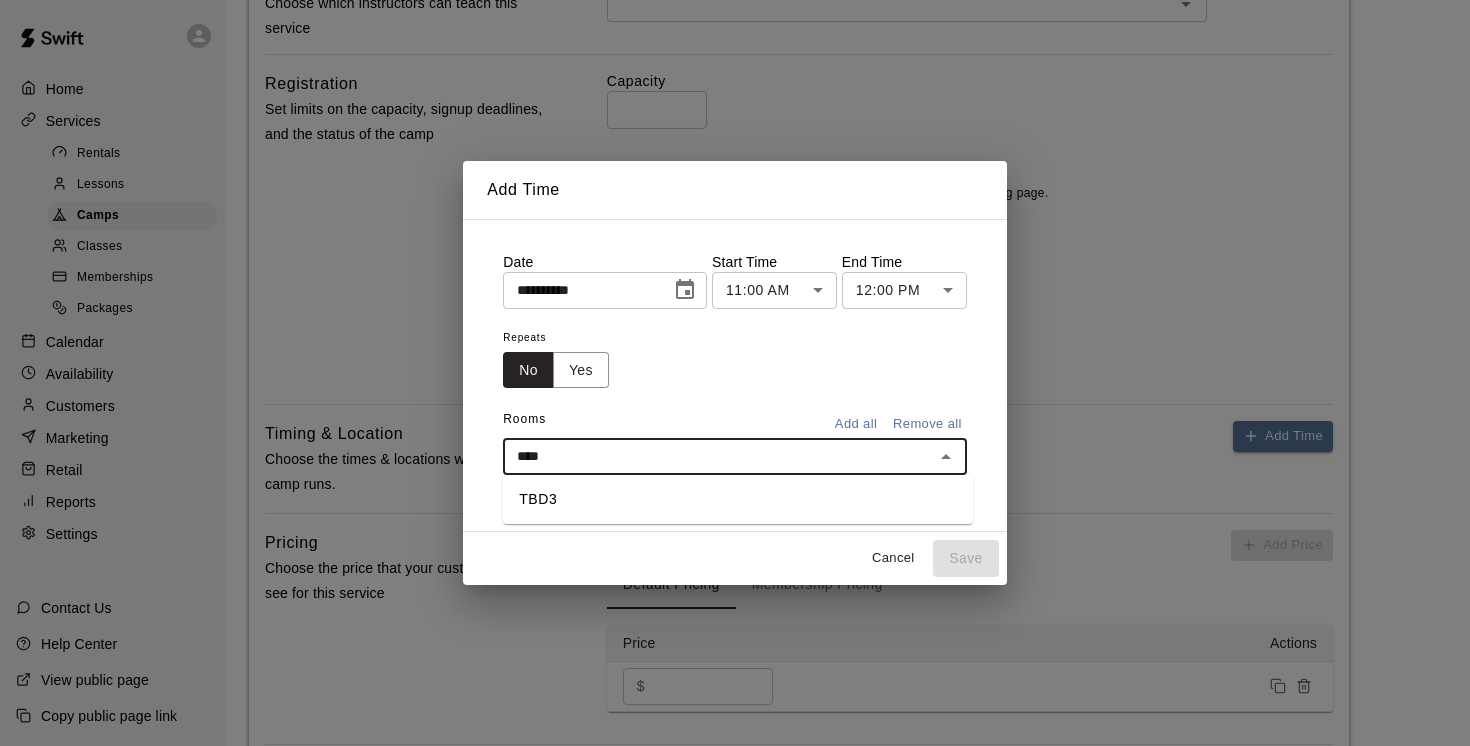 click on "TBD3" at bounding box center (738, 499) 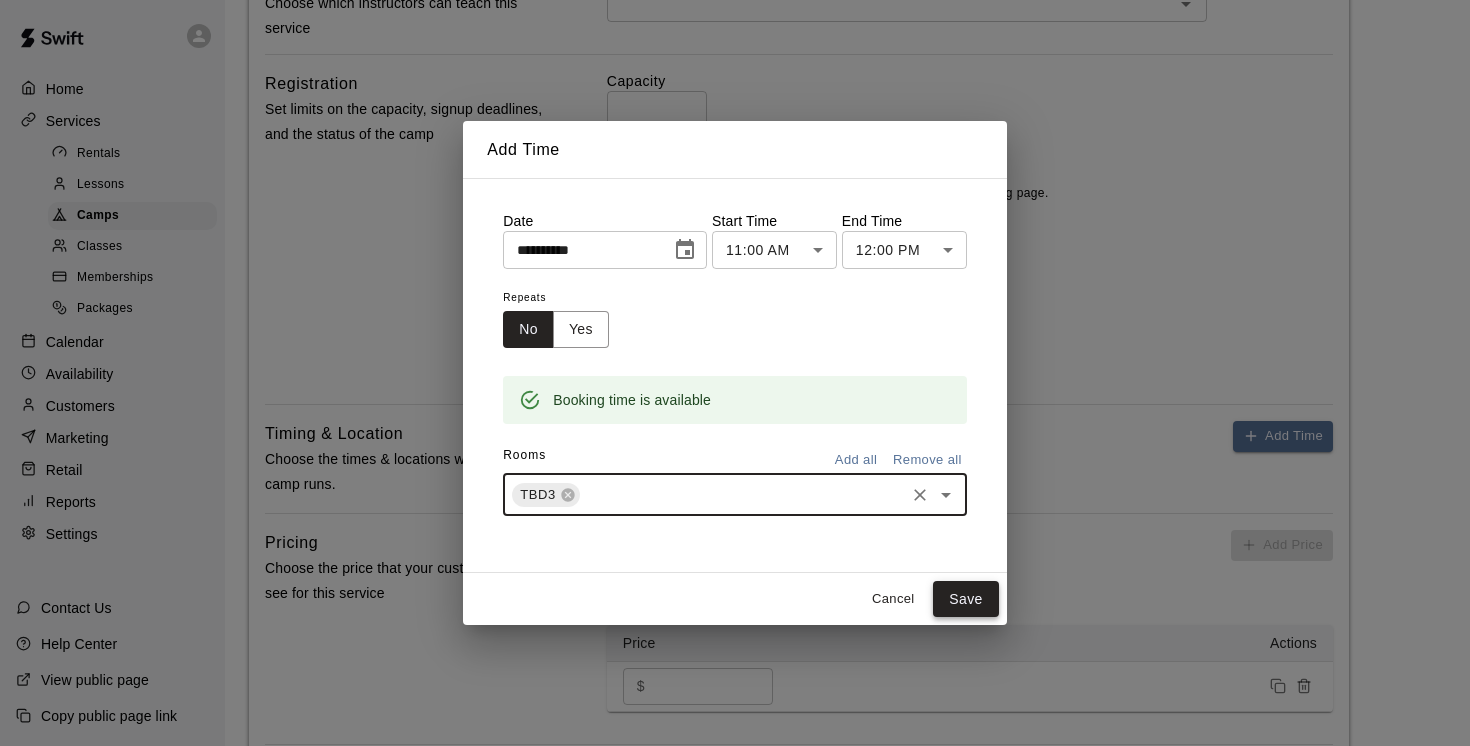 click on "Save" at bounding box center [966, 599] 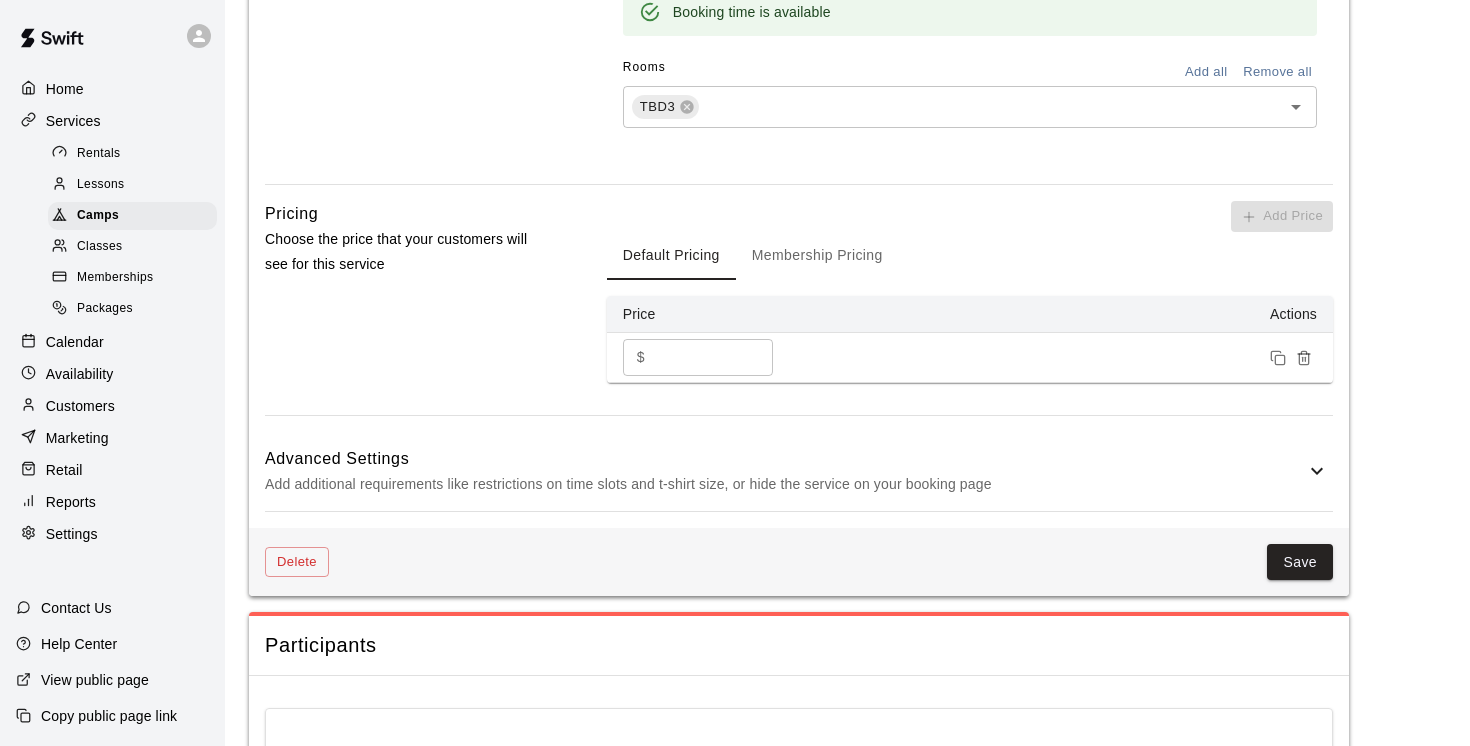 scroll, scrollTop: 1279, scrollLeft: 0, axis: vertical 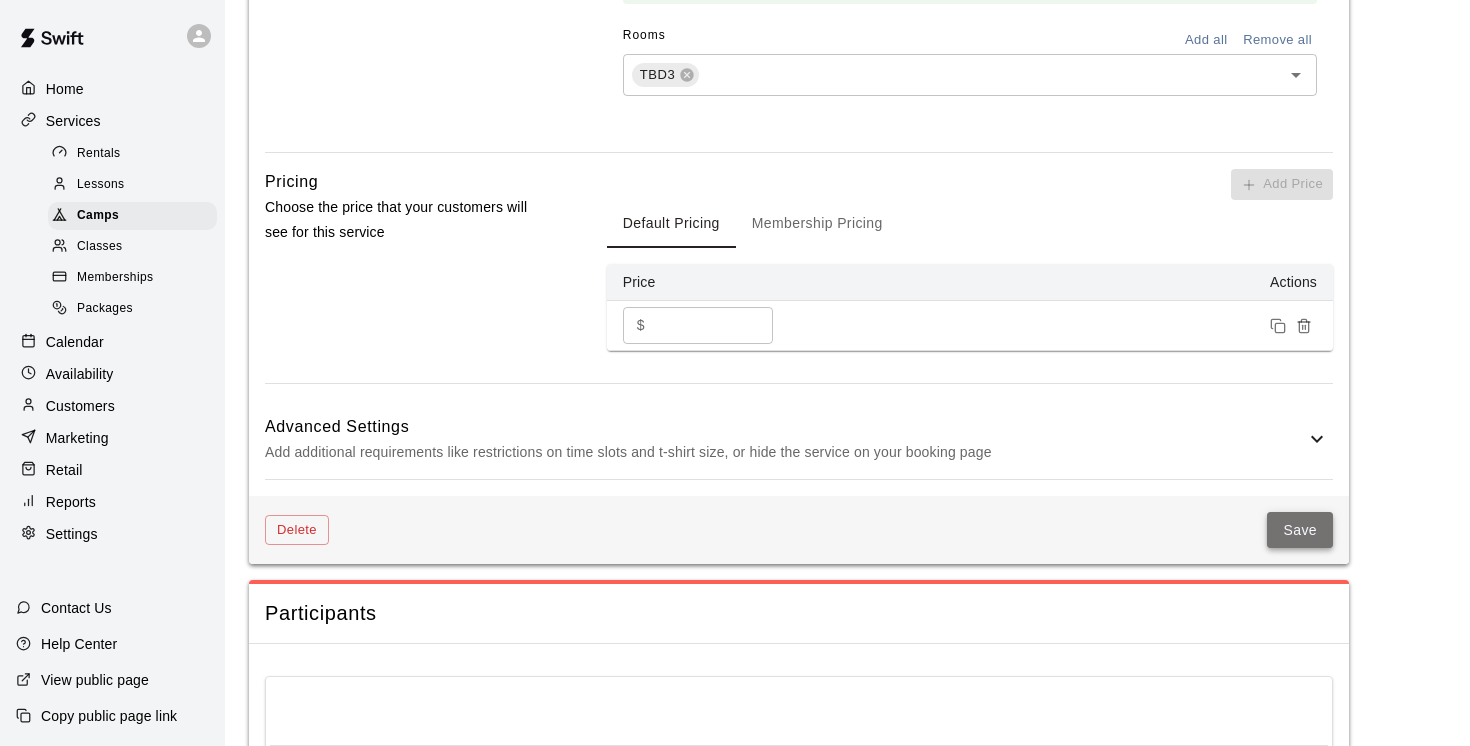 click on "Save" at bounding box center [1300, 530] 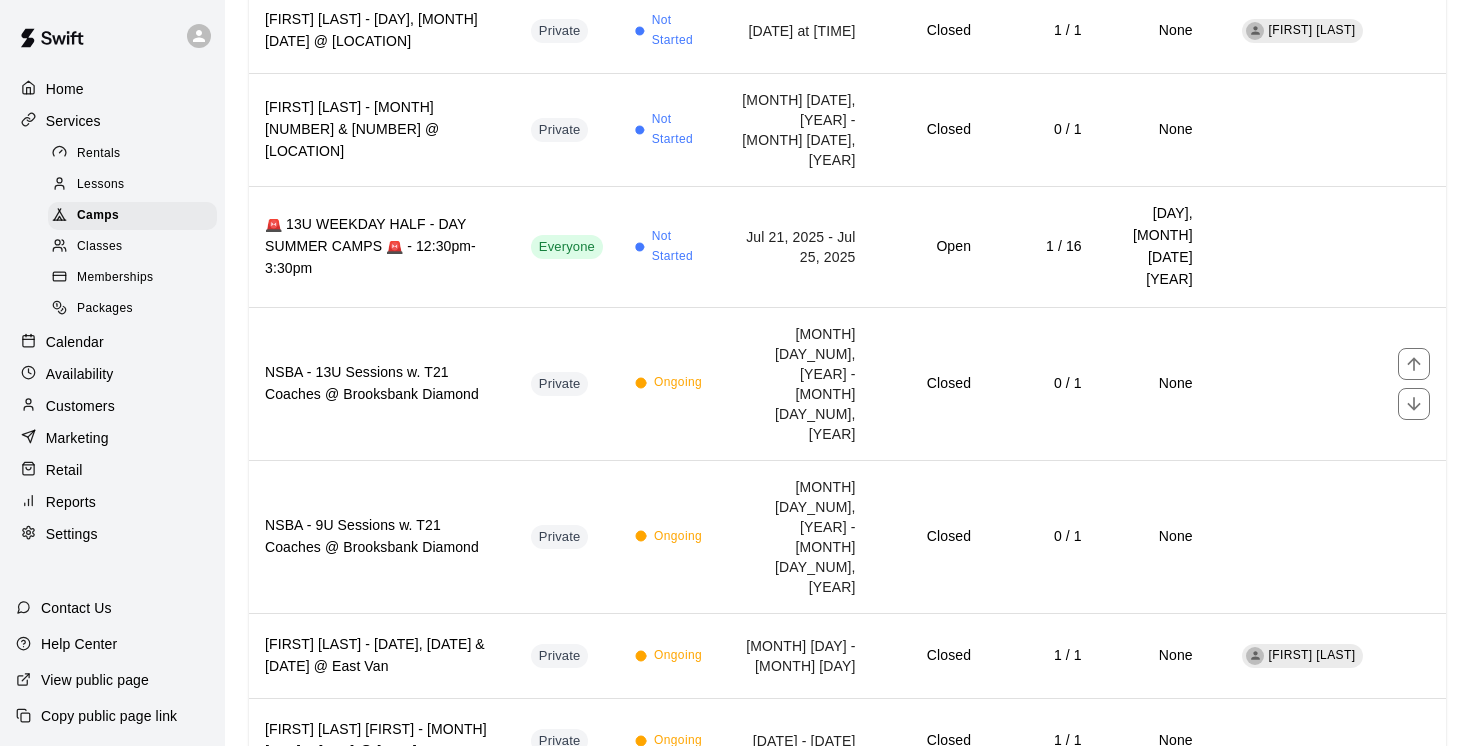 scroll, scrollTop: 1680, scrollLeft: 0, axis: vertical 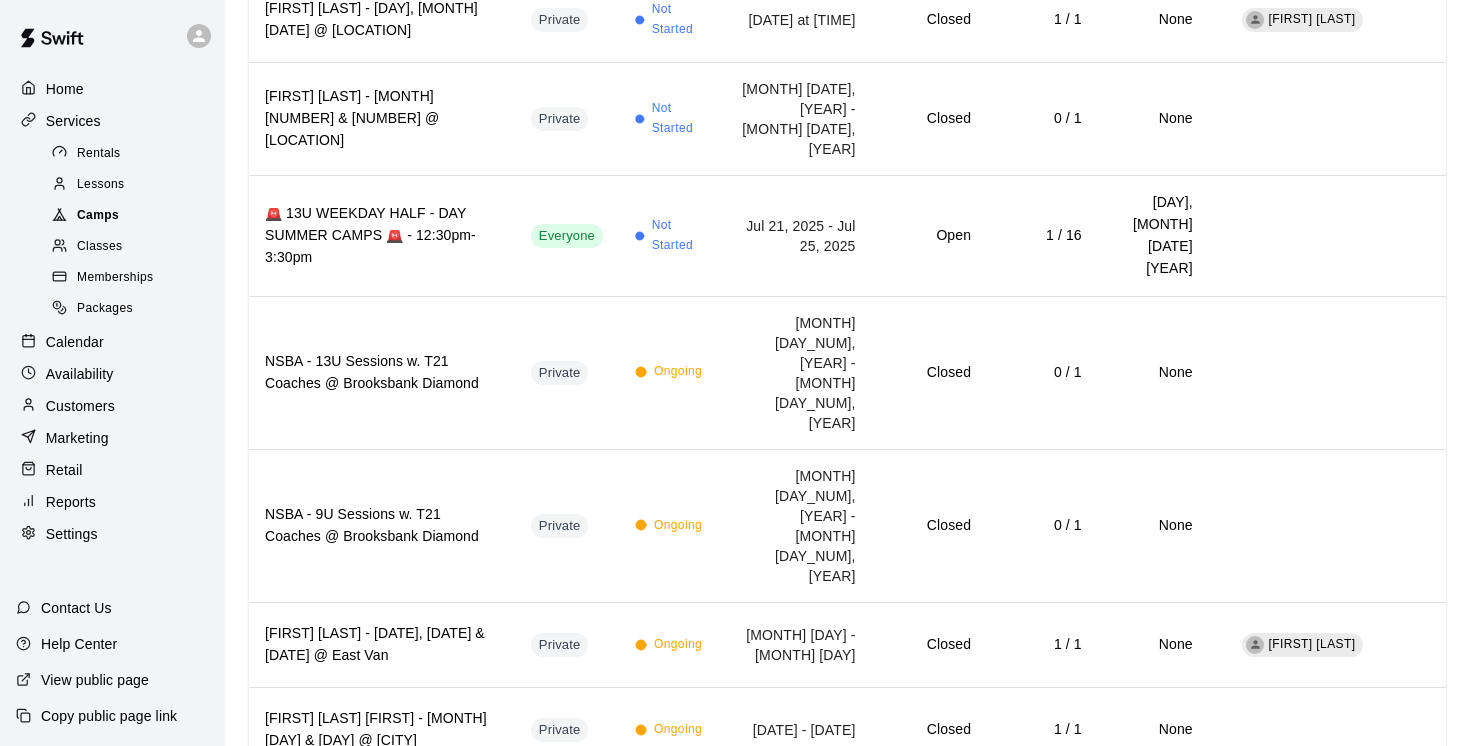 click on "Camps" at bounding box center (98, 216) 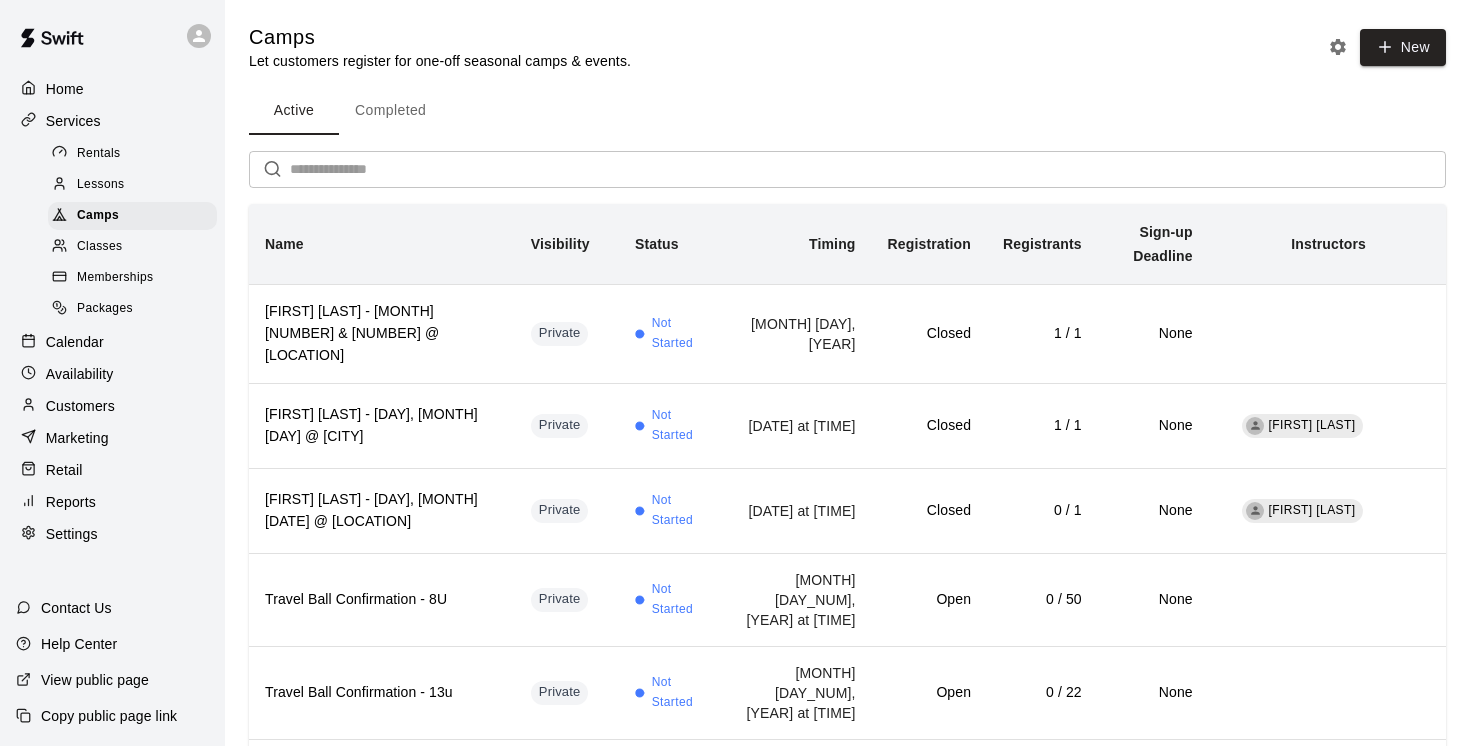 click on "Completed" at bounding box center (390, 111) 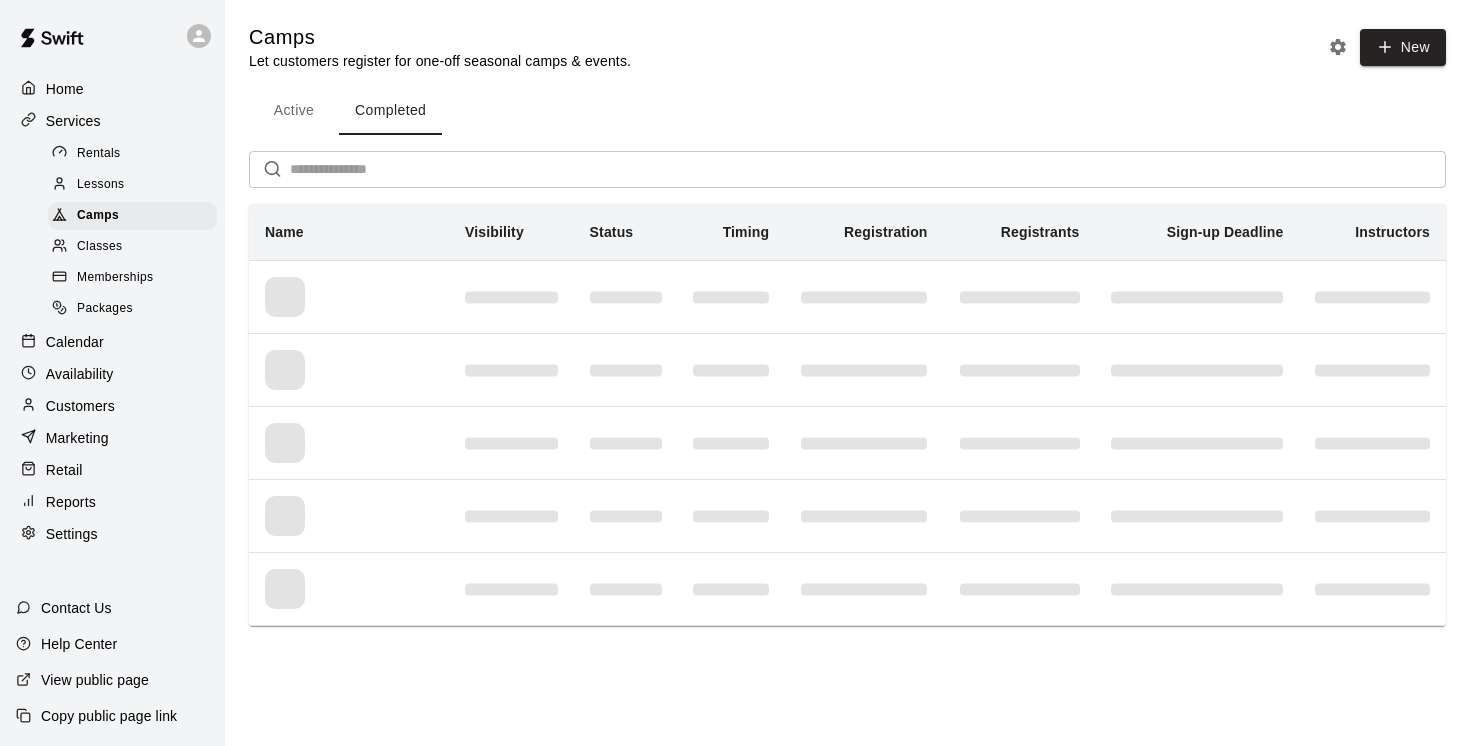 click on "Active" at bounding box center [294, 111] 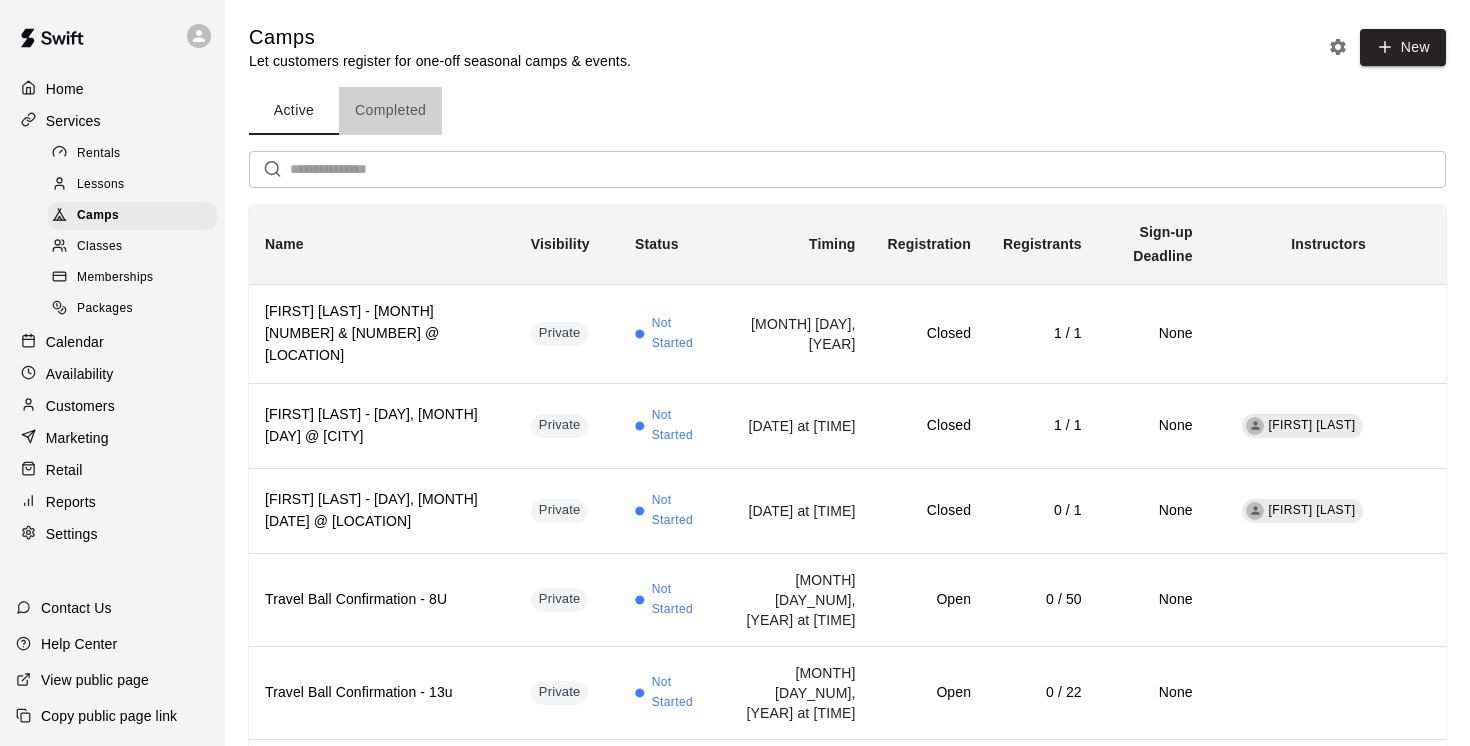 click on "Completed" at bounding box center [390, 111] 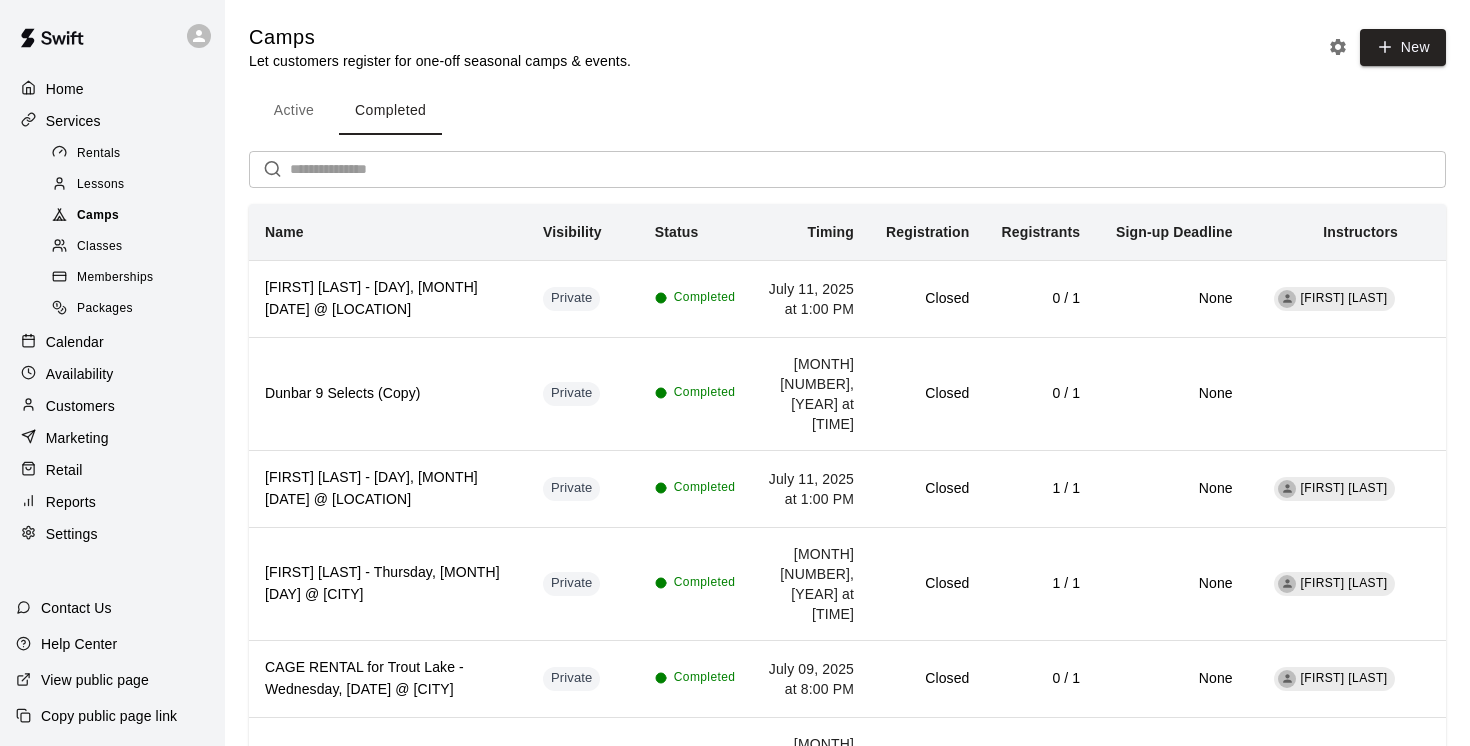 click on "Camps" at bounding box center [132, 216] 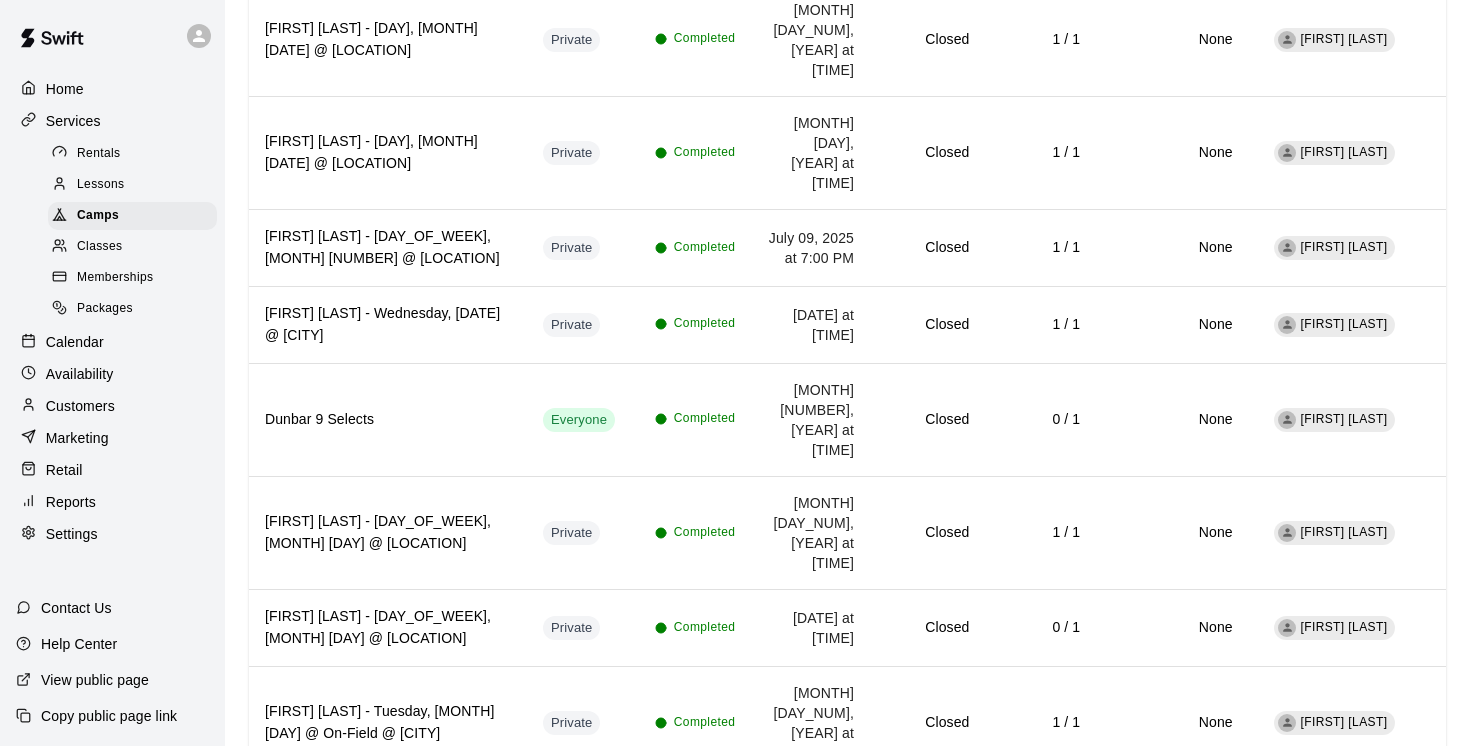 scroll, scrollTop: 1027, scrollLeft: 0, axis: vertical 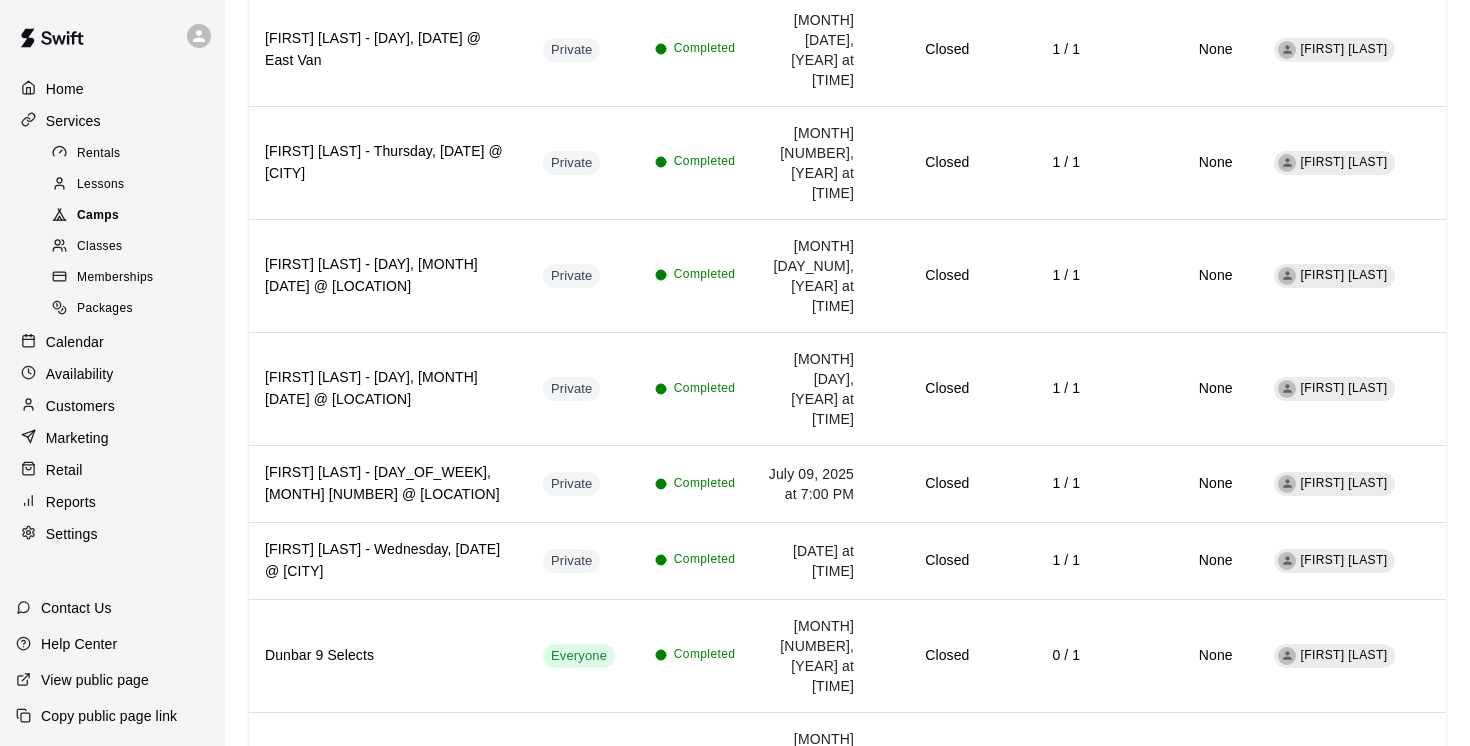 click on "Camps" at bounding box center (132, 216) 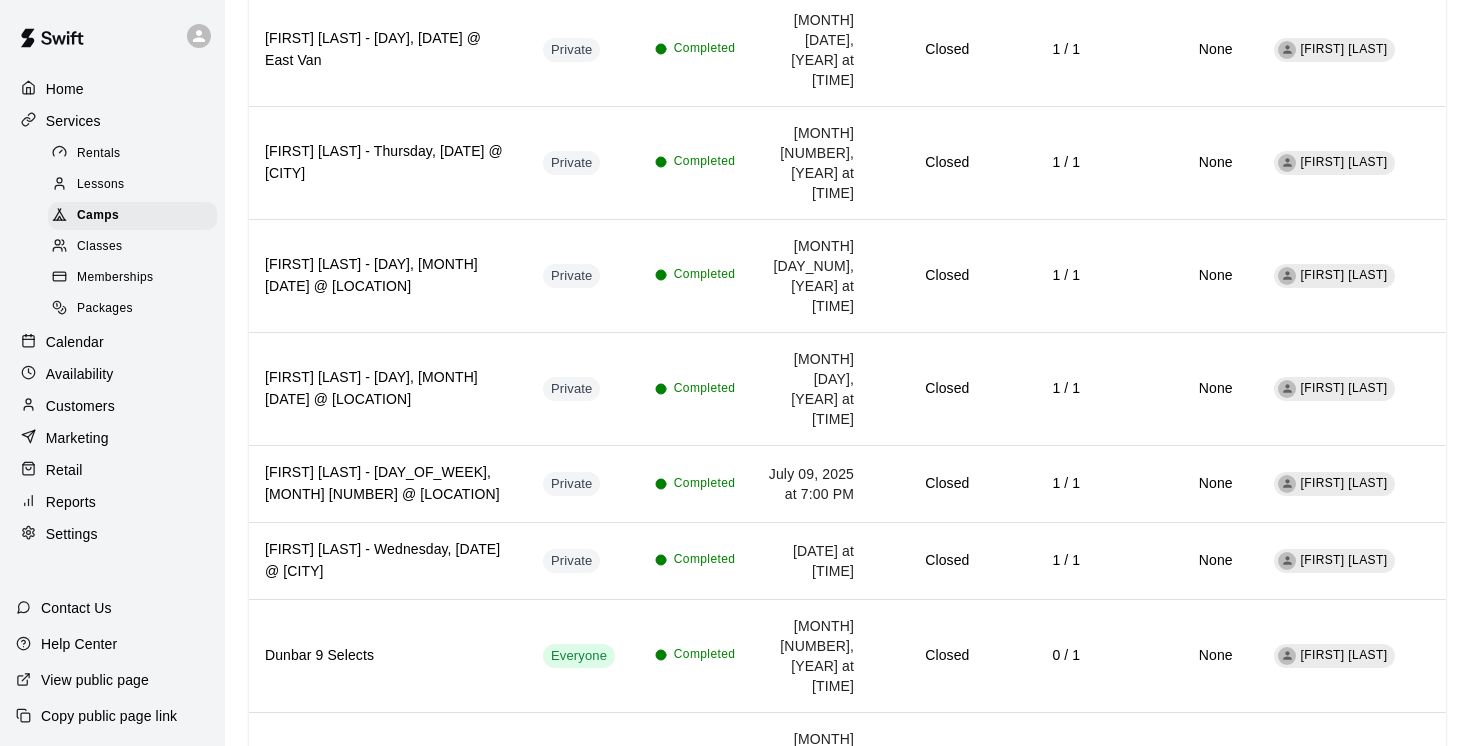 scroll, scrollTop: 0, scrollLeft: 0, axis: both 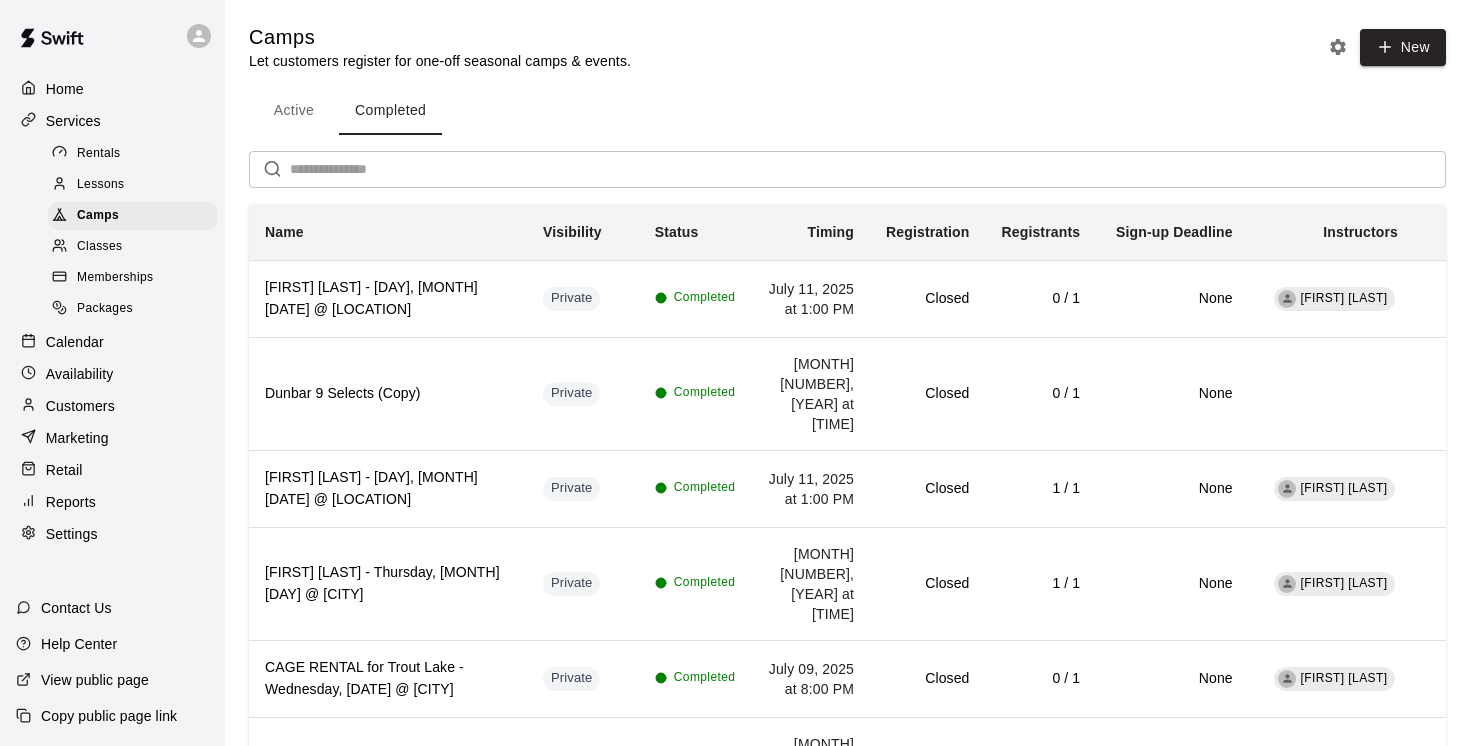 click on "Active" at bounding box center (294, 111) 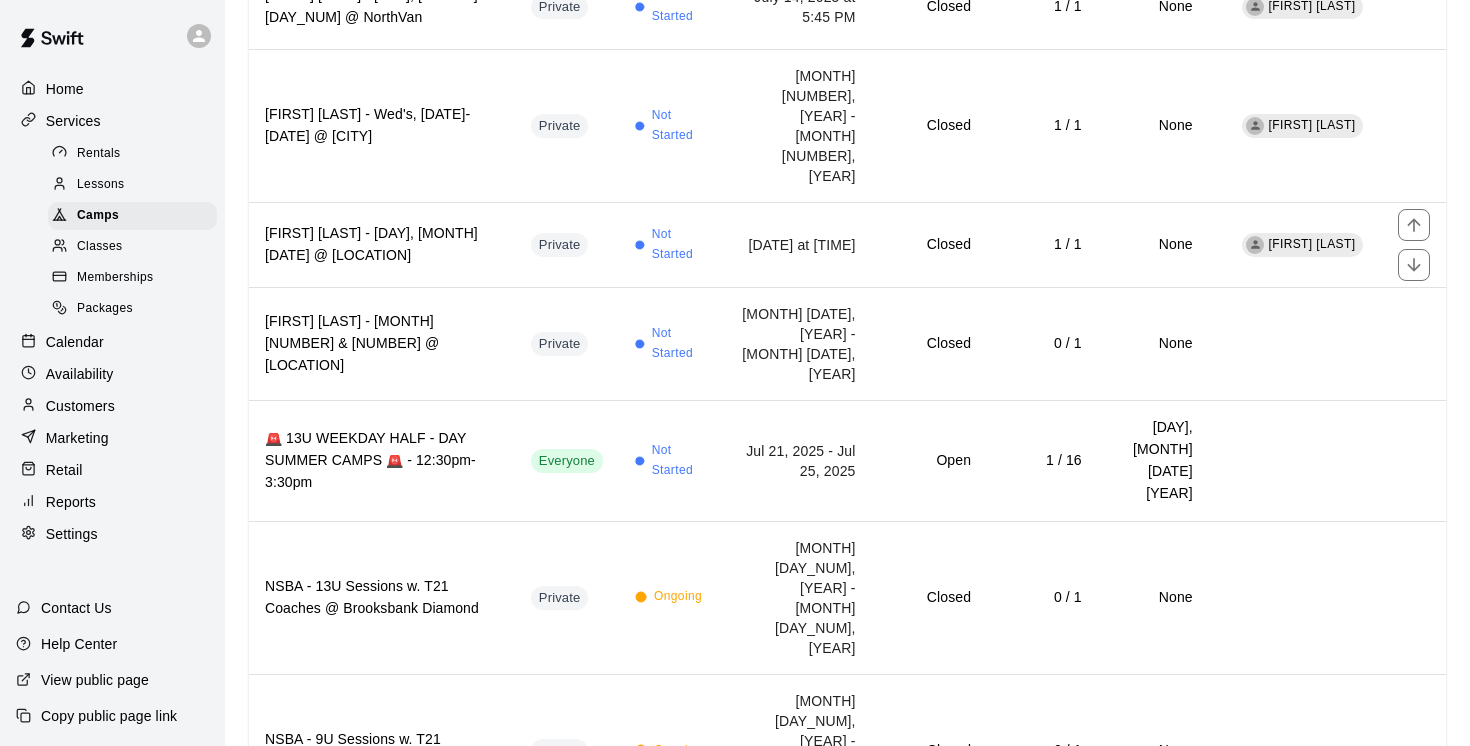 type 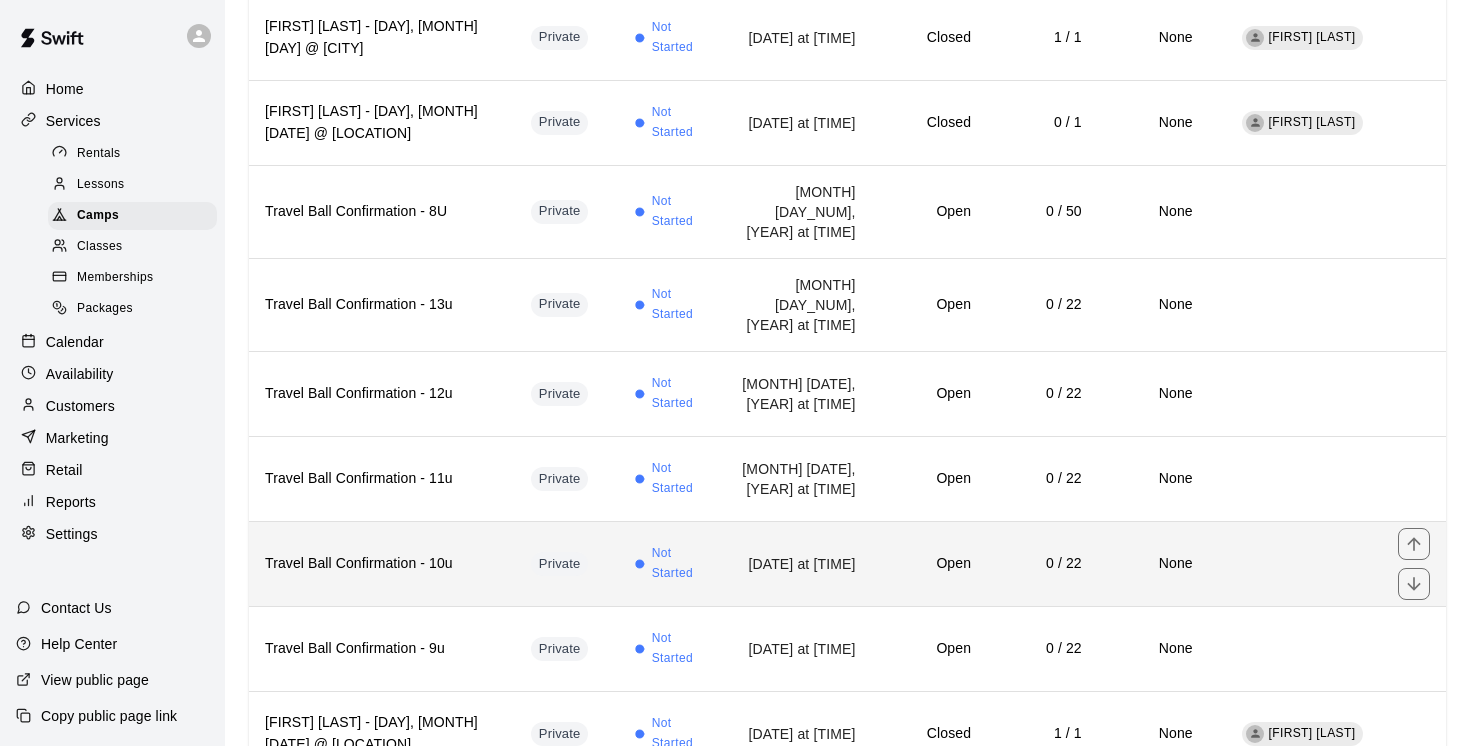 scroll, scrollTop: 384, scrollLeft: 0, axis: vertical 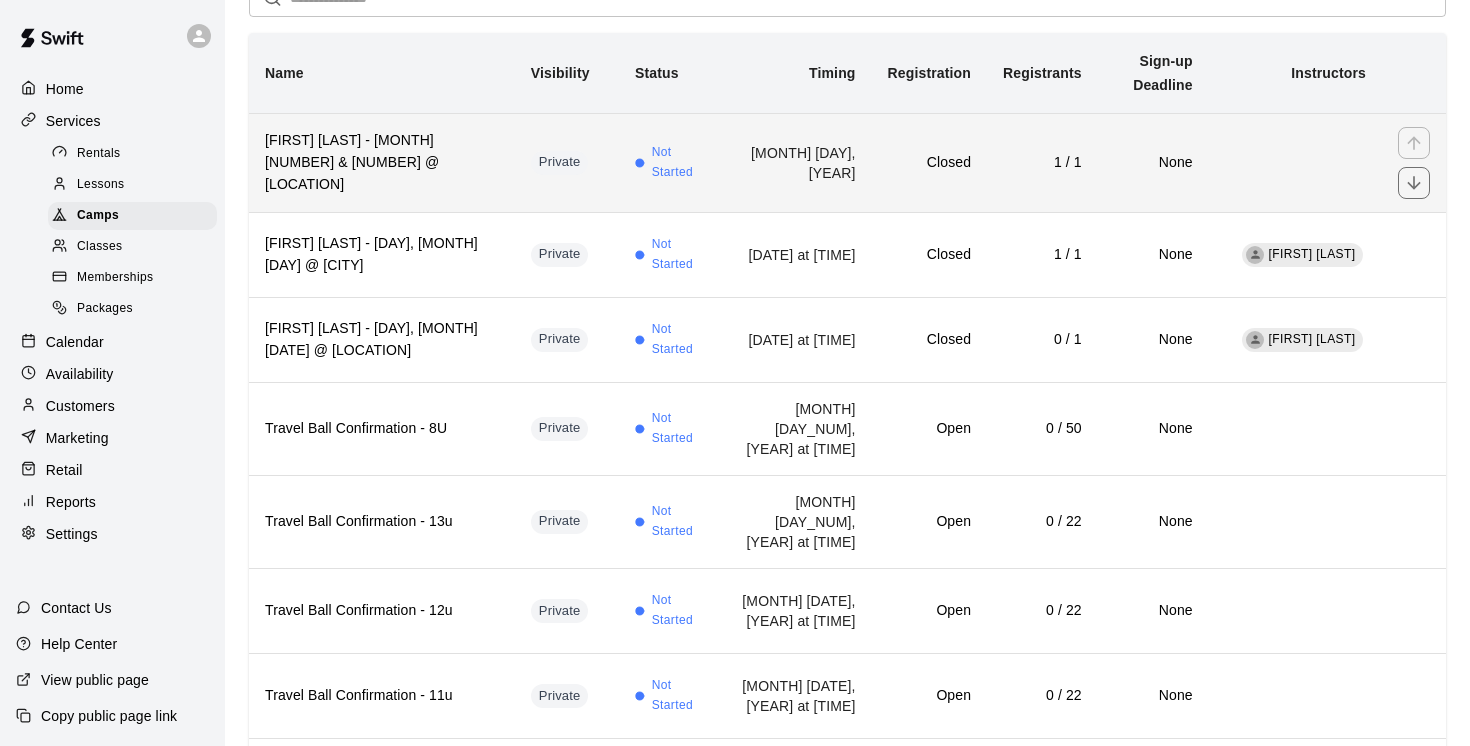 click on "[FIRST] [LAST] - [MONTH] [NUMBER] & [NUMBER] @ [LOCATION]" at bounding box center [382, 162] 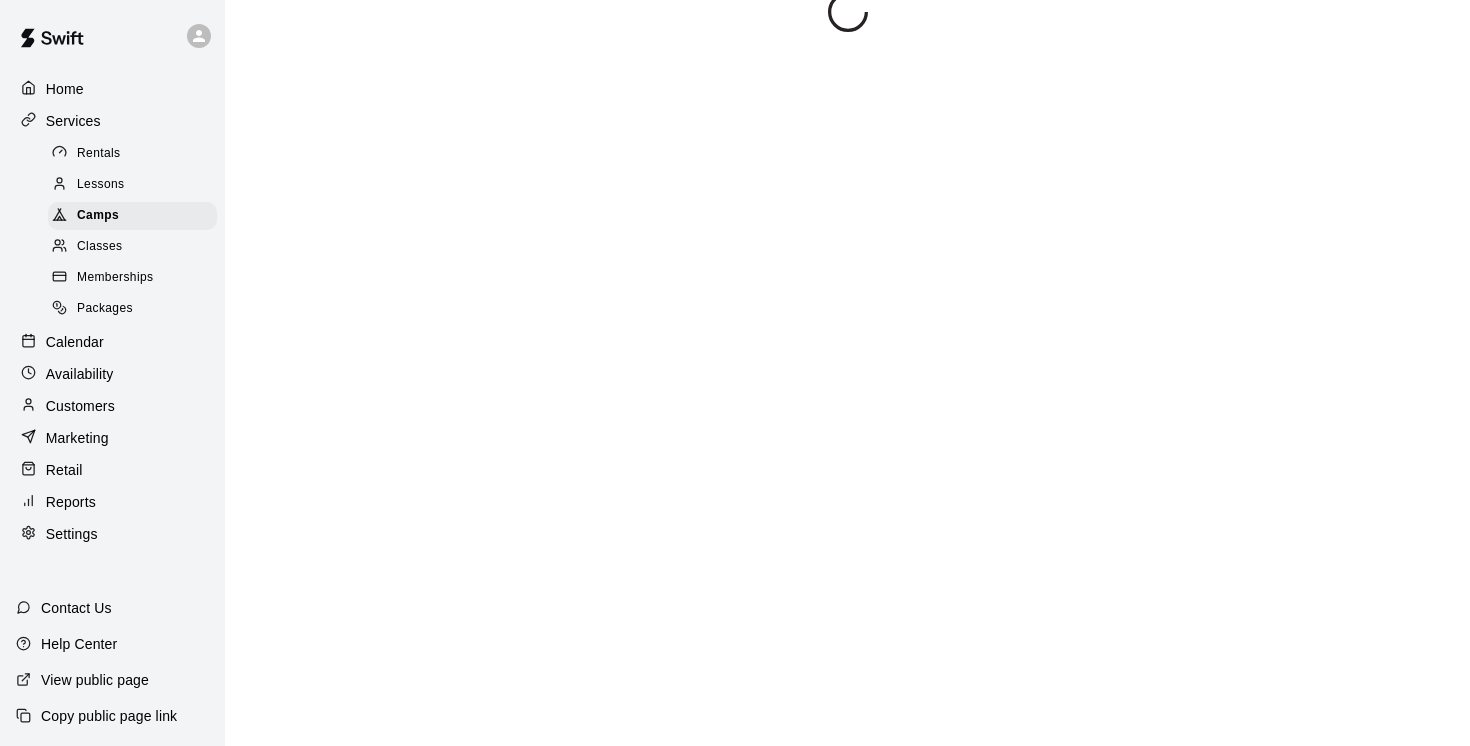 scroll, scrollTop: 0, scrollLeft: 0, axis: both 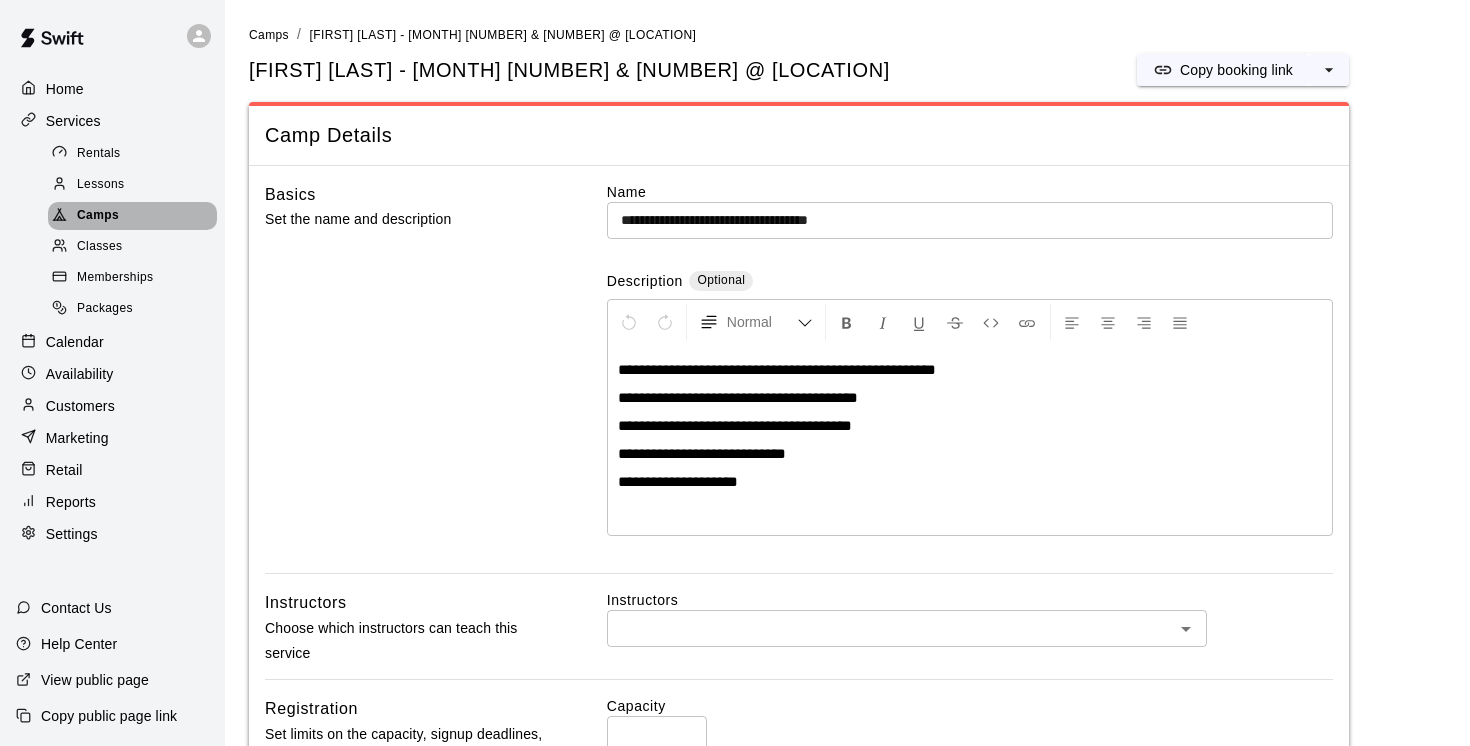 click on "Camps" at bounding box center (98, 216) 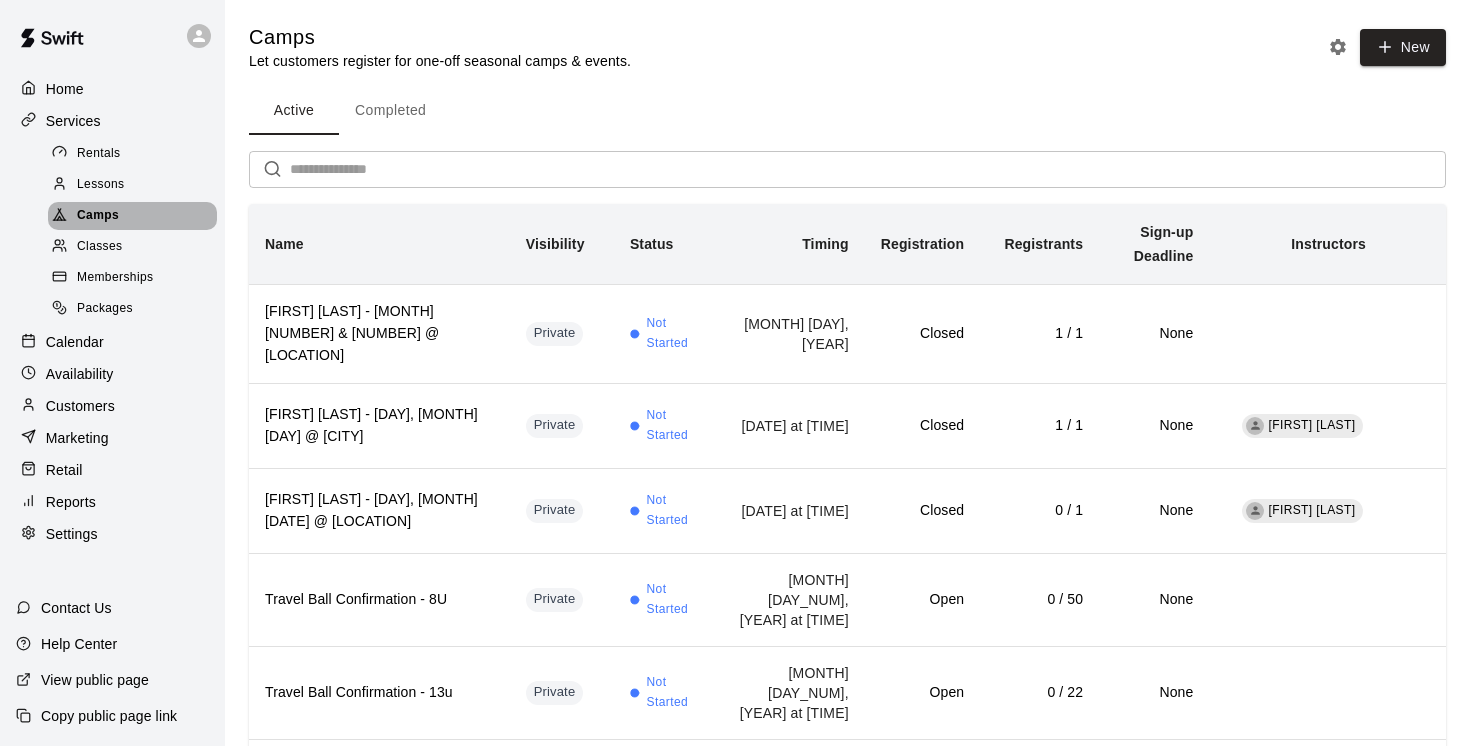 click on "Camps" at bounding box center (98, 216) 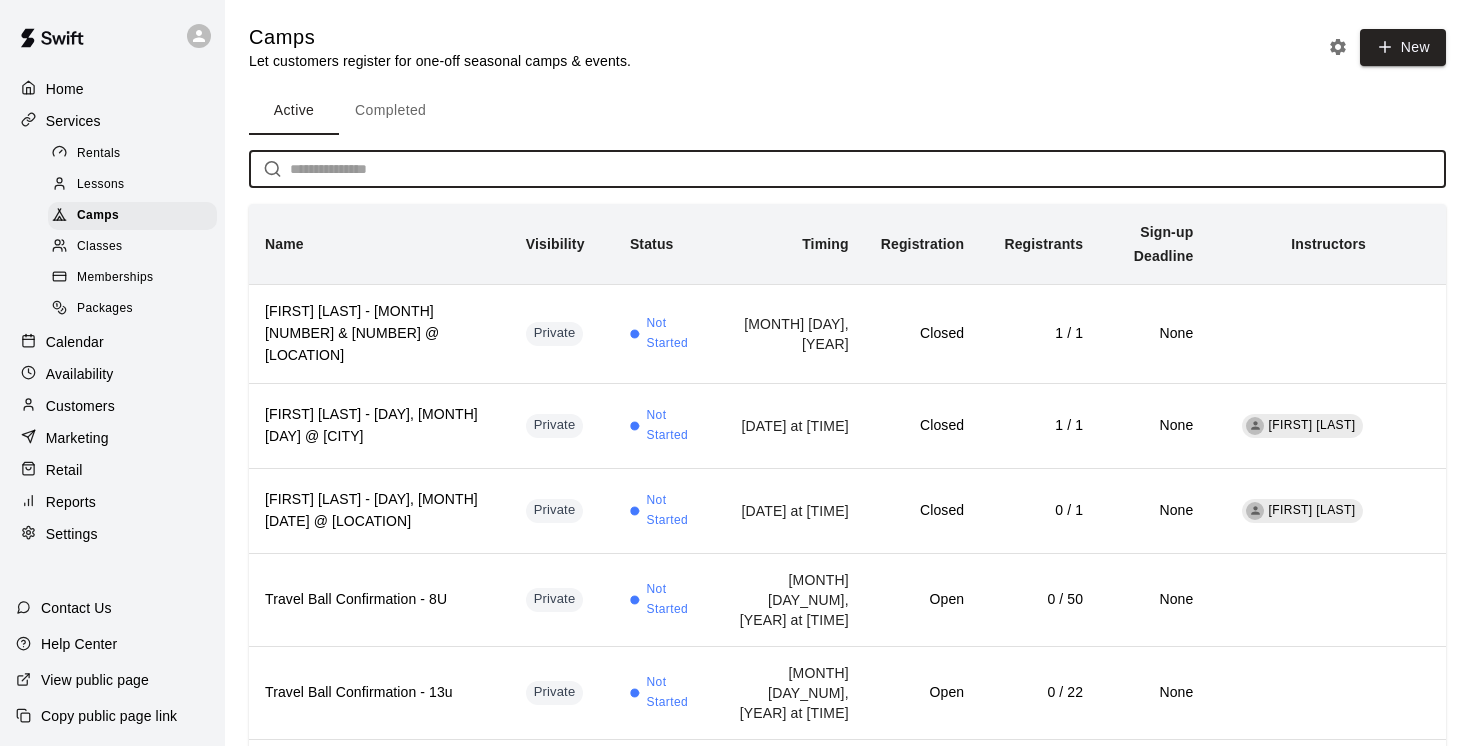 click at bounding box center [868, 169] 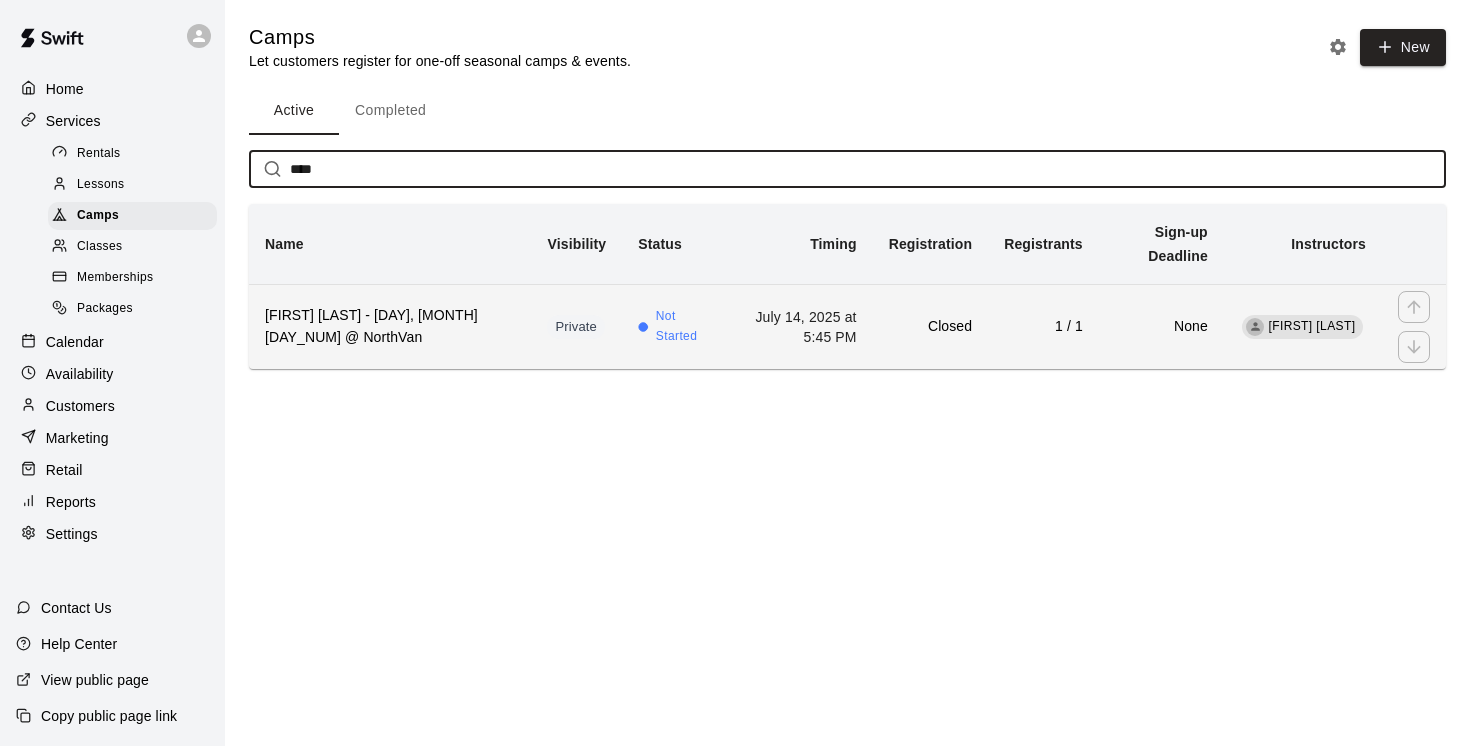 type on "****" 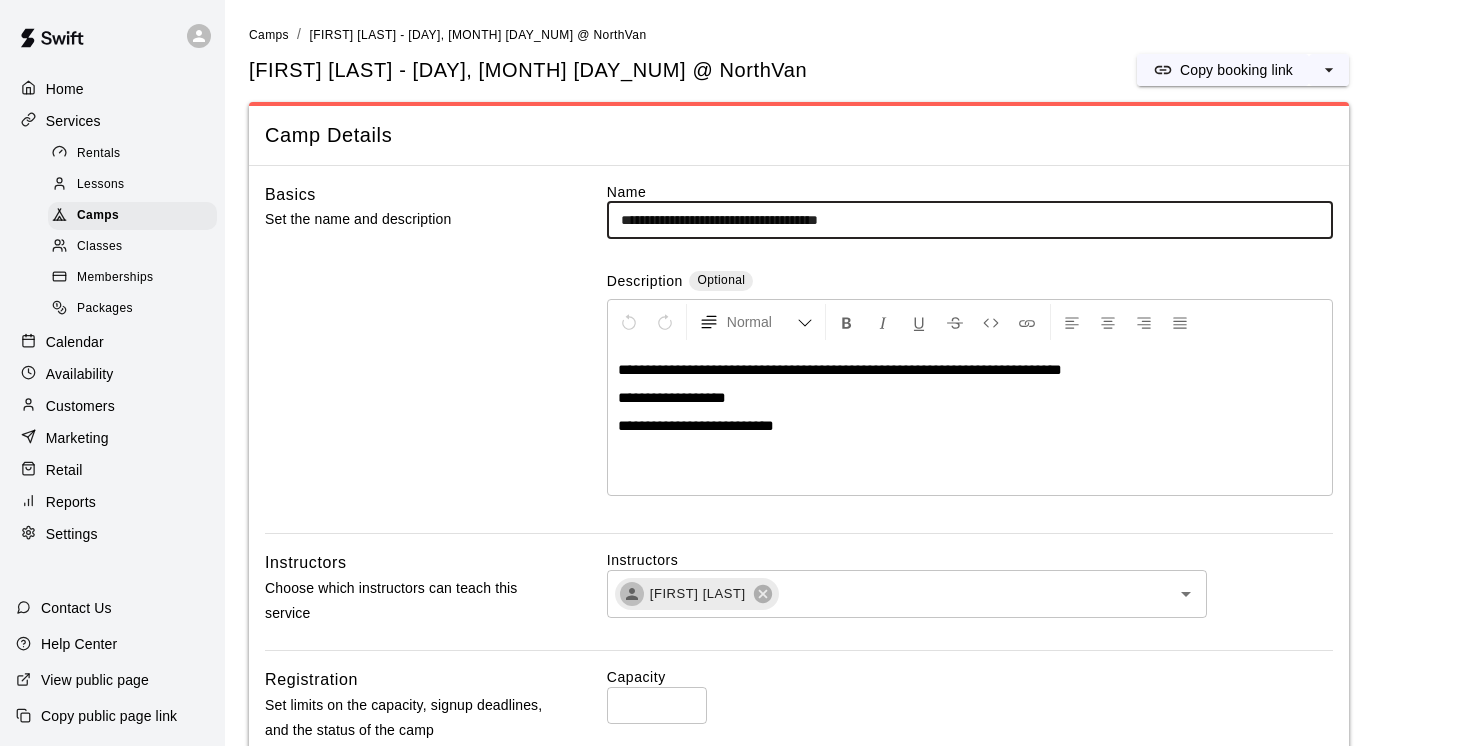 drag, startPoint x: 699, startPoint y: 219, endPoint x: 600, endPoint y: 216, distance: 99.04544 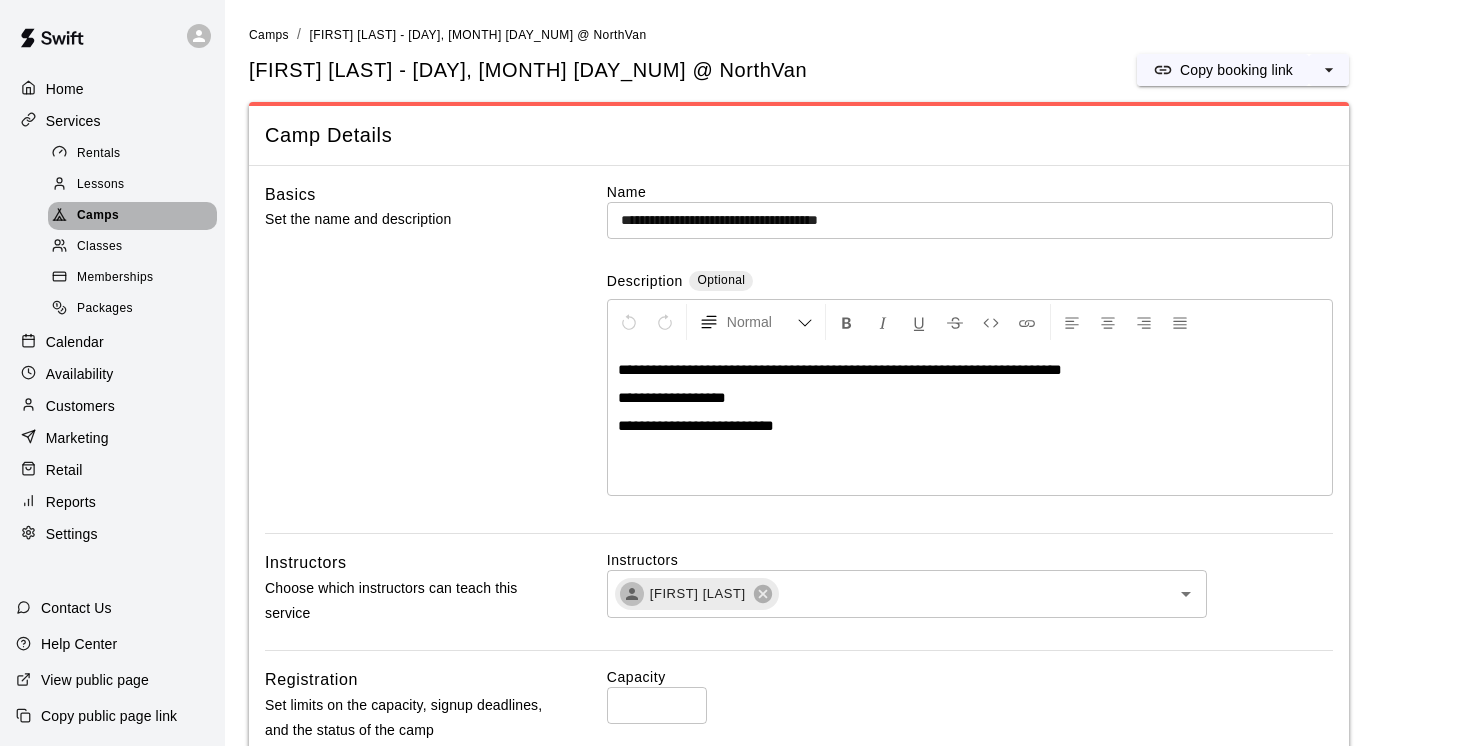 click on "Camps" at bounding box center [98, 216] 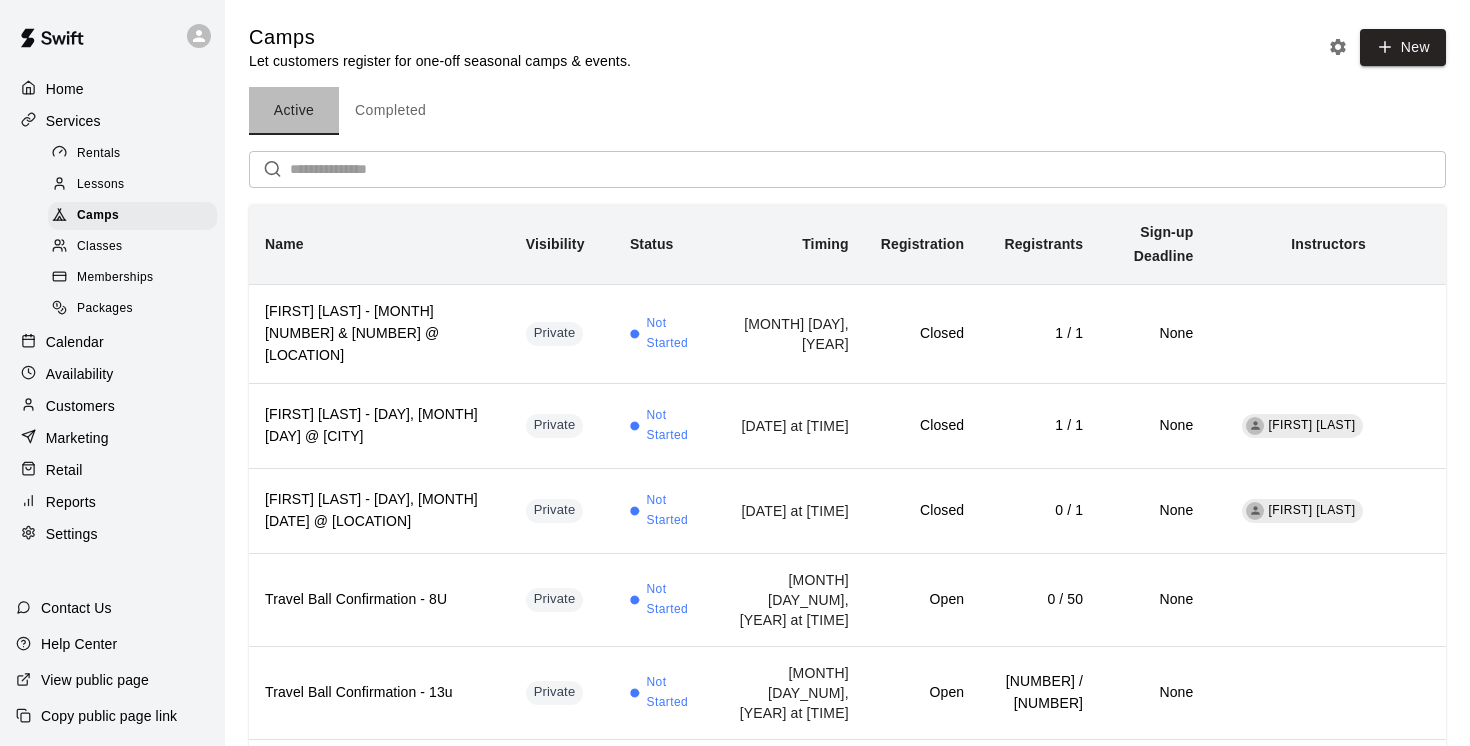 click on "Active" at bounding box center (294, 111) 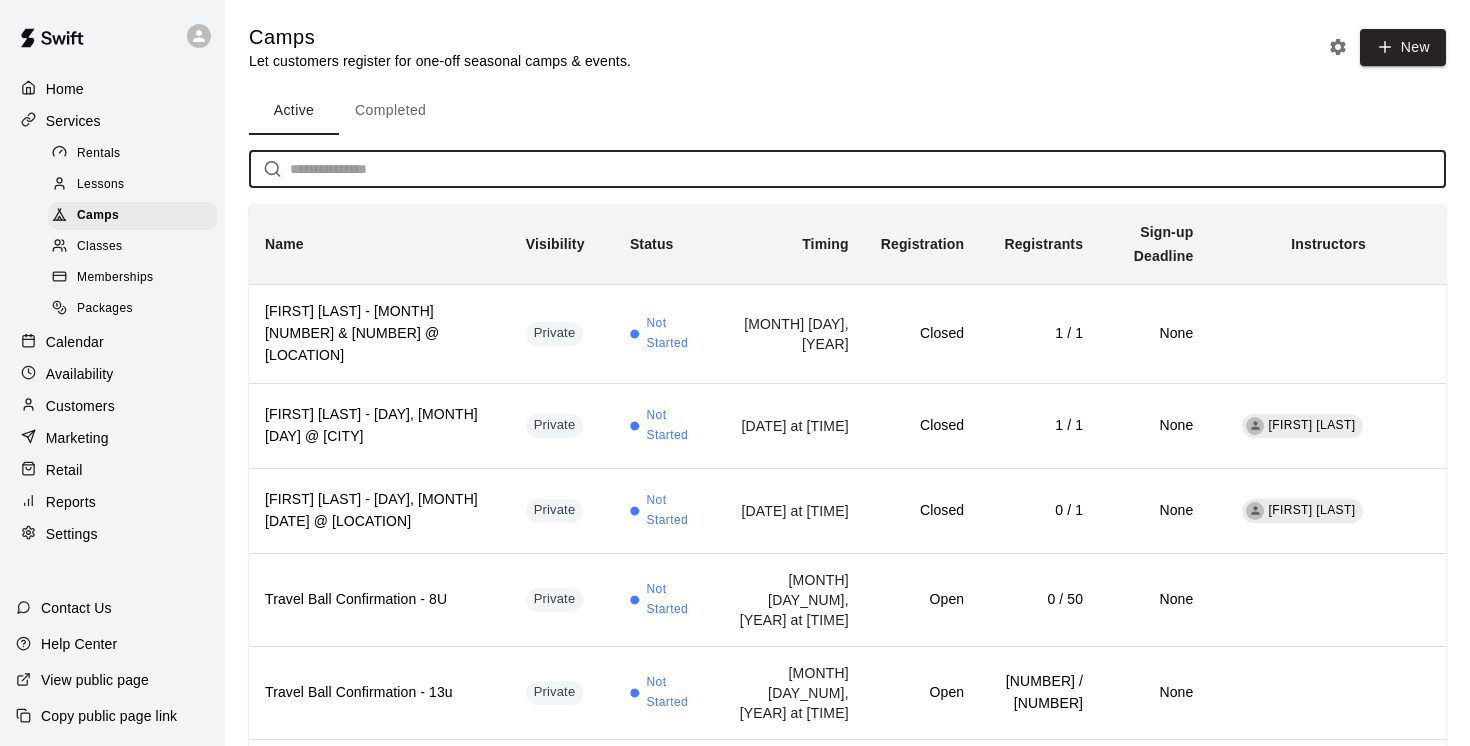 click at bounding box center (868, 169) 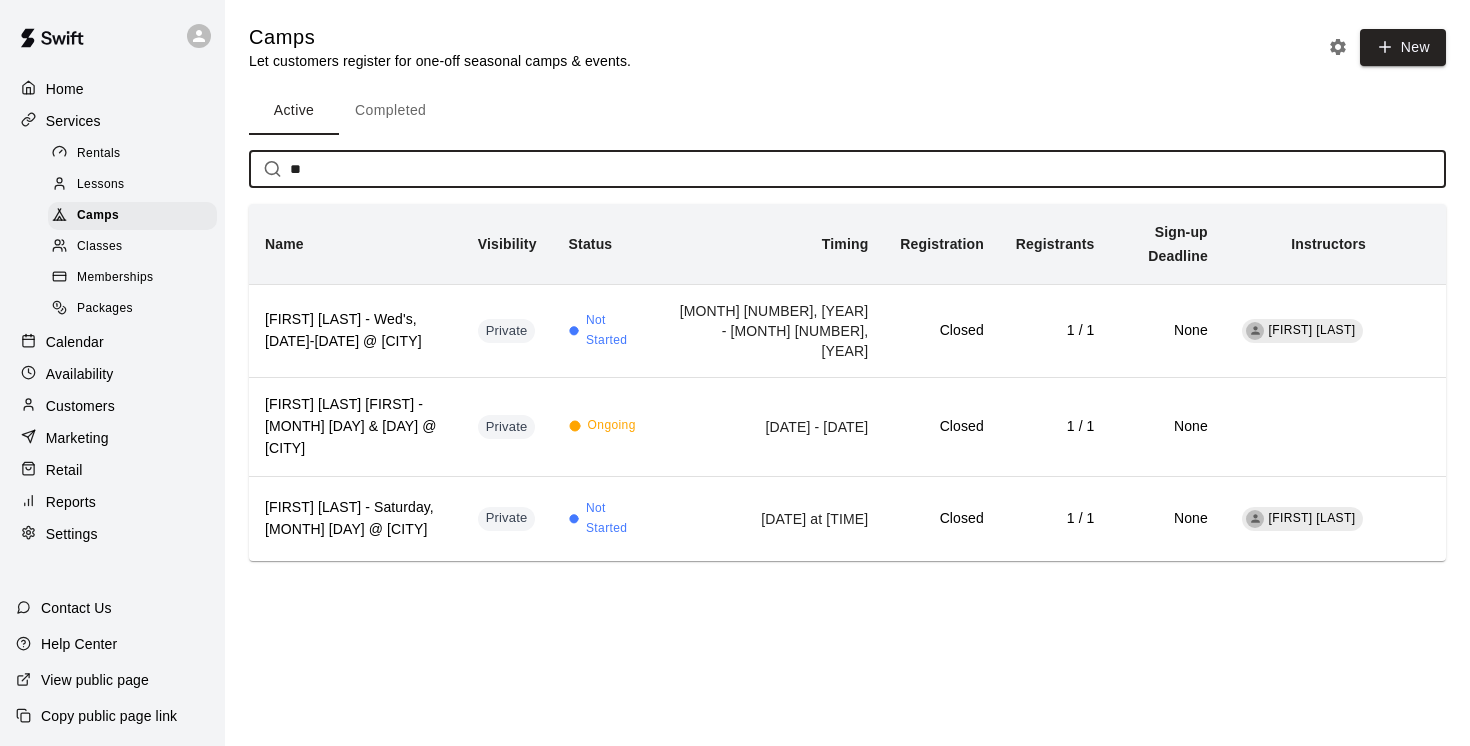 type on "*" 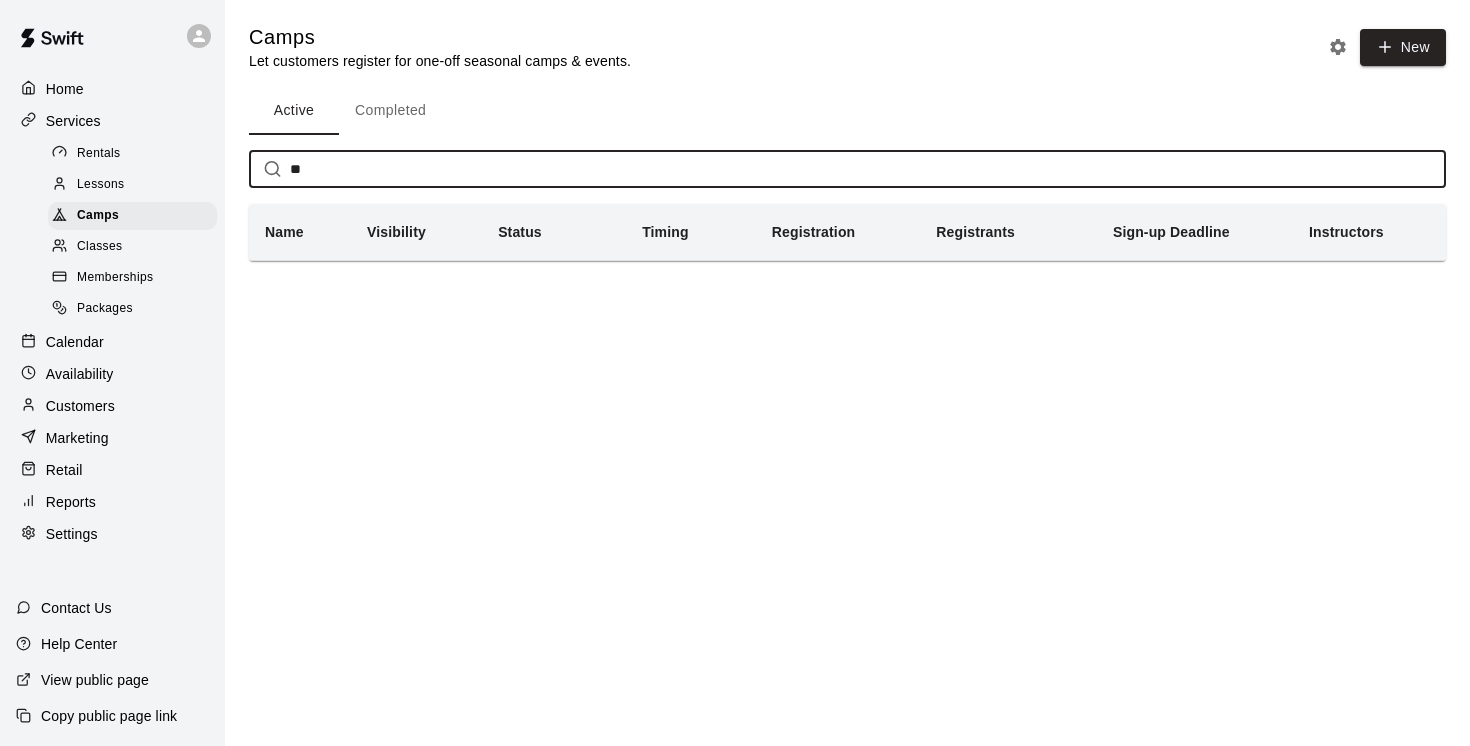 type on "*" 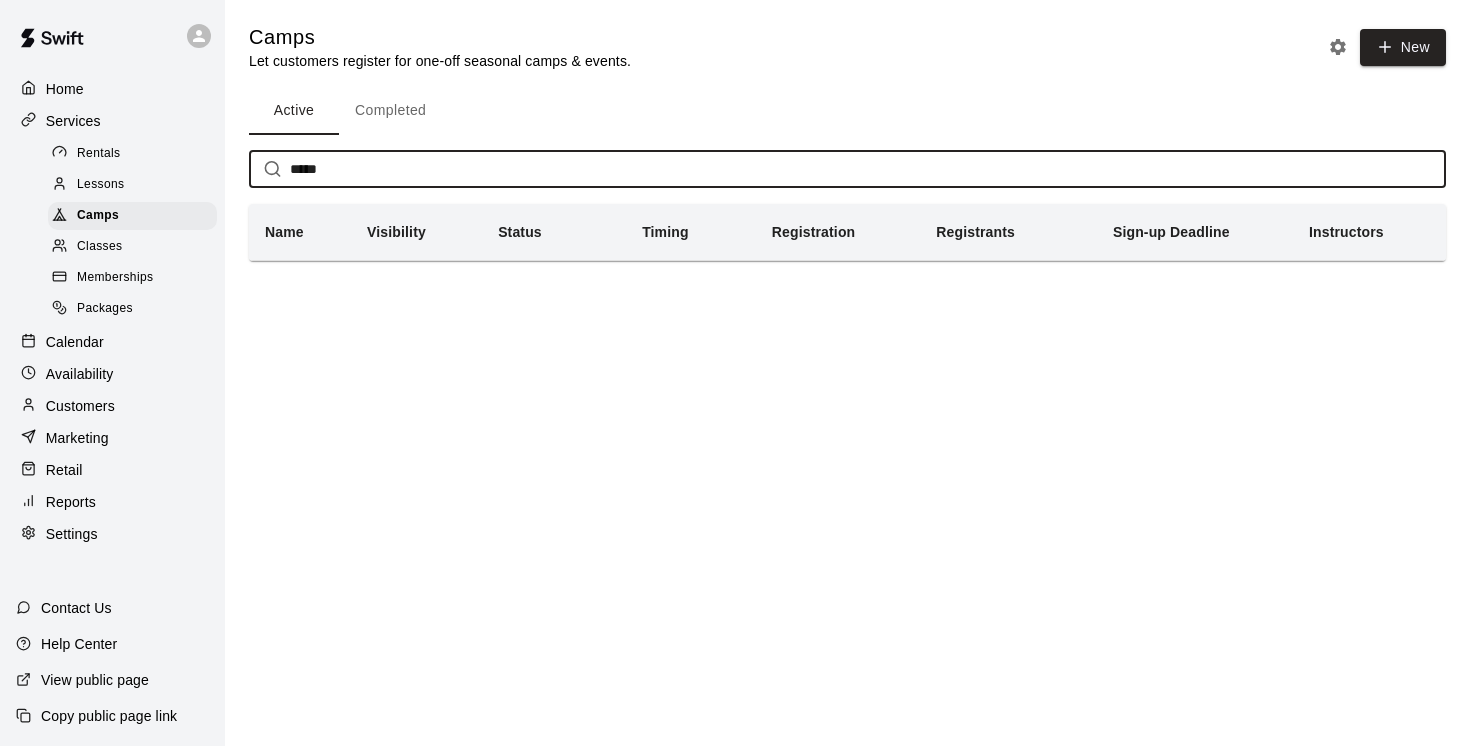 type on "*****" 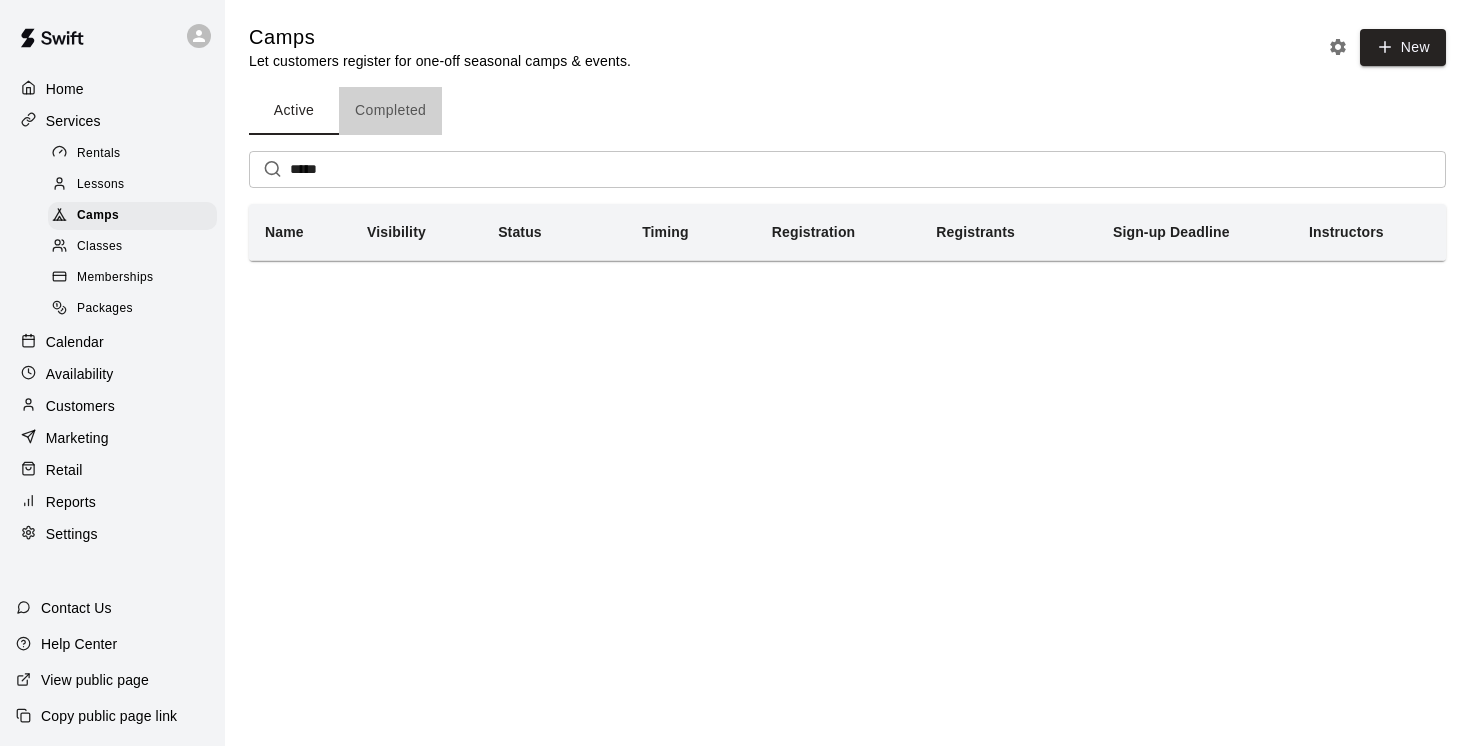 click on "Completed" at bounding box center (390, 111) 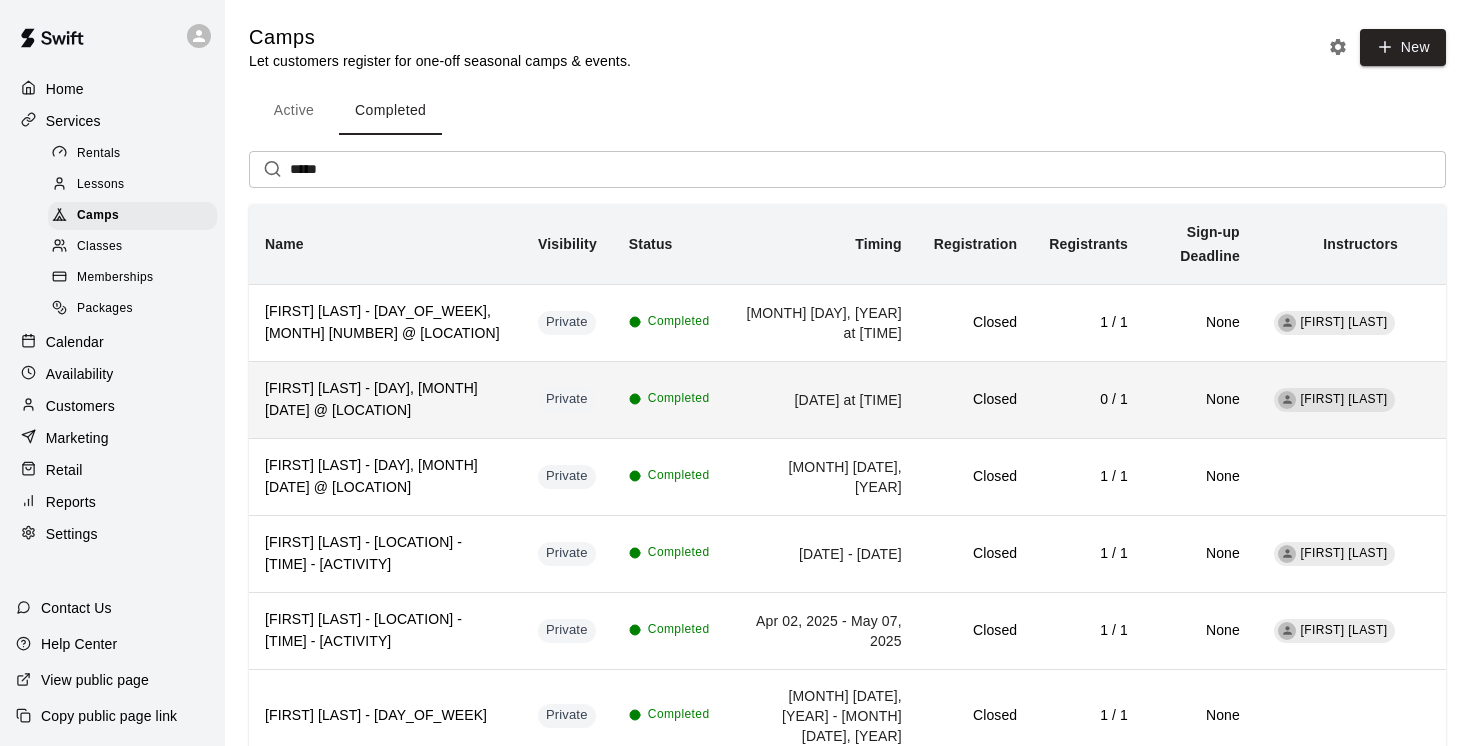 click on "[FIRST] [LAST] - [DAY], [MONTH] [DATE] @ [LOCATION]" at bounding box center (385, 400) 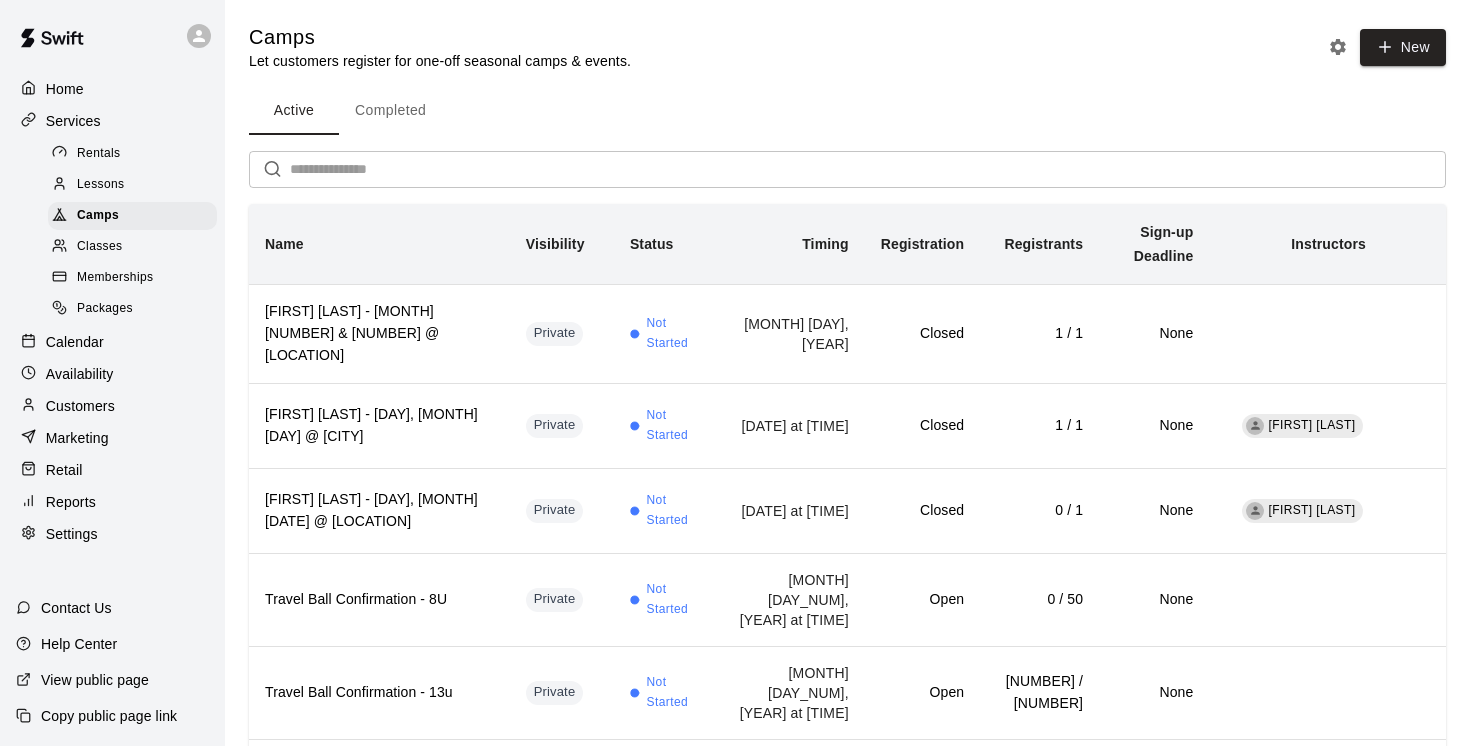 click at bounding box center (868, 169) 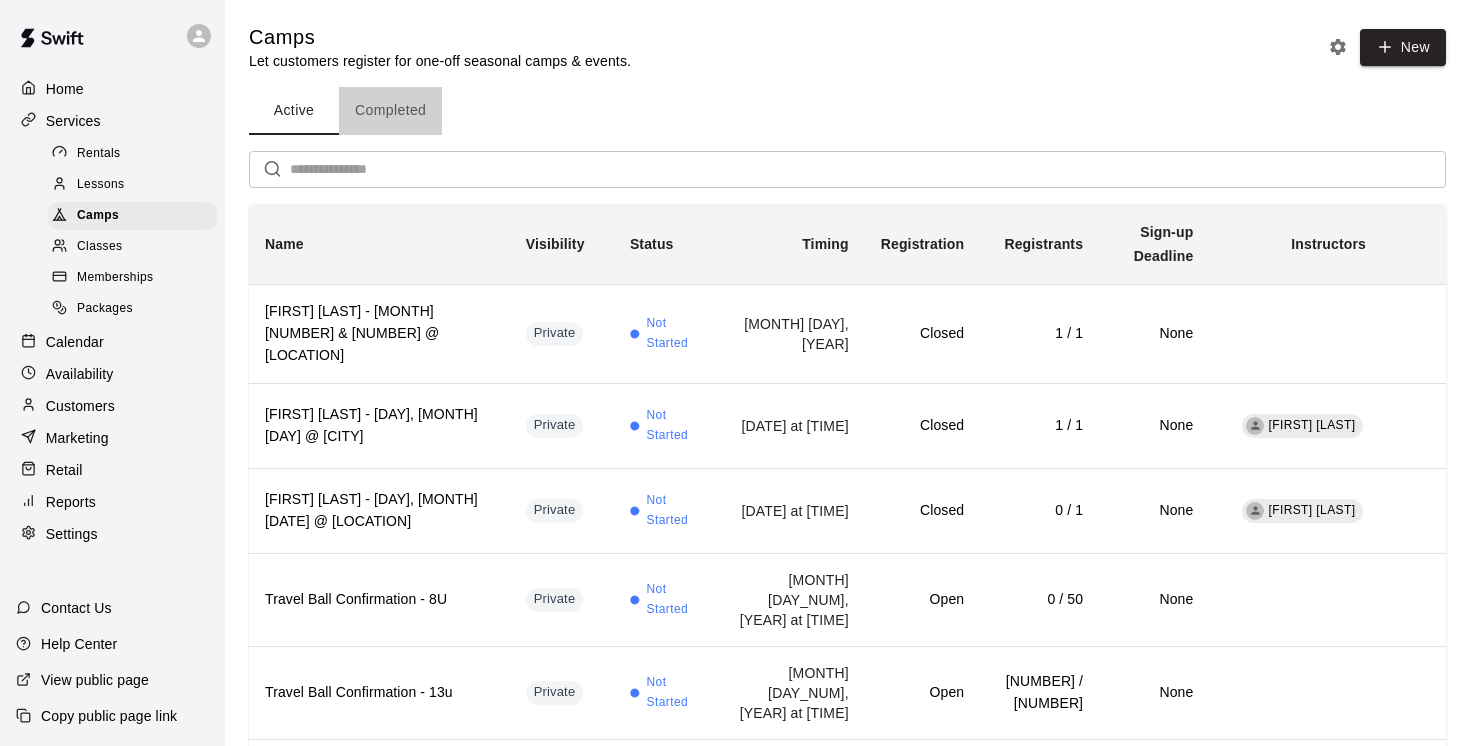 click on "Completed" at bounding box center (390, 111) 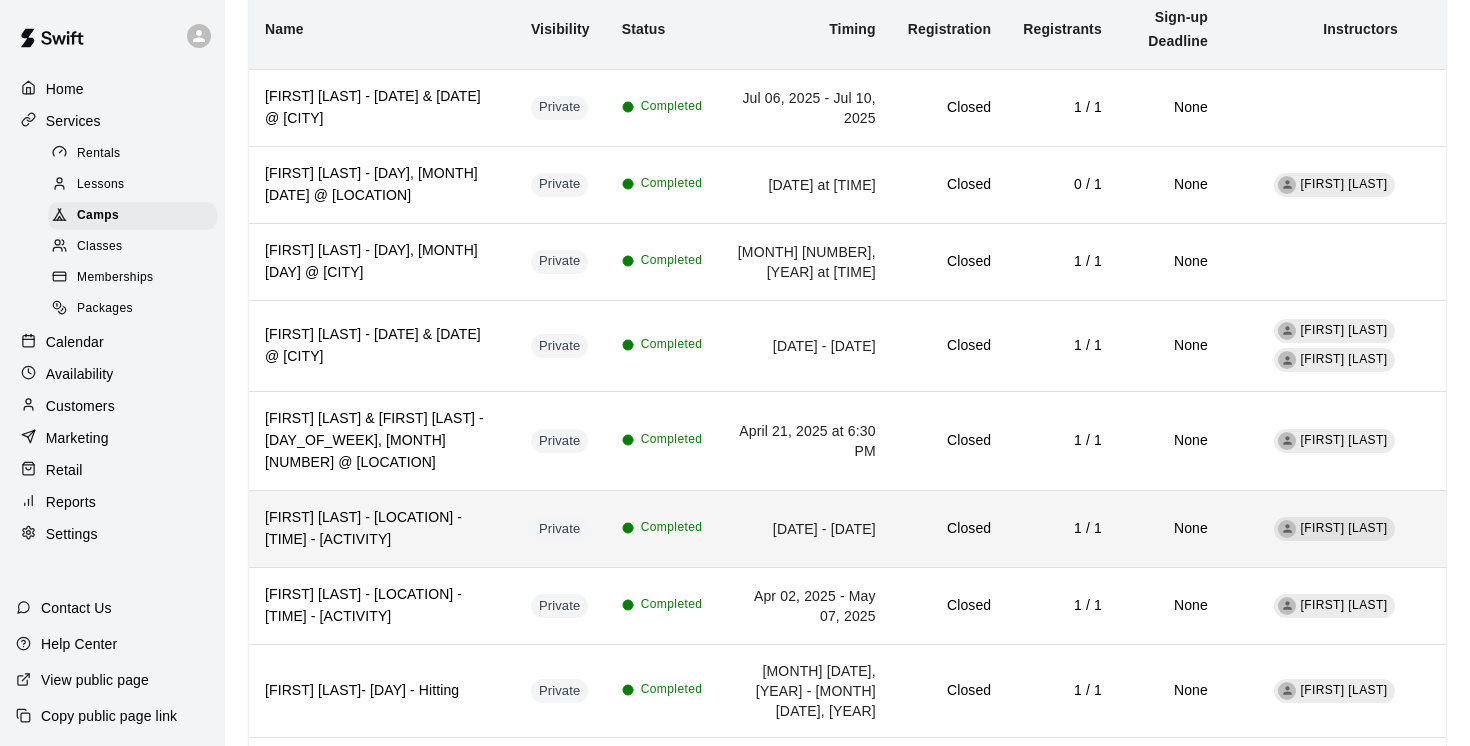 scroll, scrollTop: 227, scrollLeft: 0, axis: vertical 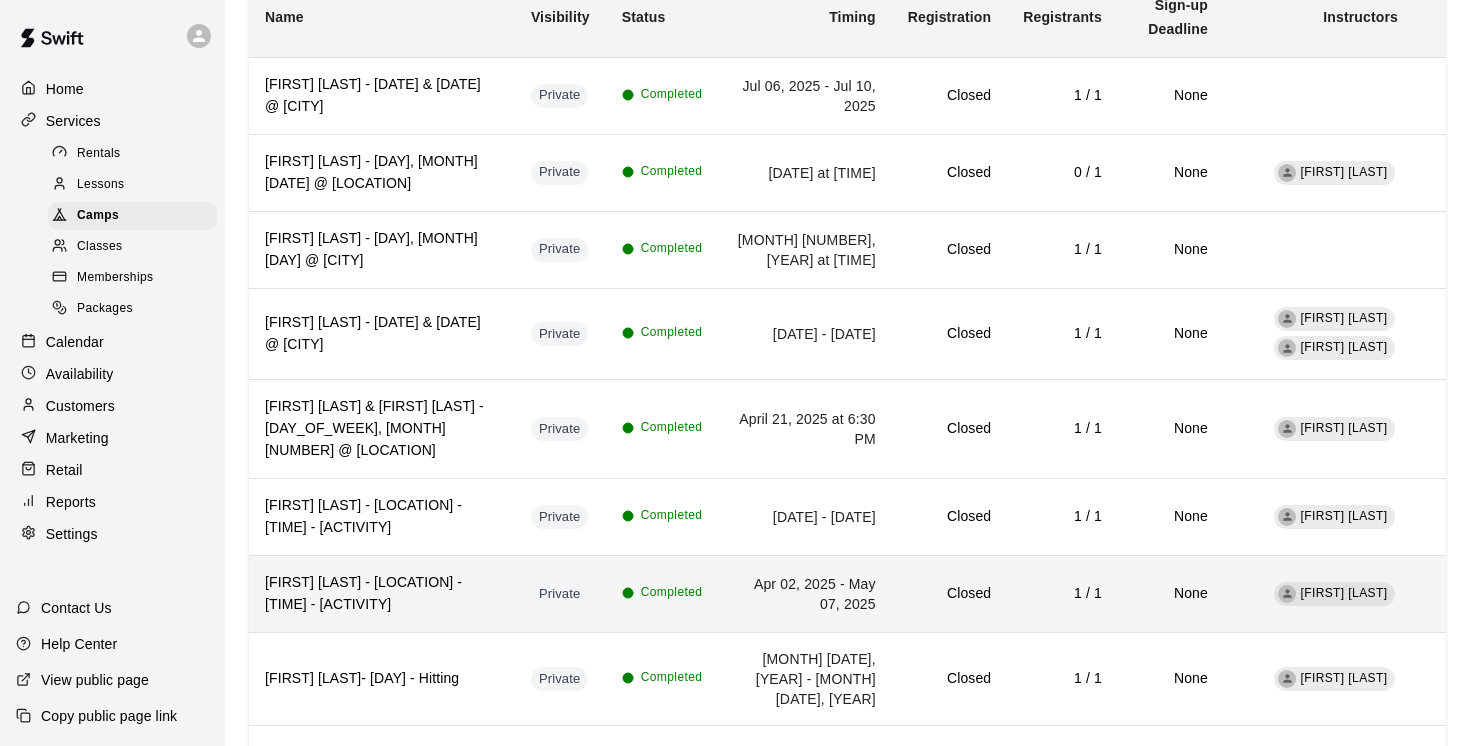type on "******" 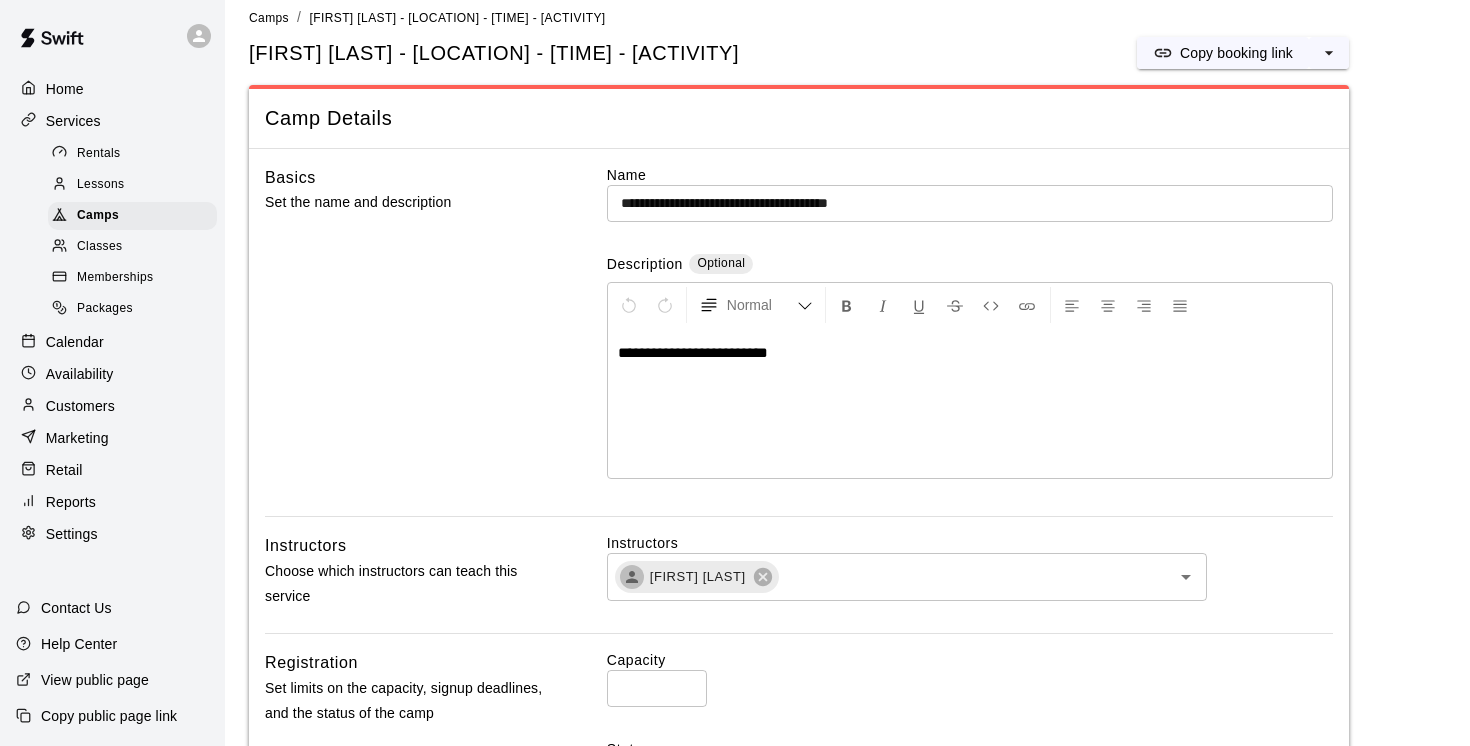 scroll, scrollTop: 6, scrollLeft: 0, axis: vertical 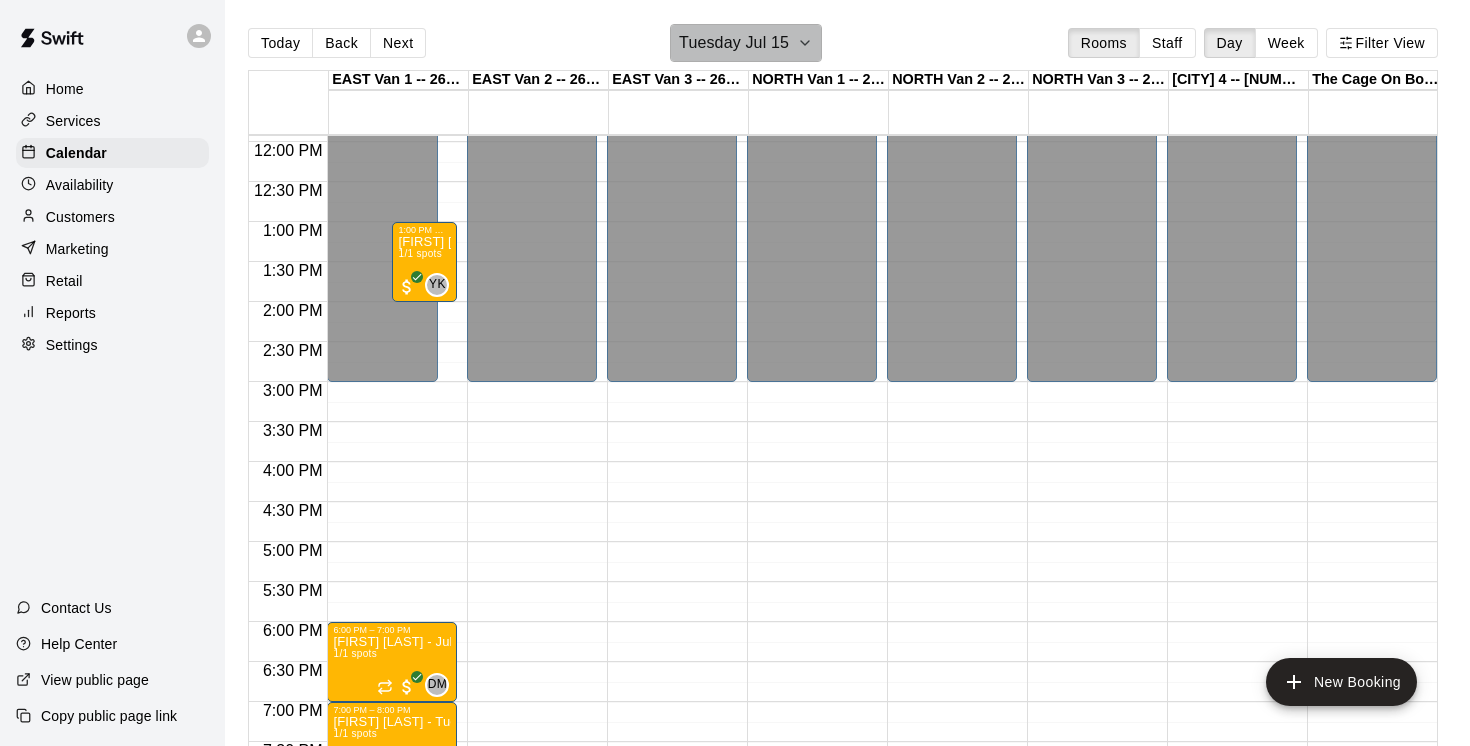 click 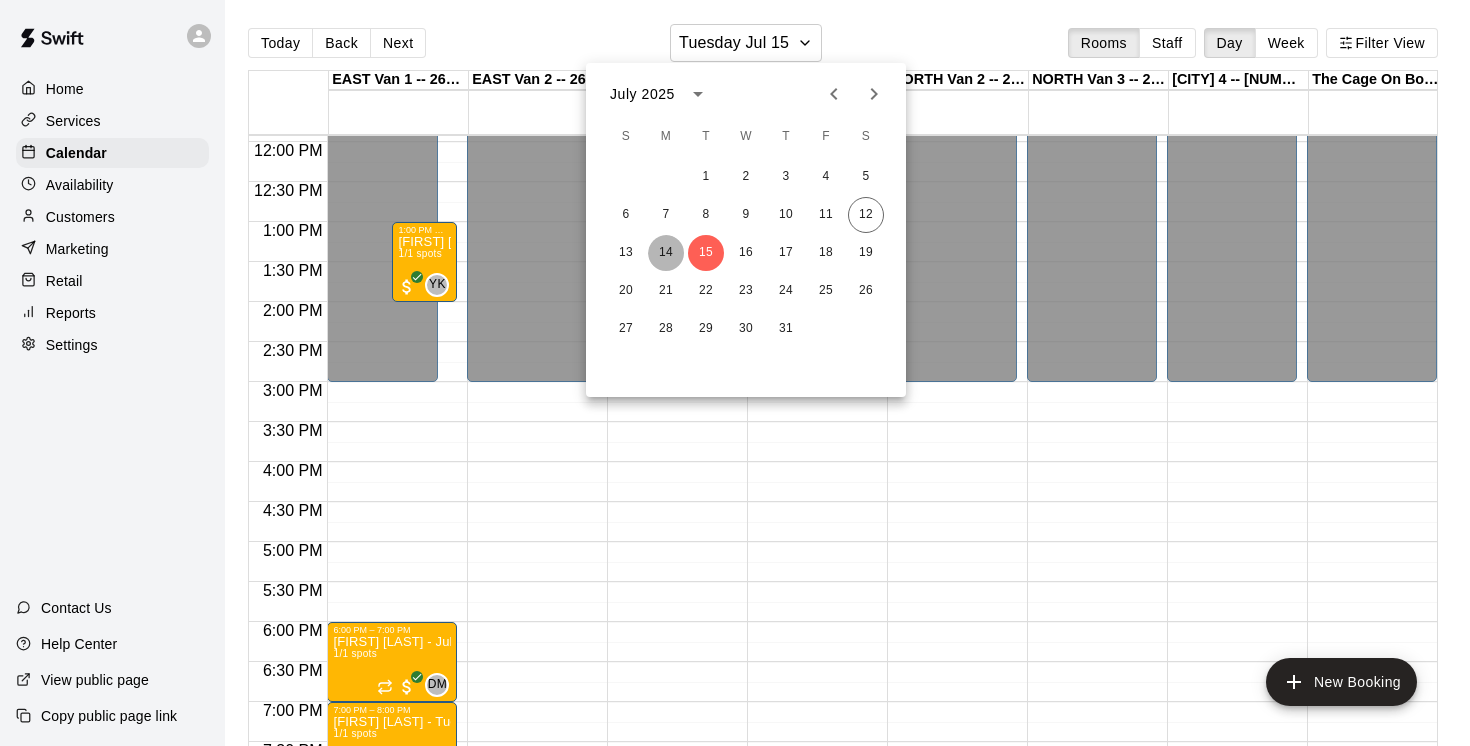 click on "14" at bounding box center [666, 253] 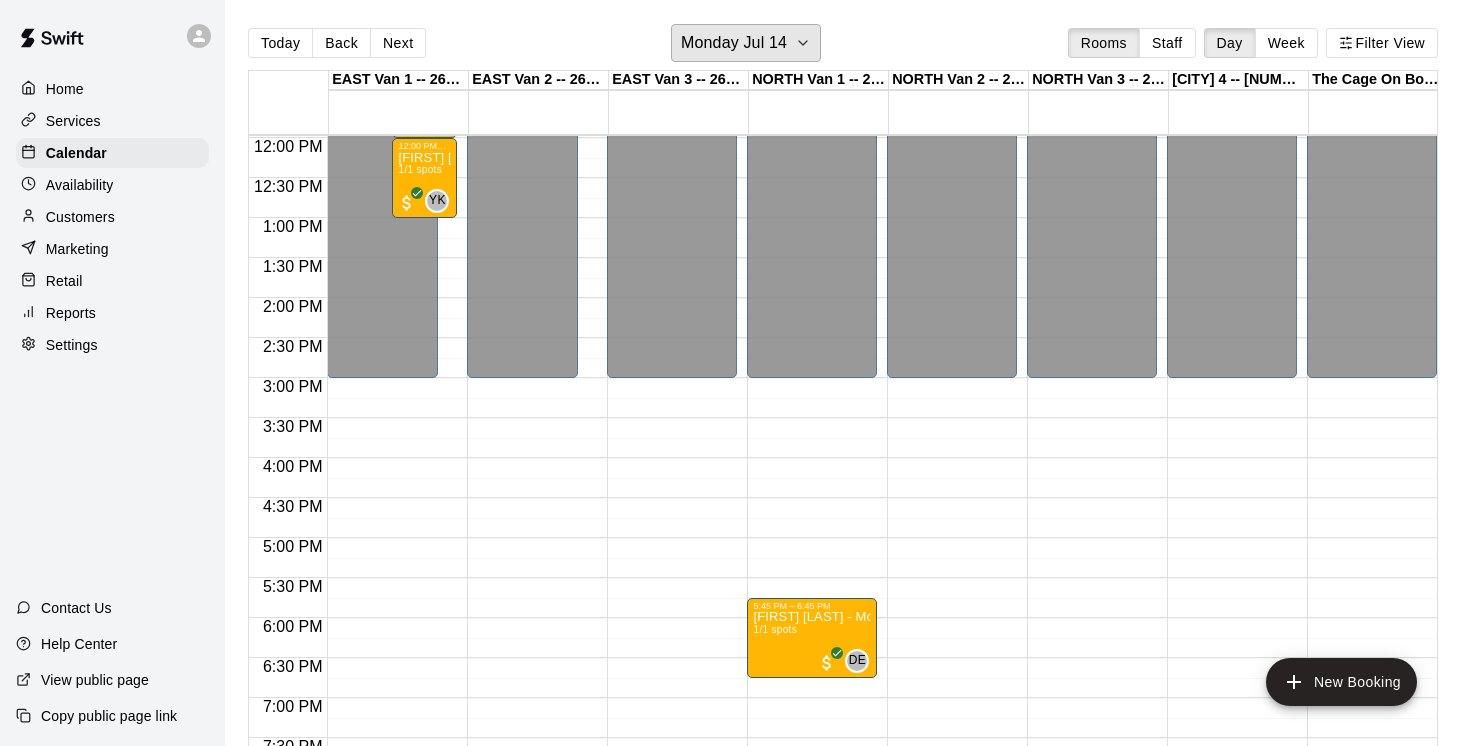 scroll, scrollTop: 960, scrollLeft: 0, axis: vertical 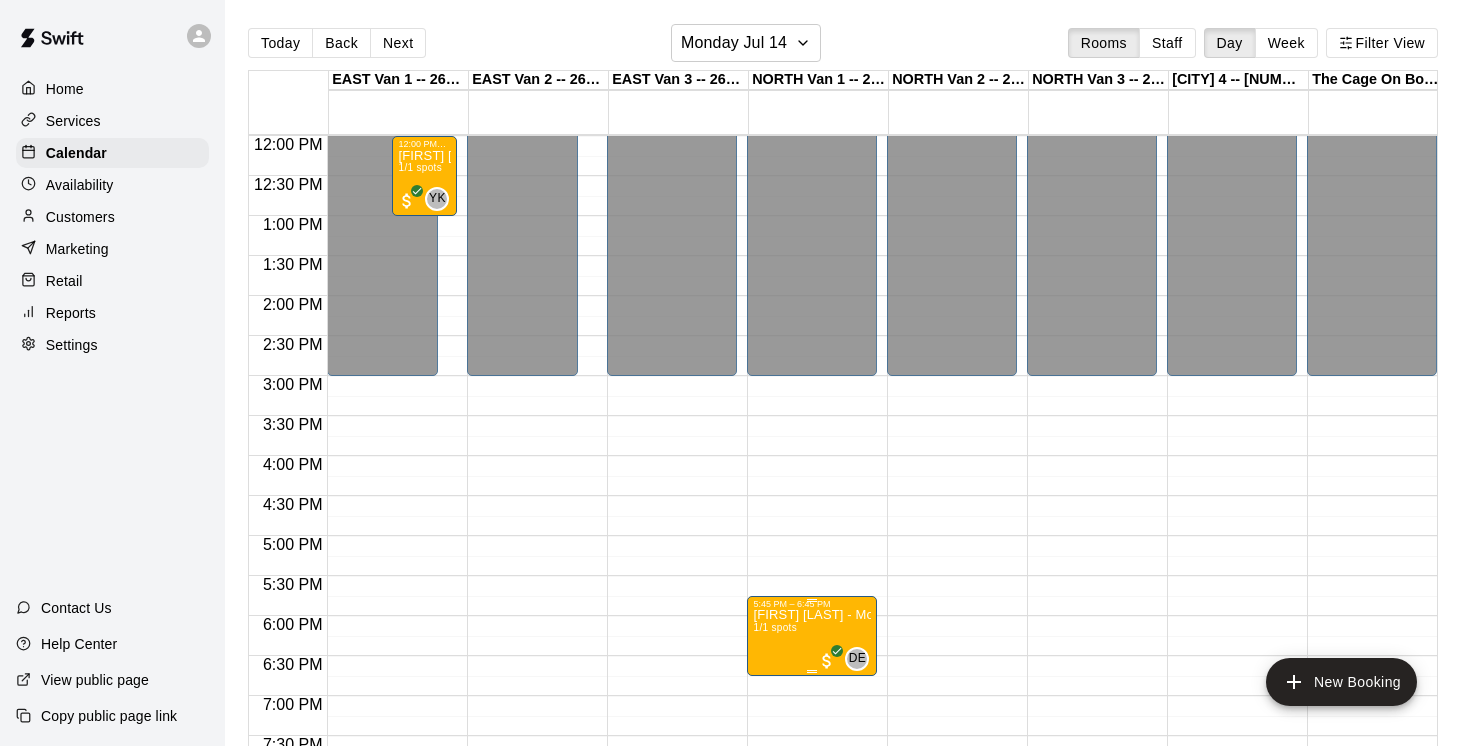 click on "Amar Johal - Monday, July 14 @ NorthVan 1/1 spots" at bounding box center [812, 982] 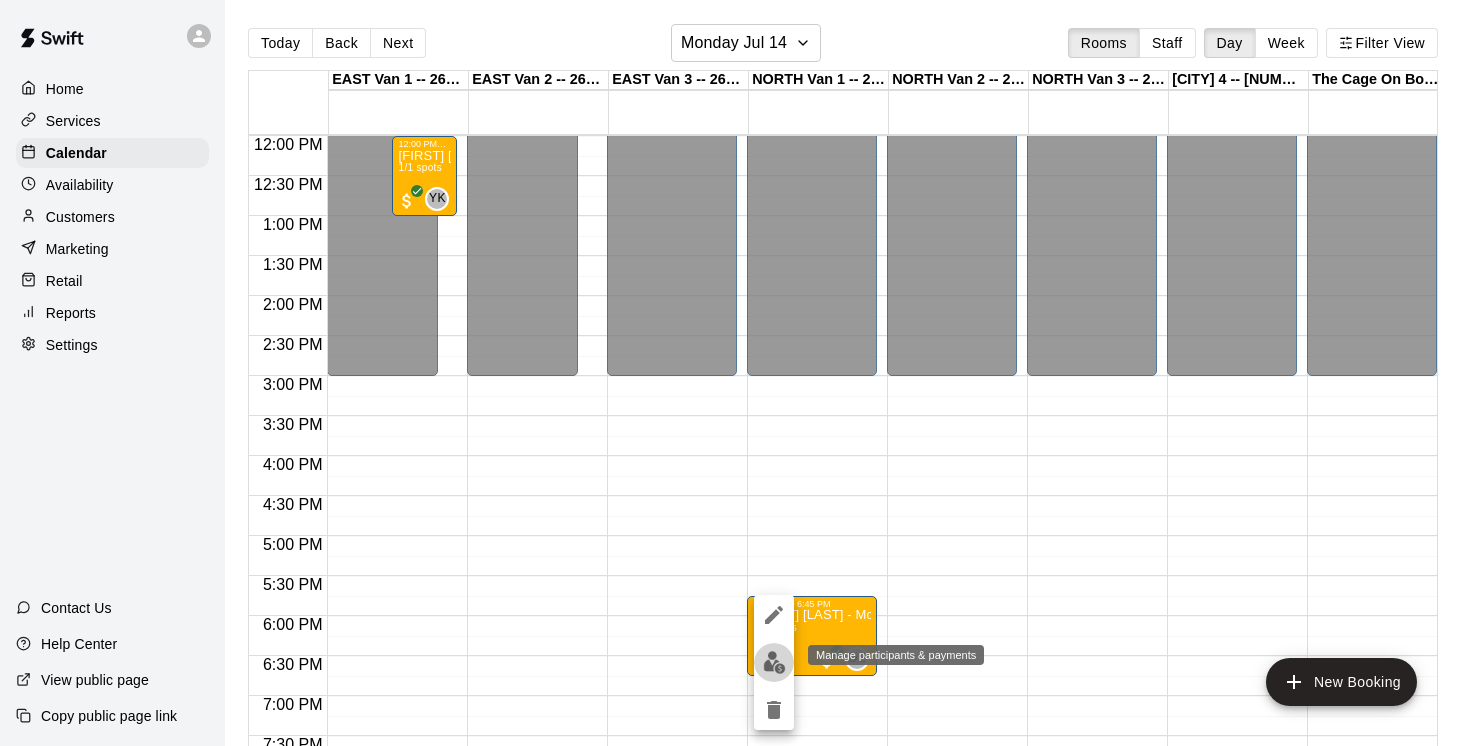 click at bounding box center (774, 662) 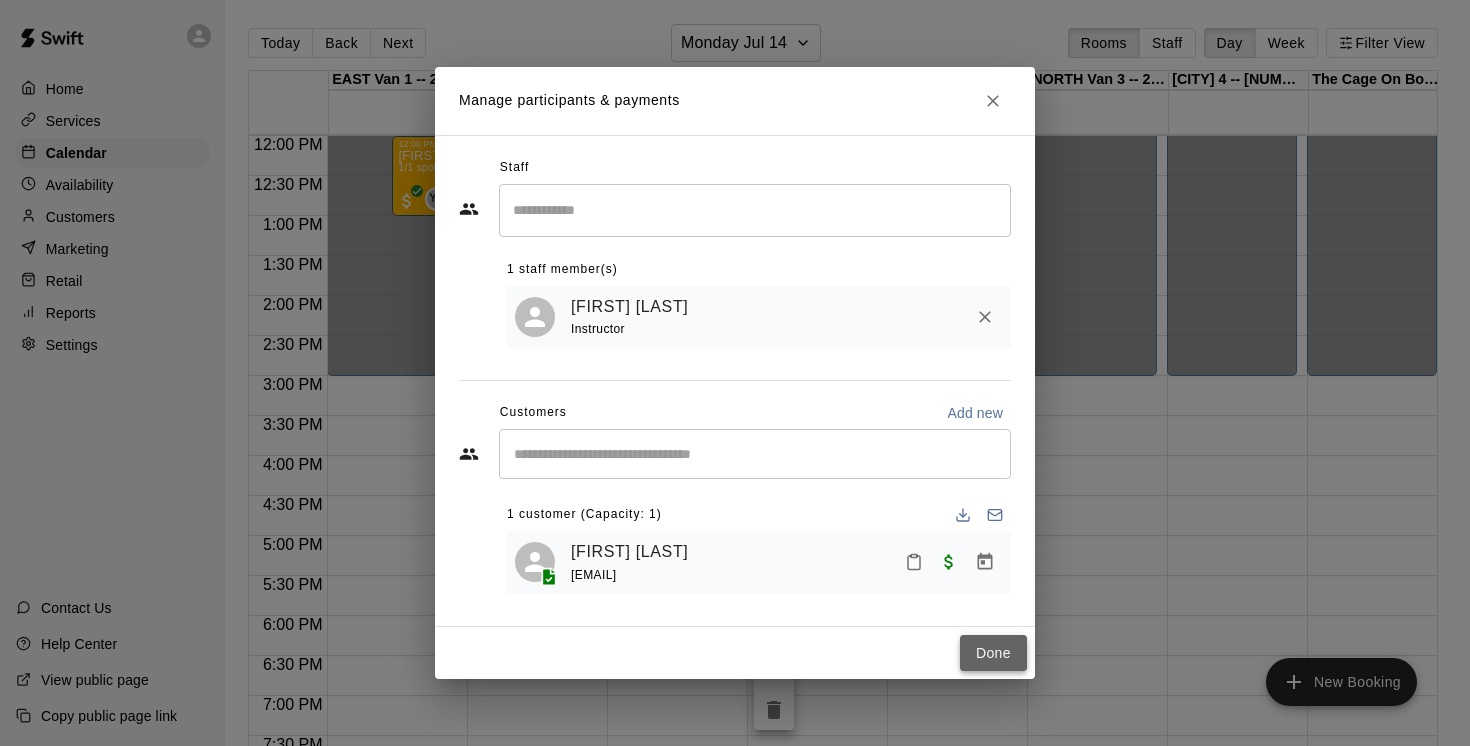 click on "Done" at bounding box center (993, 653) 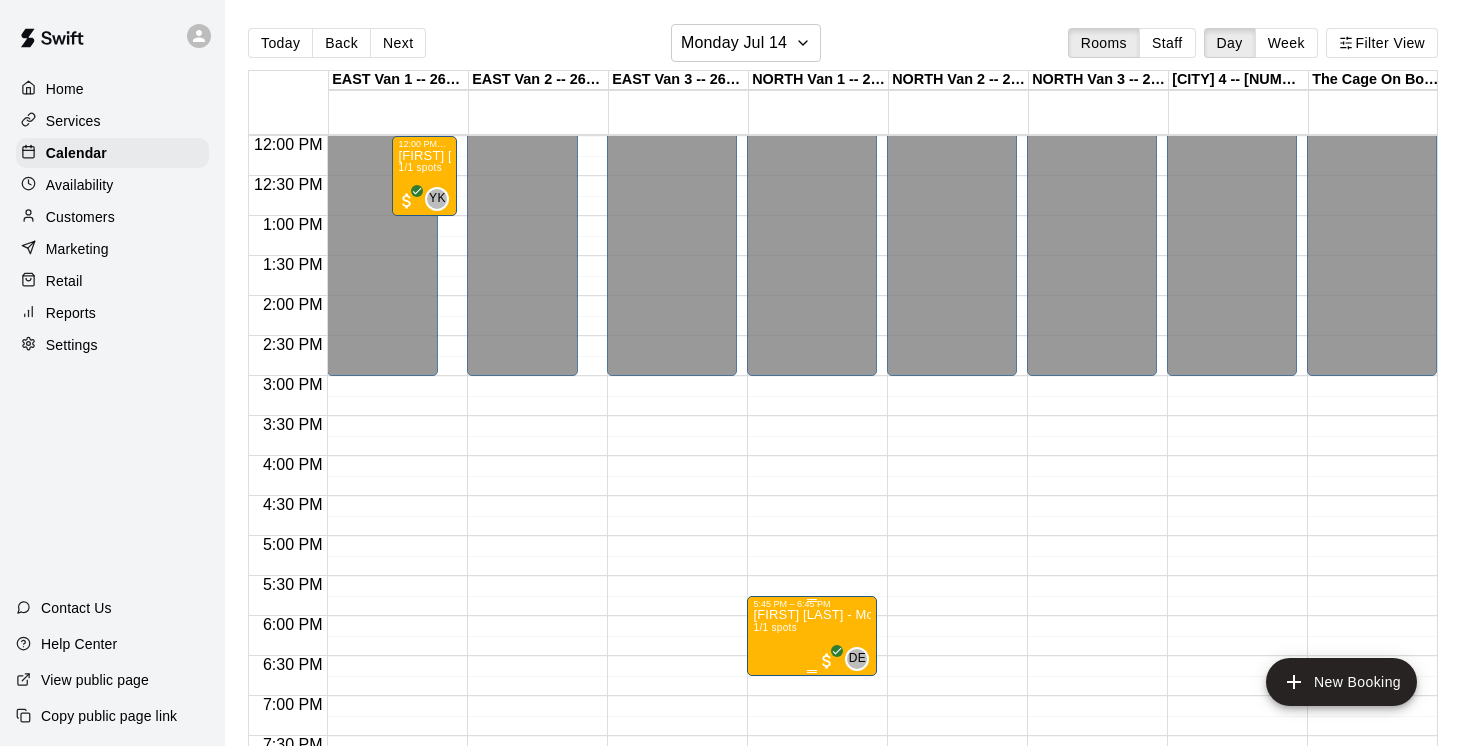 click on "Amar Johal - Monday, July 14 @ NorthVan 1/1 spots" at bounding box center [812, 982] 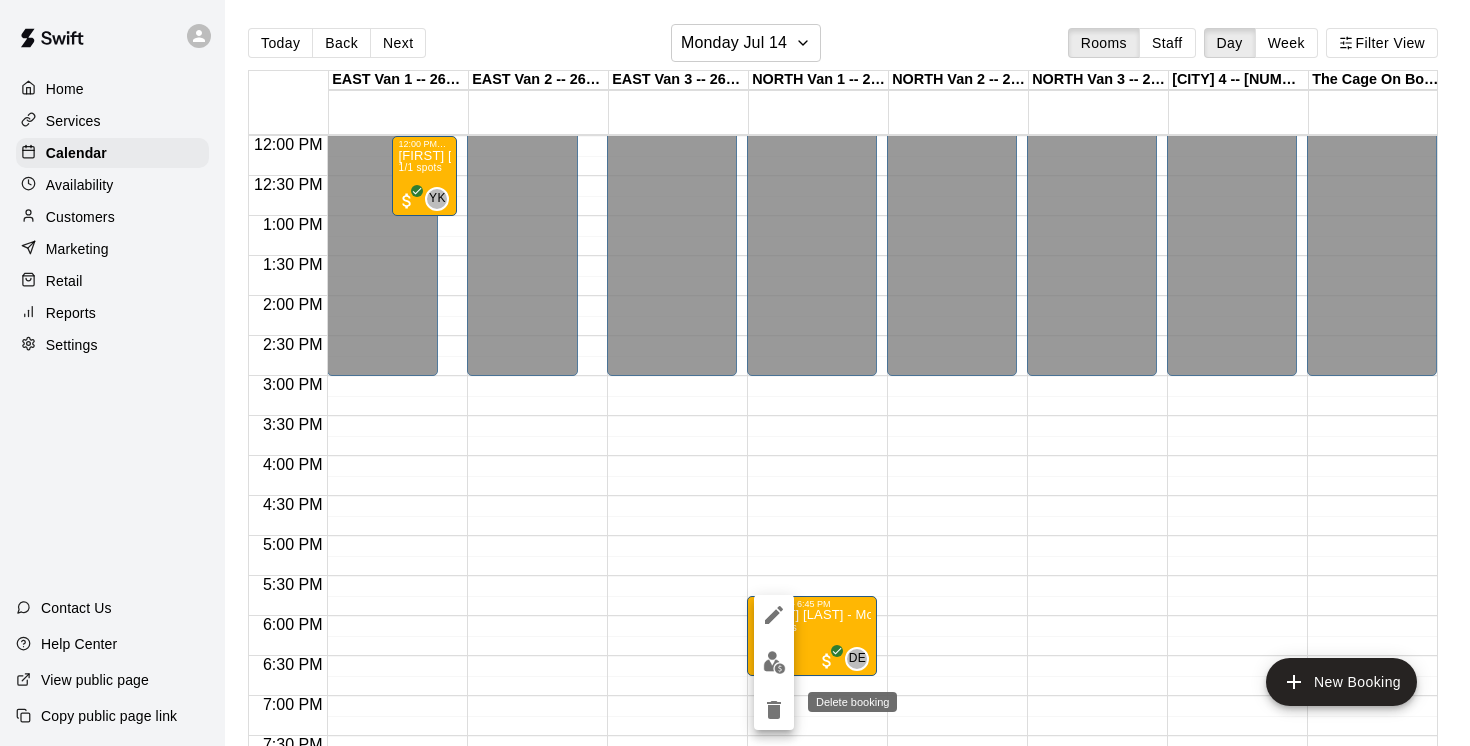 click 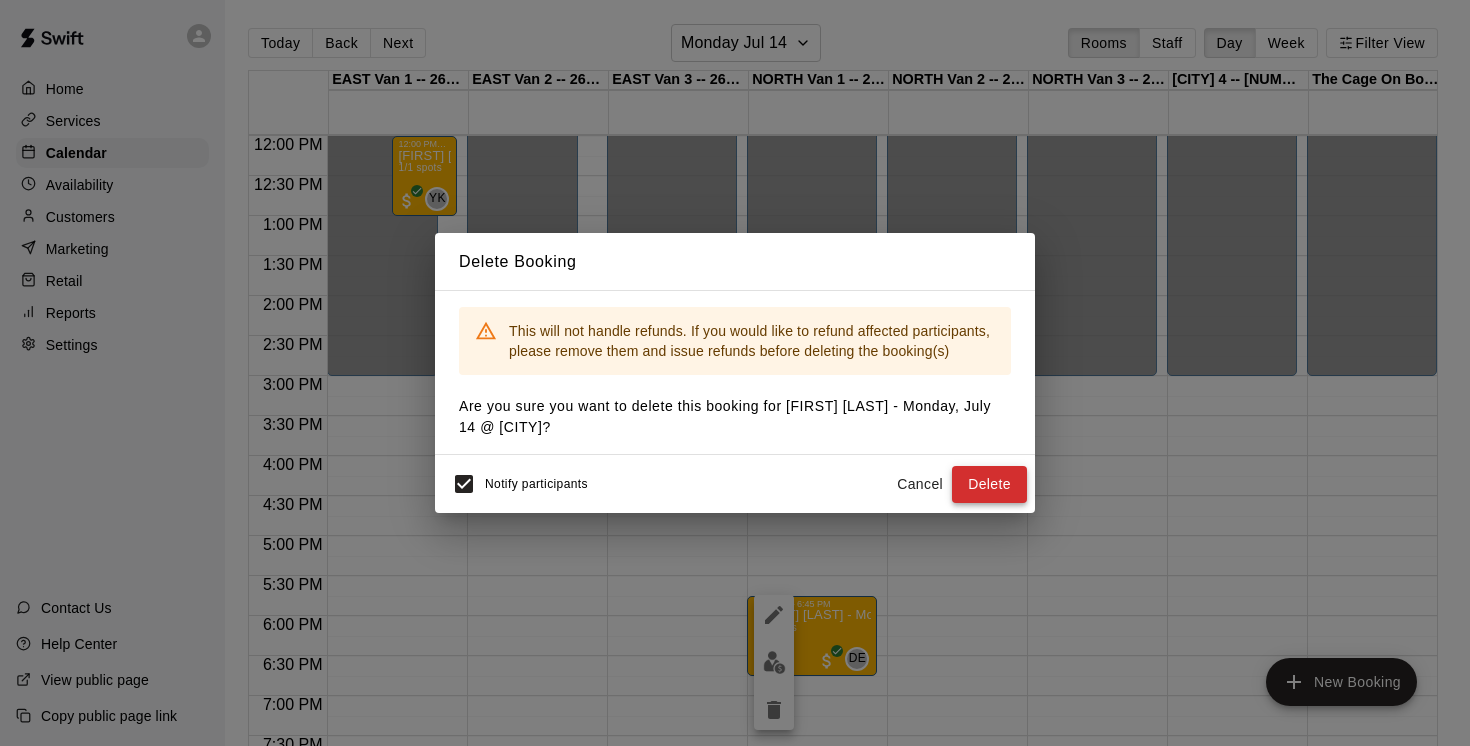 click on "Delete" at bounding box center [989, 484] 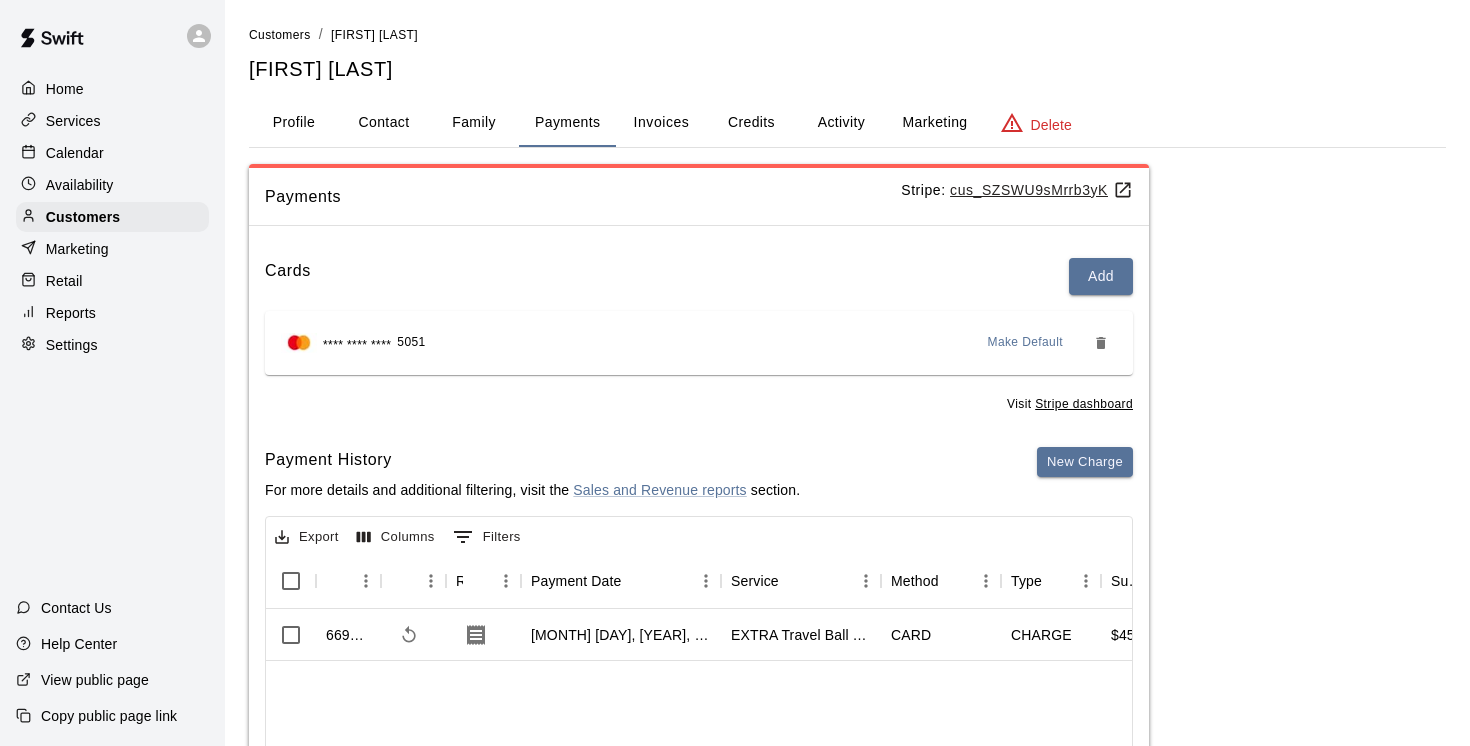 scroll, scrollTop: 0, scrollLeft: 0, axis: both 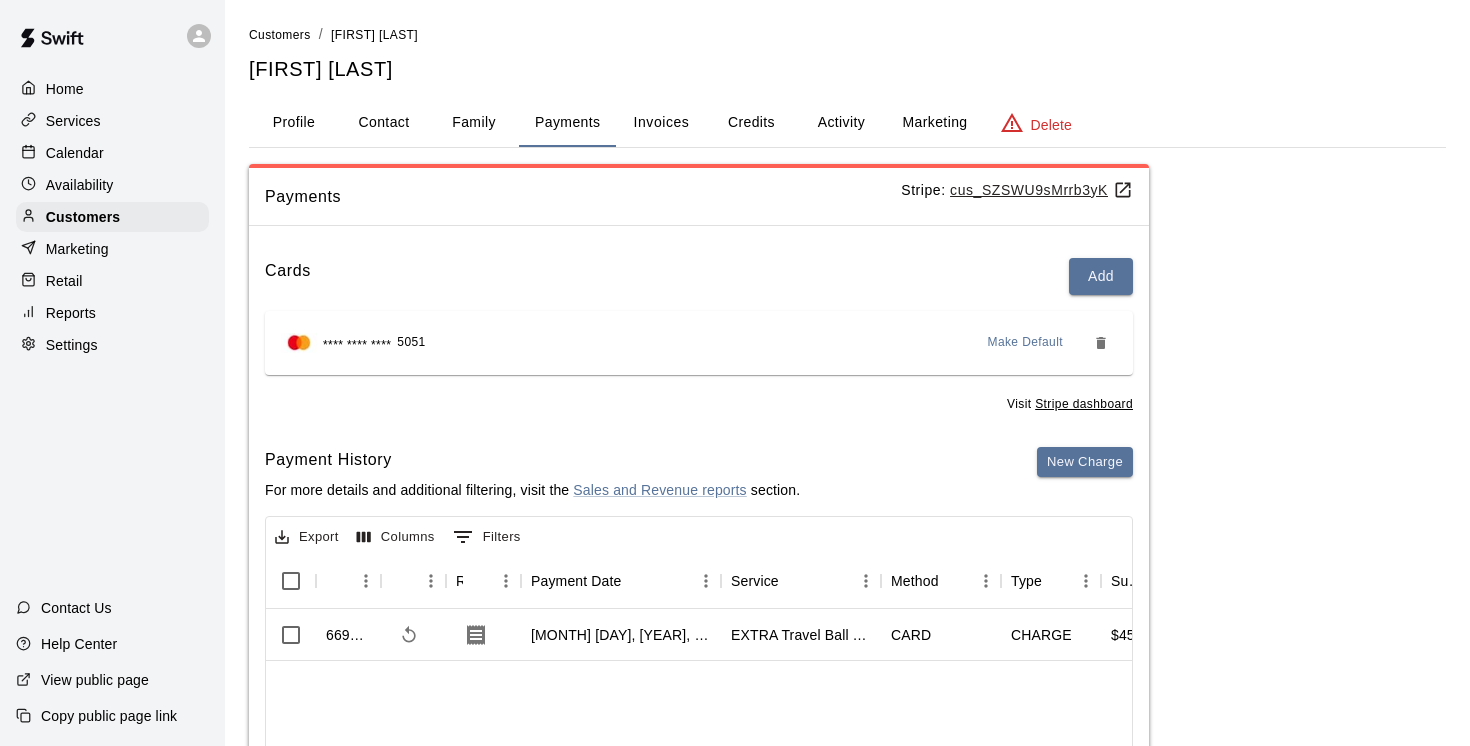 click on "Services" at bounding box center (73, 121) 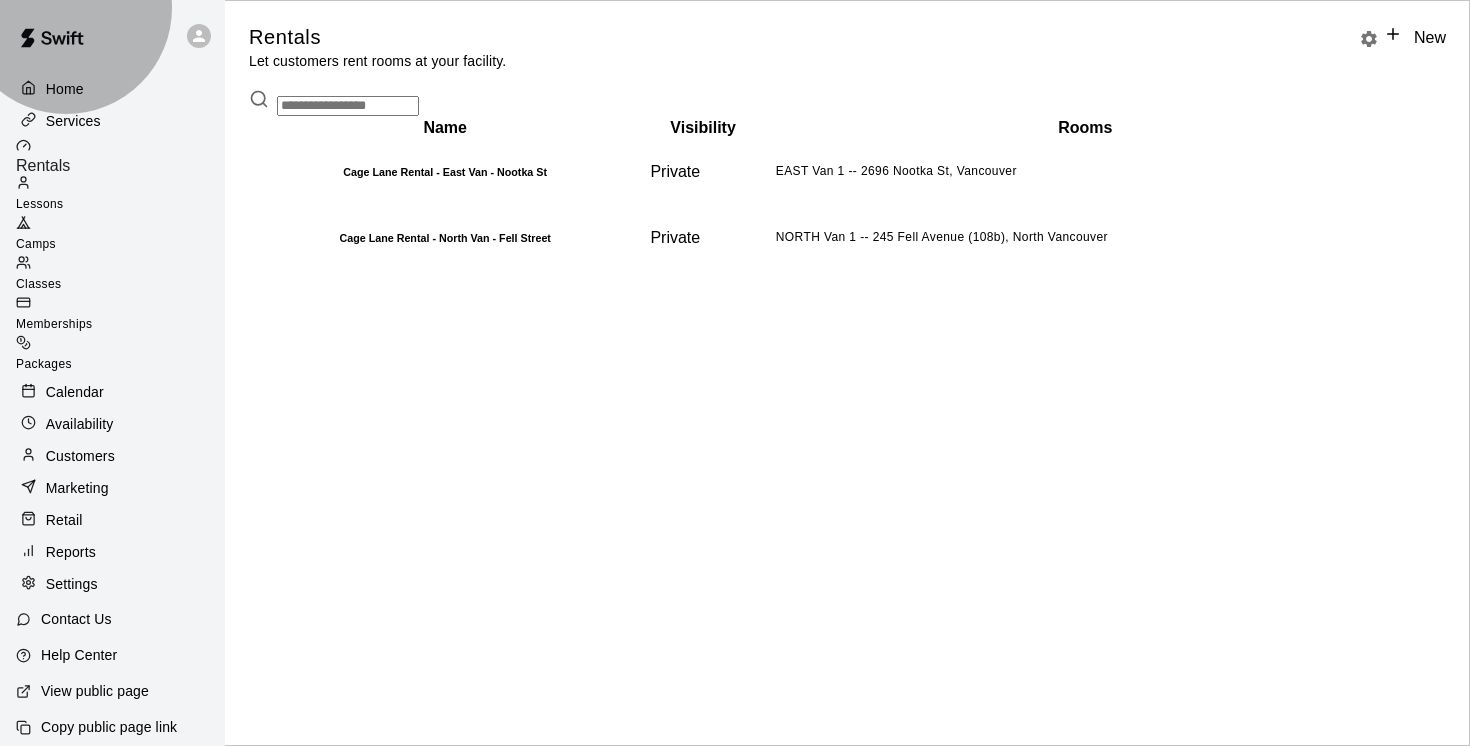 click on "Camps" at bounding box center [36, 244] 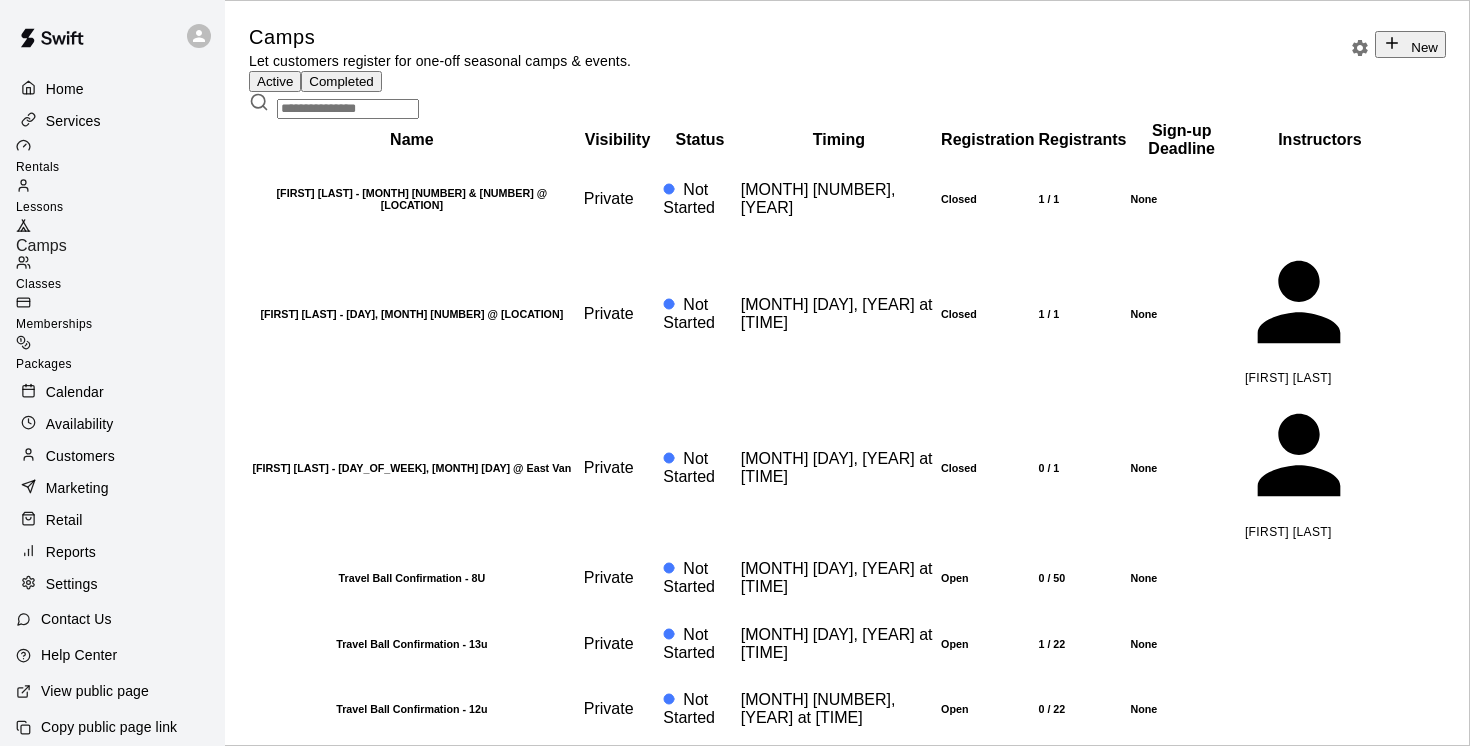 click at bounding box center (348, 109) 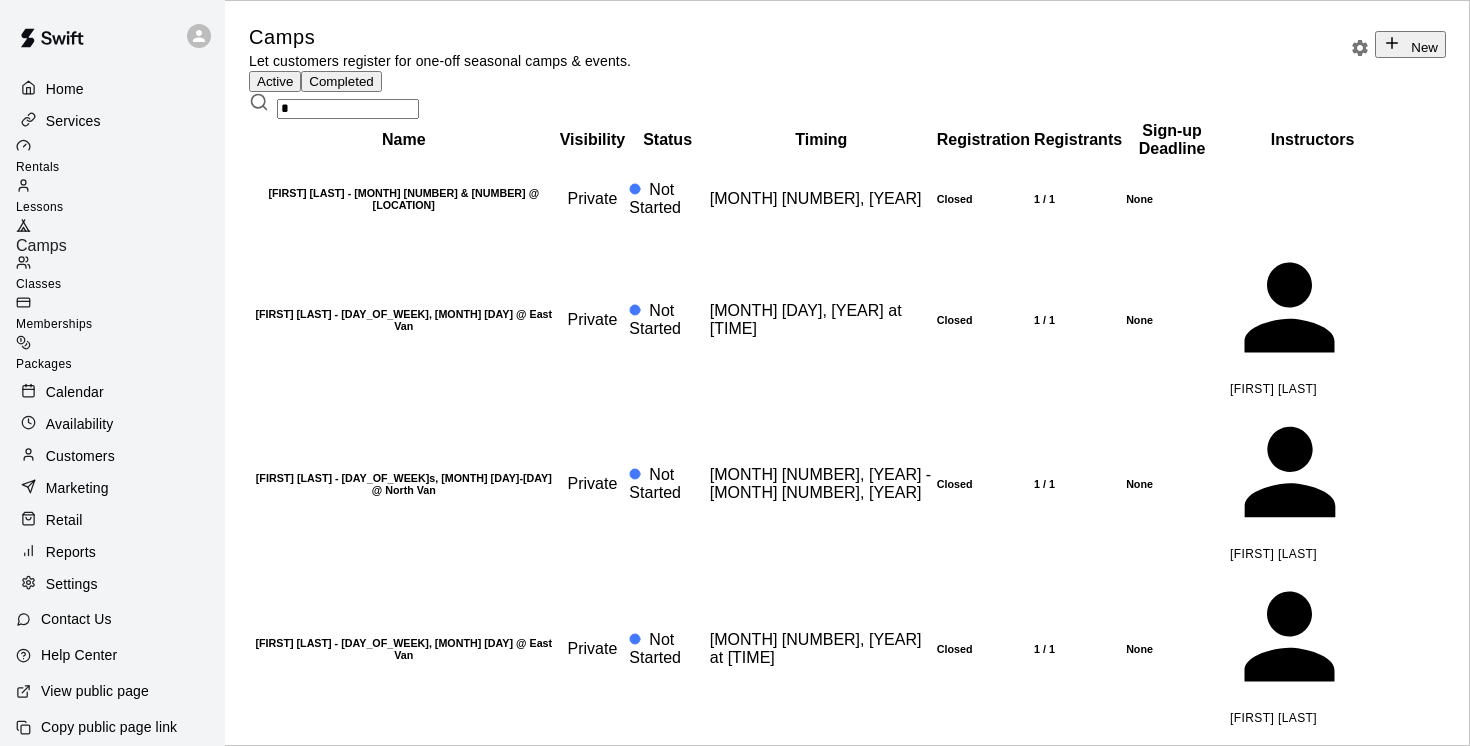 type 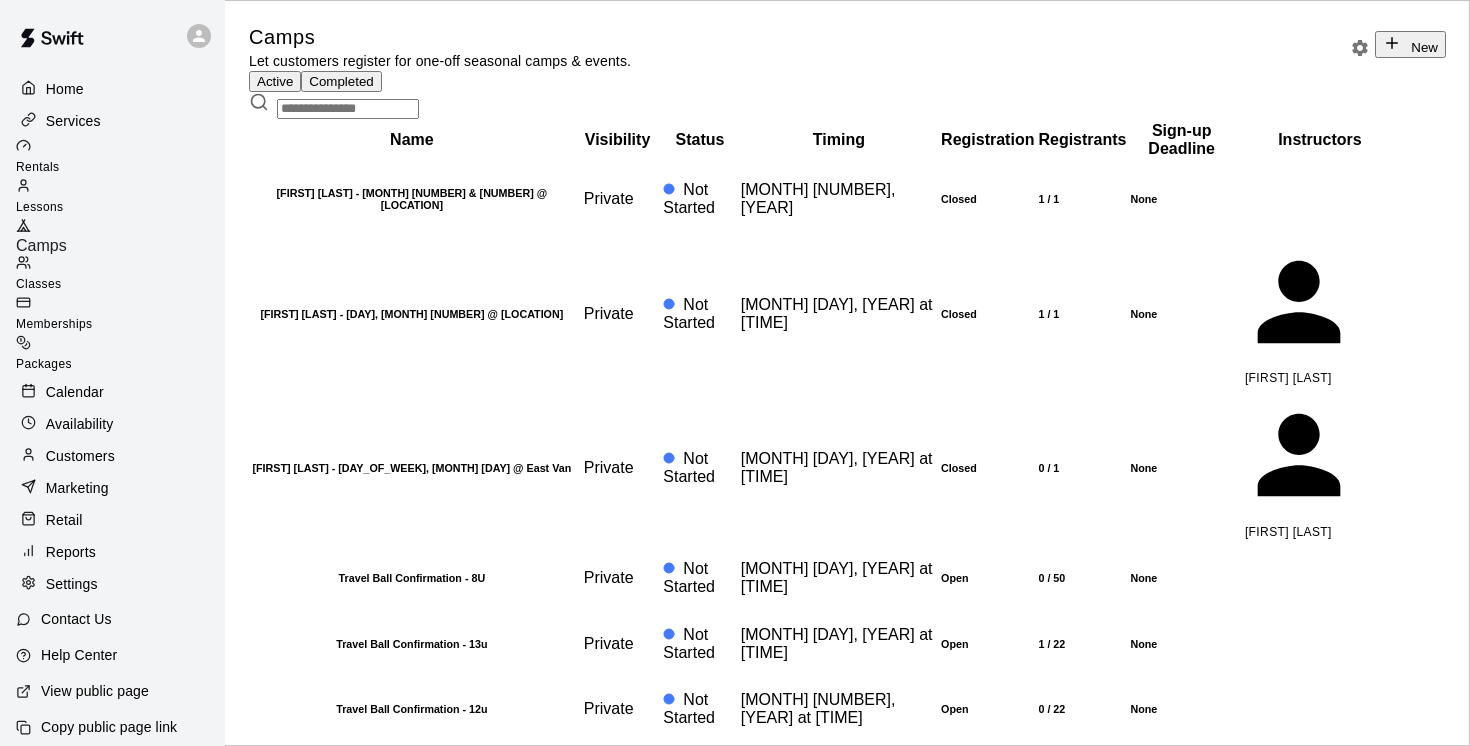 click on "Completed" at bounding box center [341, 81] 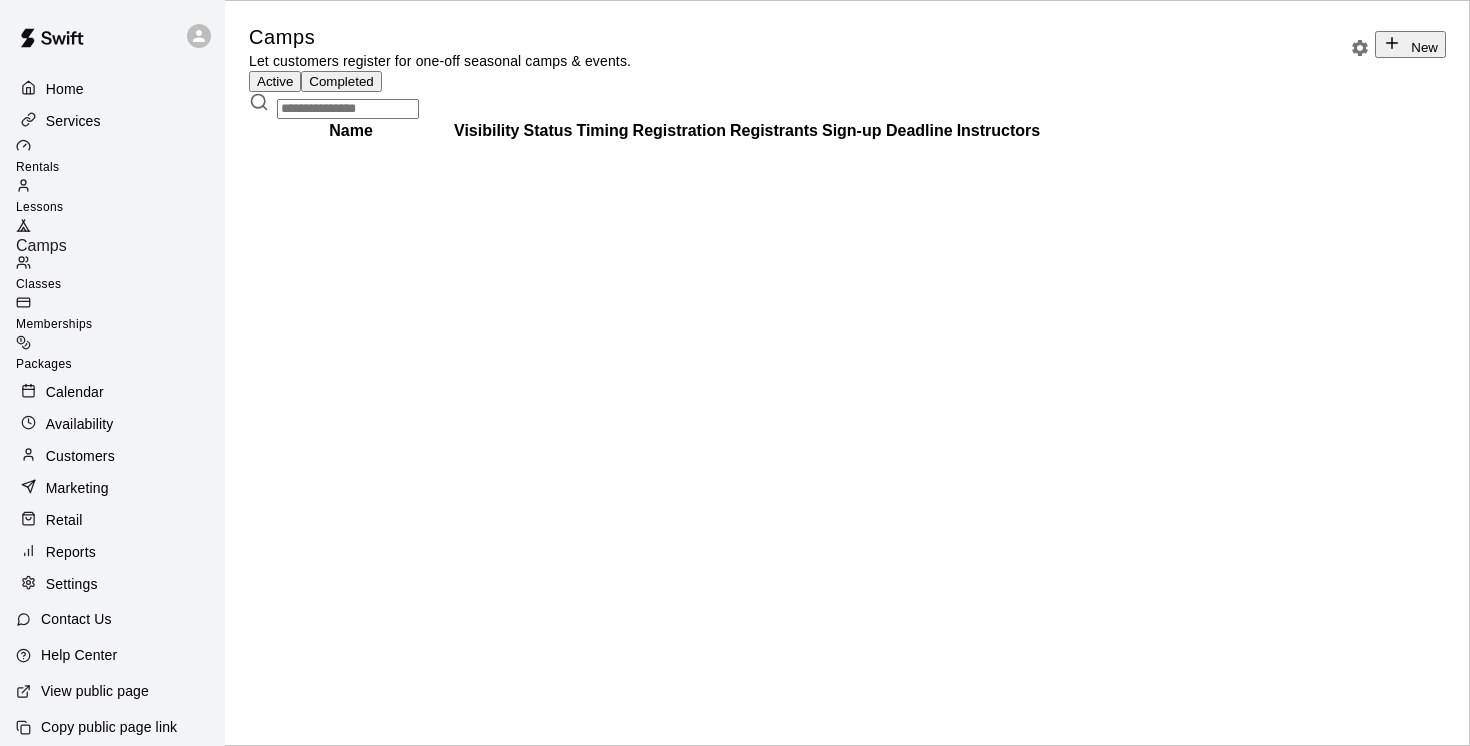 type 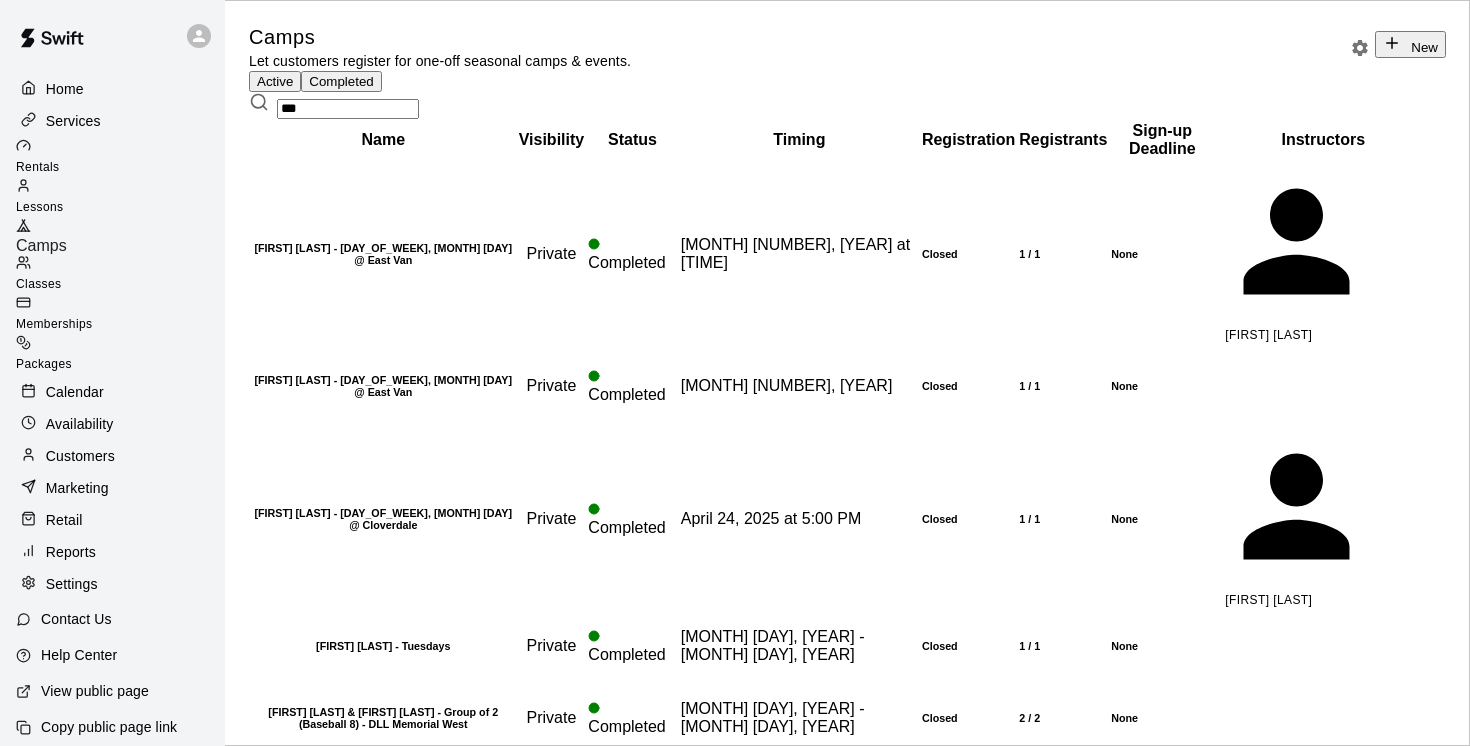 type on "***" 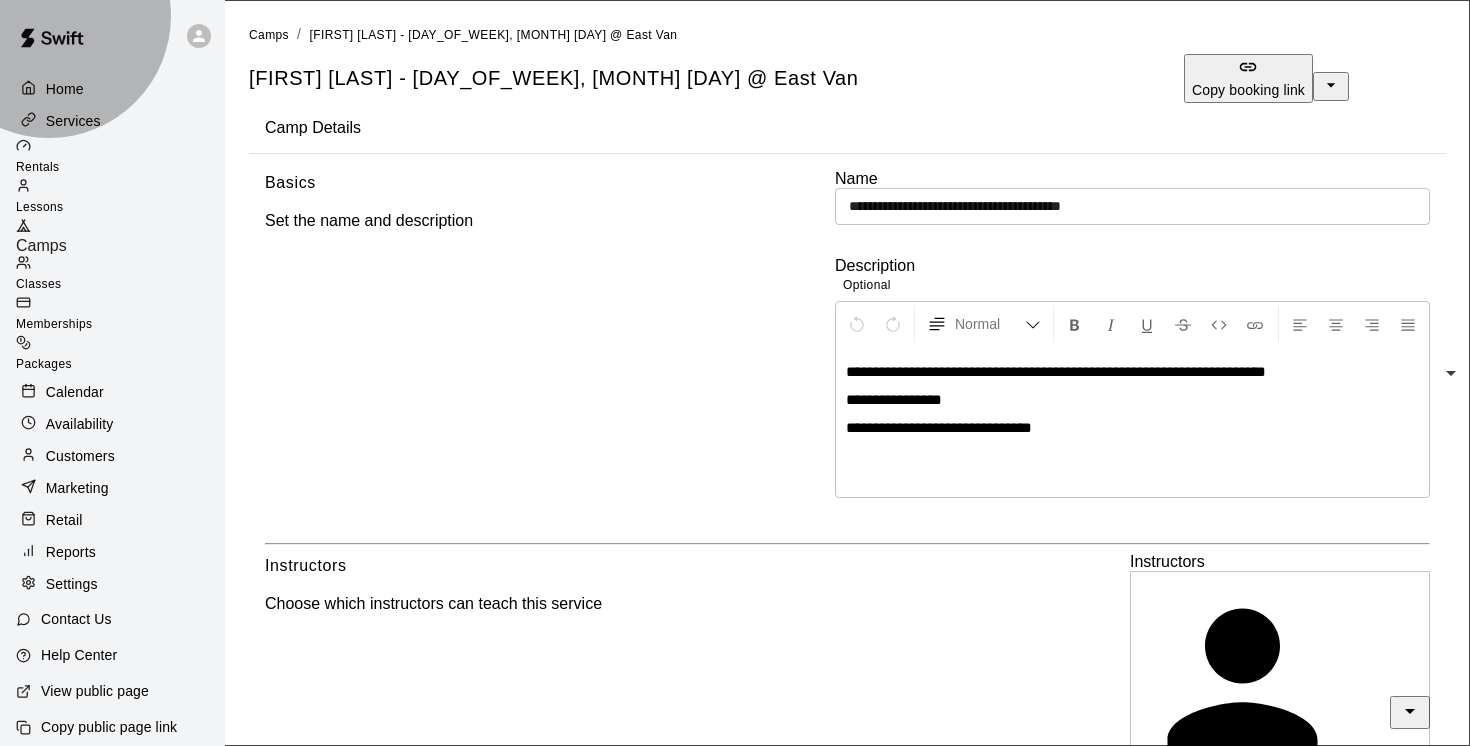 click on "Camps" at bounding box center [41, 245] 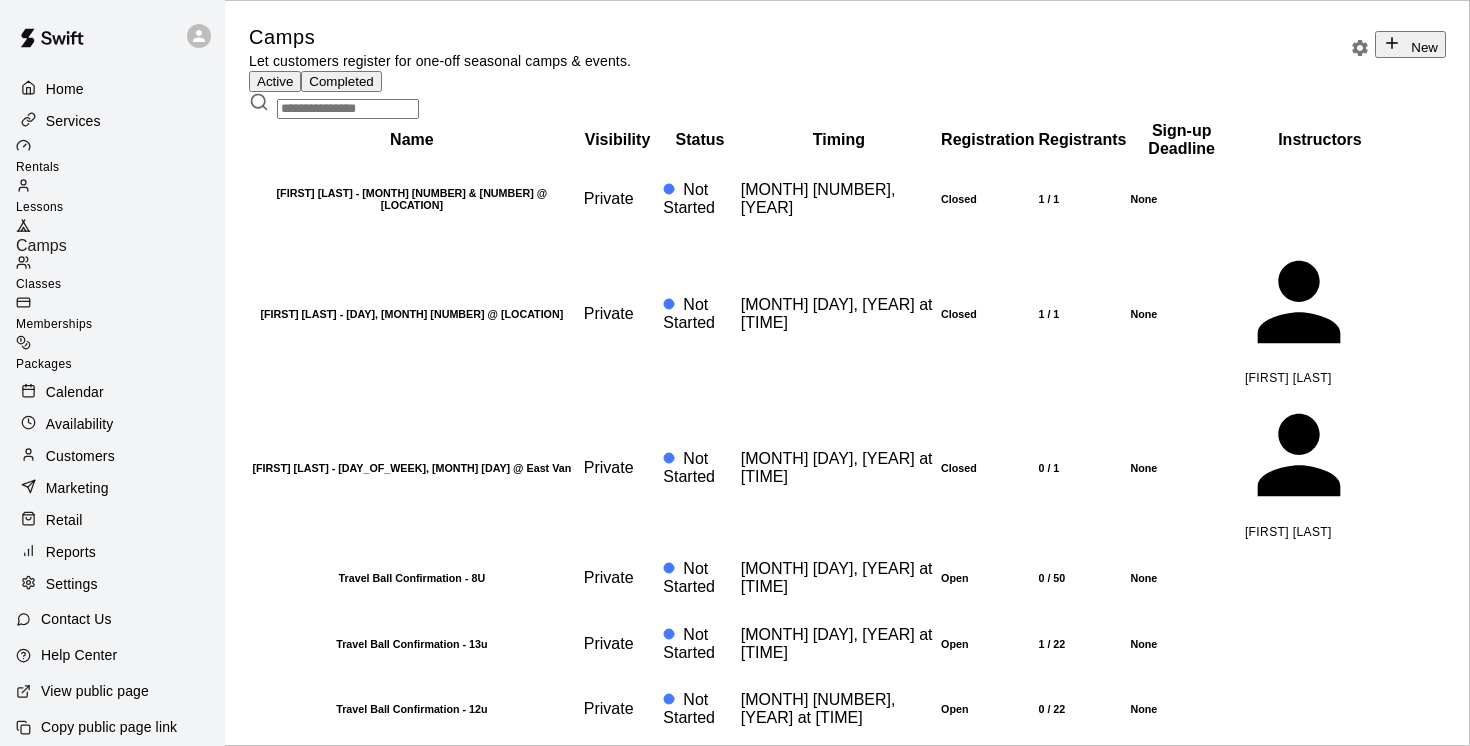 click at bounding box center [348, 109] 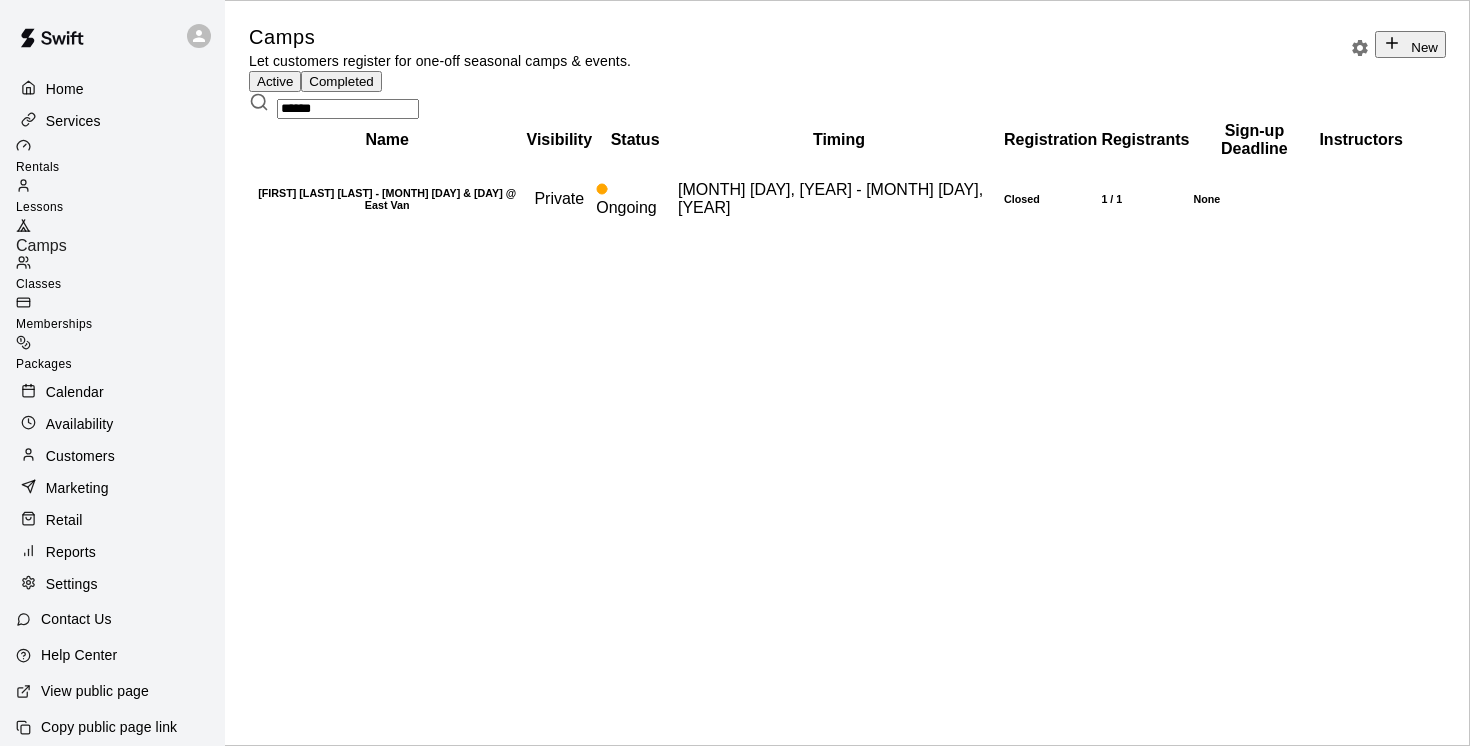 click on "Completed" at bounding box center [341, 81] 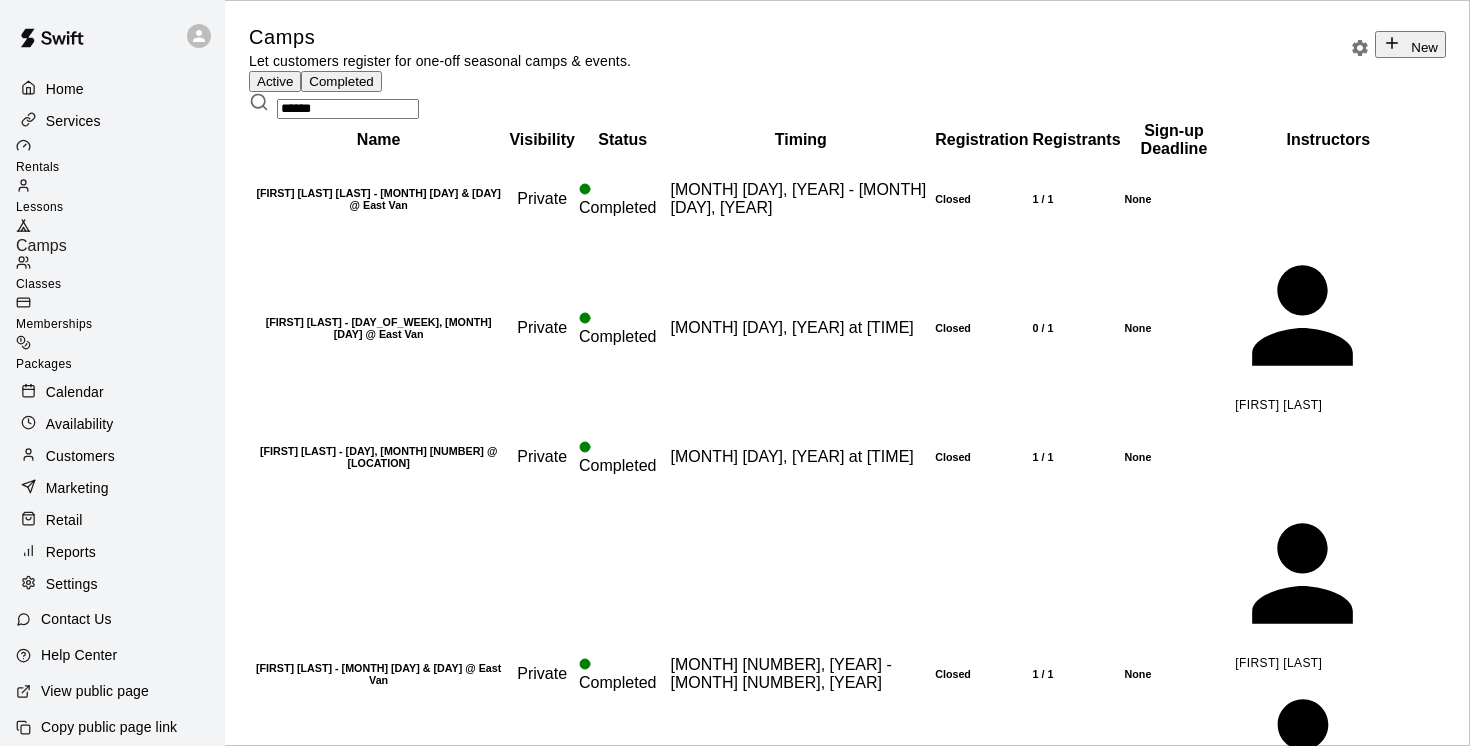 drag, startPoint x: 354, startPoint y: 173, endPoint x: 271, endPoint y: 168, distance: 83.15047 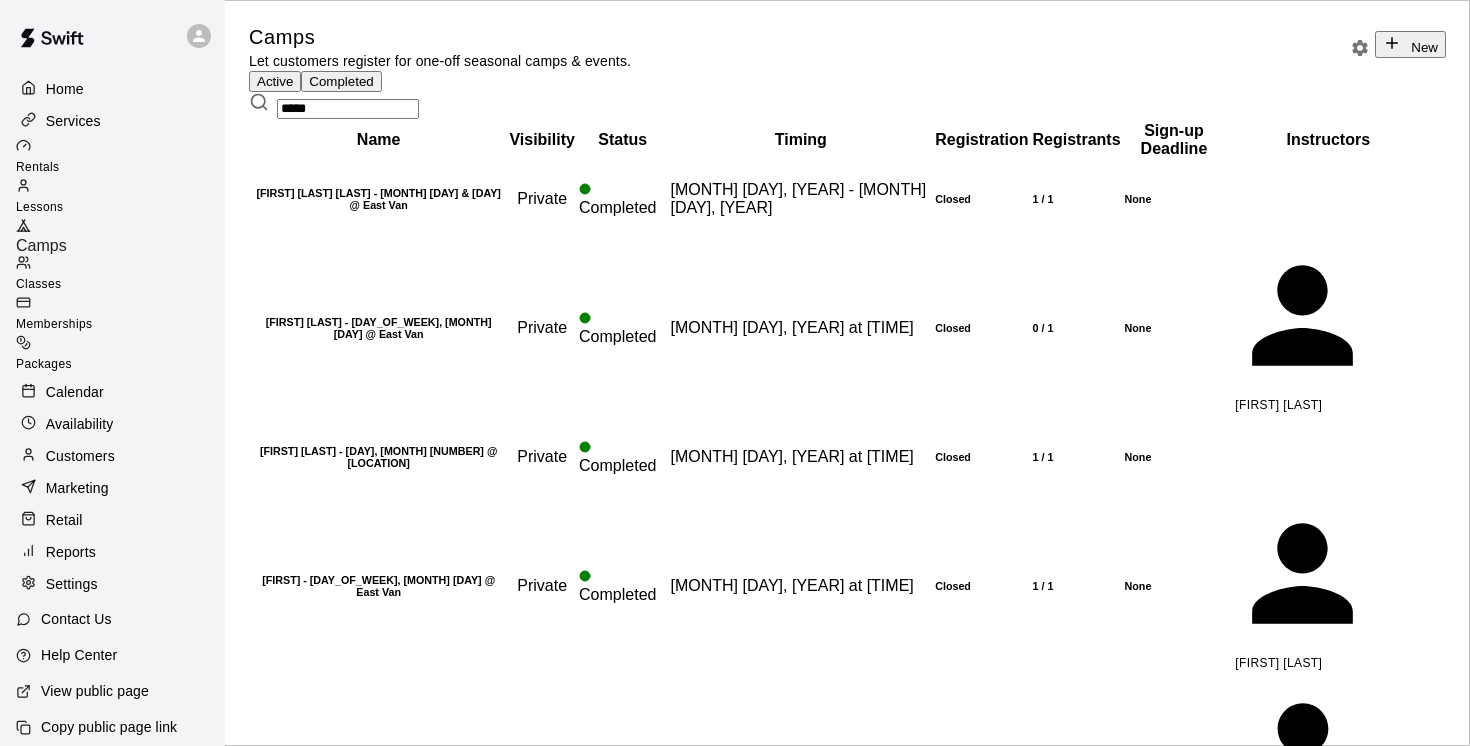 type on "******" 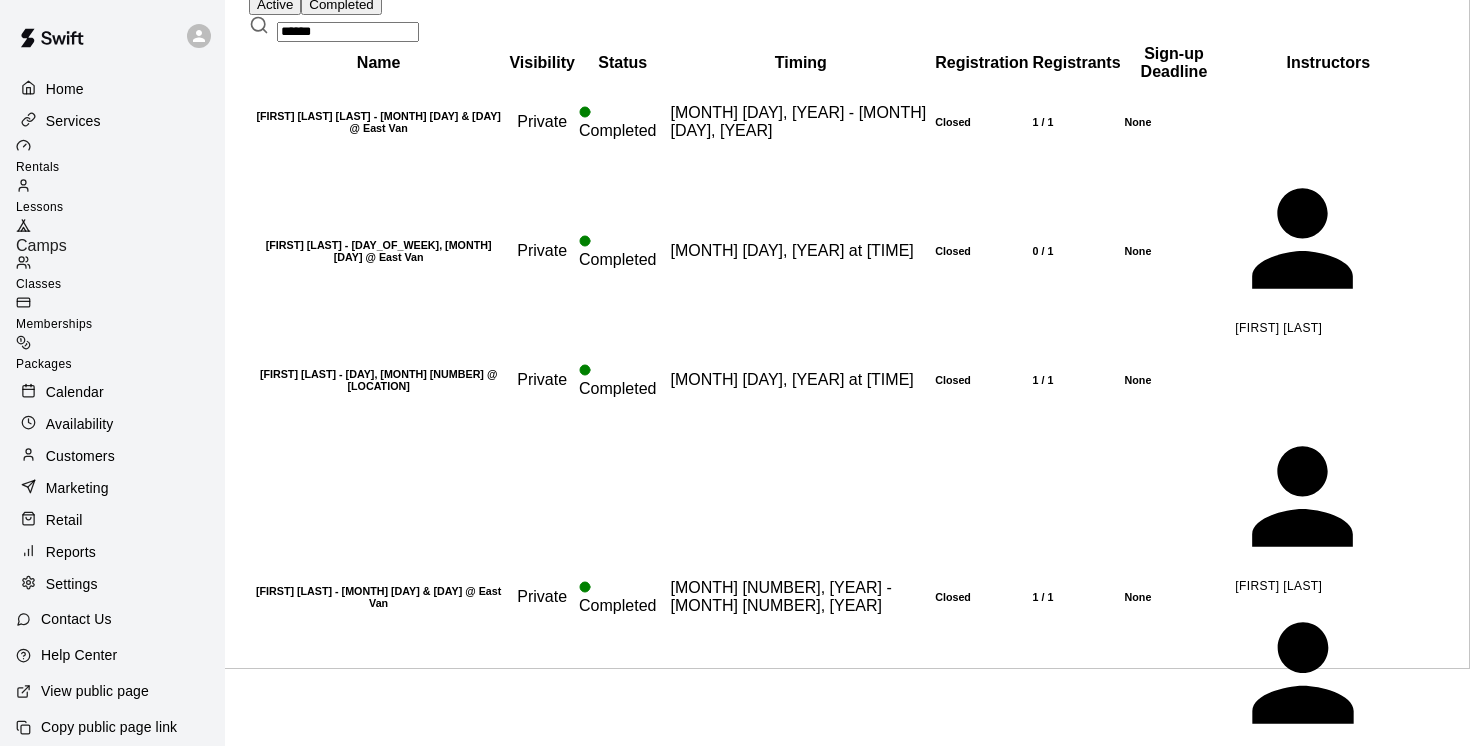 scroll, scrollTop: 86, scrollLeft: 0, axis: vertical 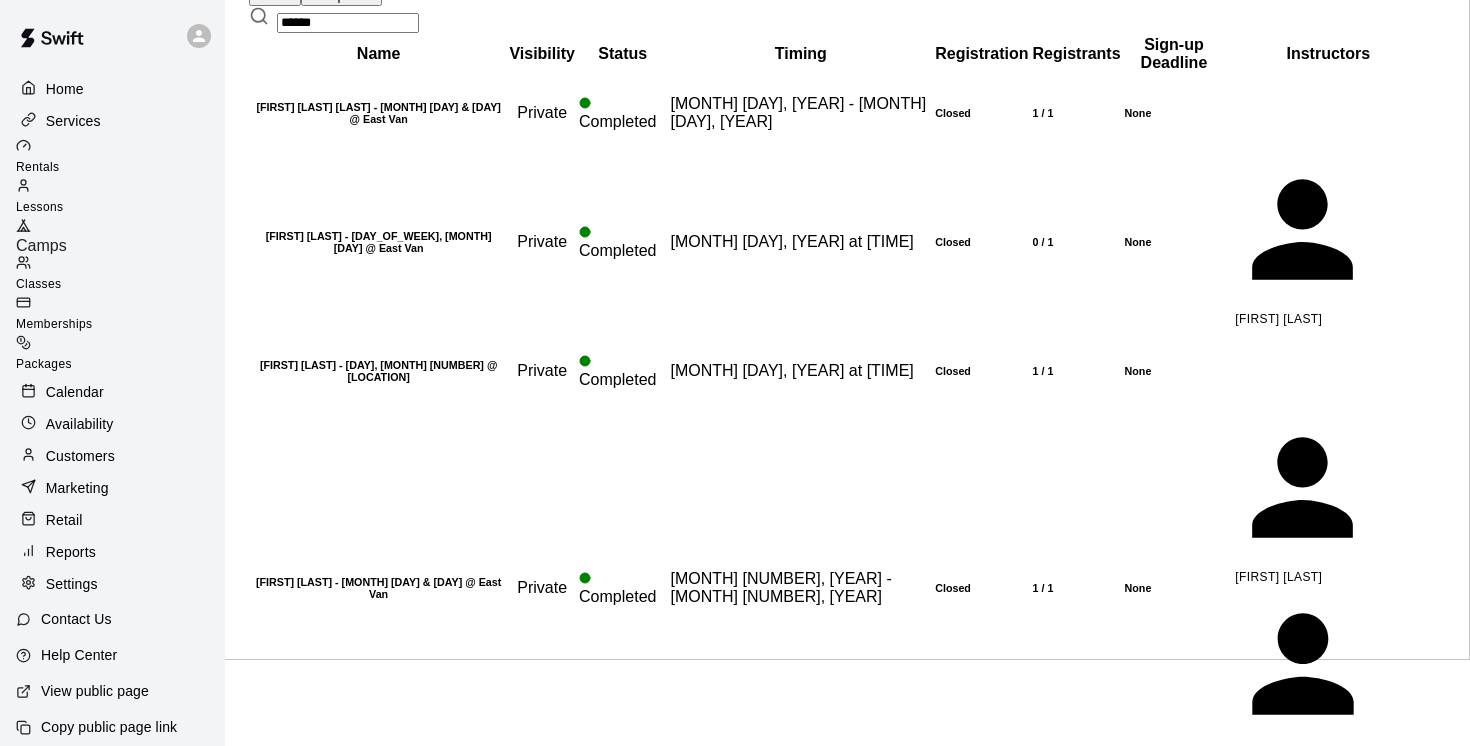click on "Services" at bounding box center (73, 121) 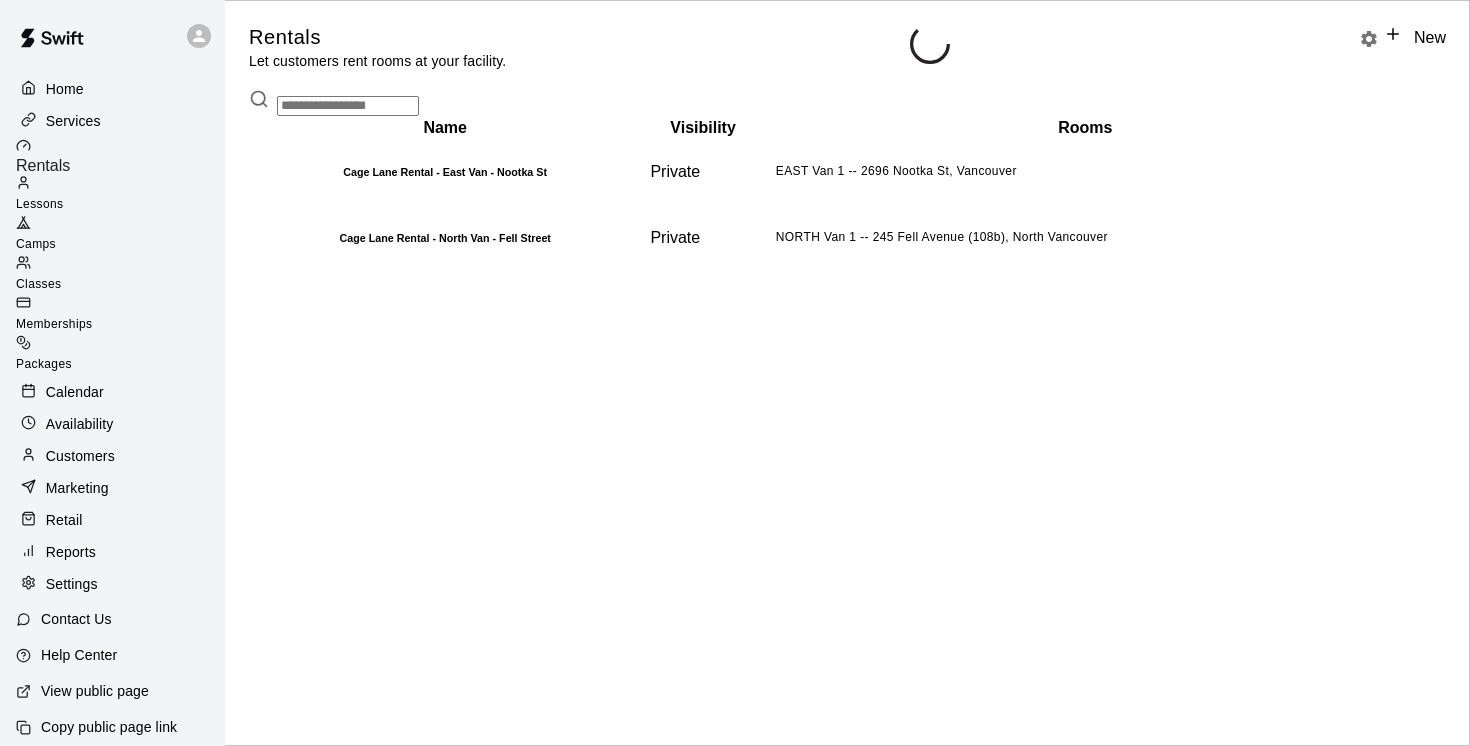 scroll, scrollTop: 0, scrollLeft: 0, axis: both 